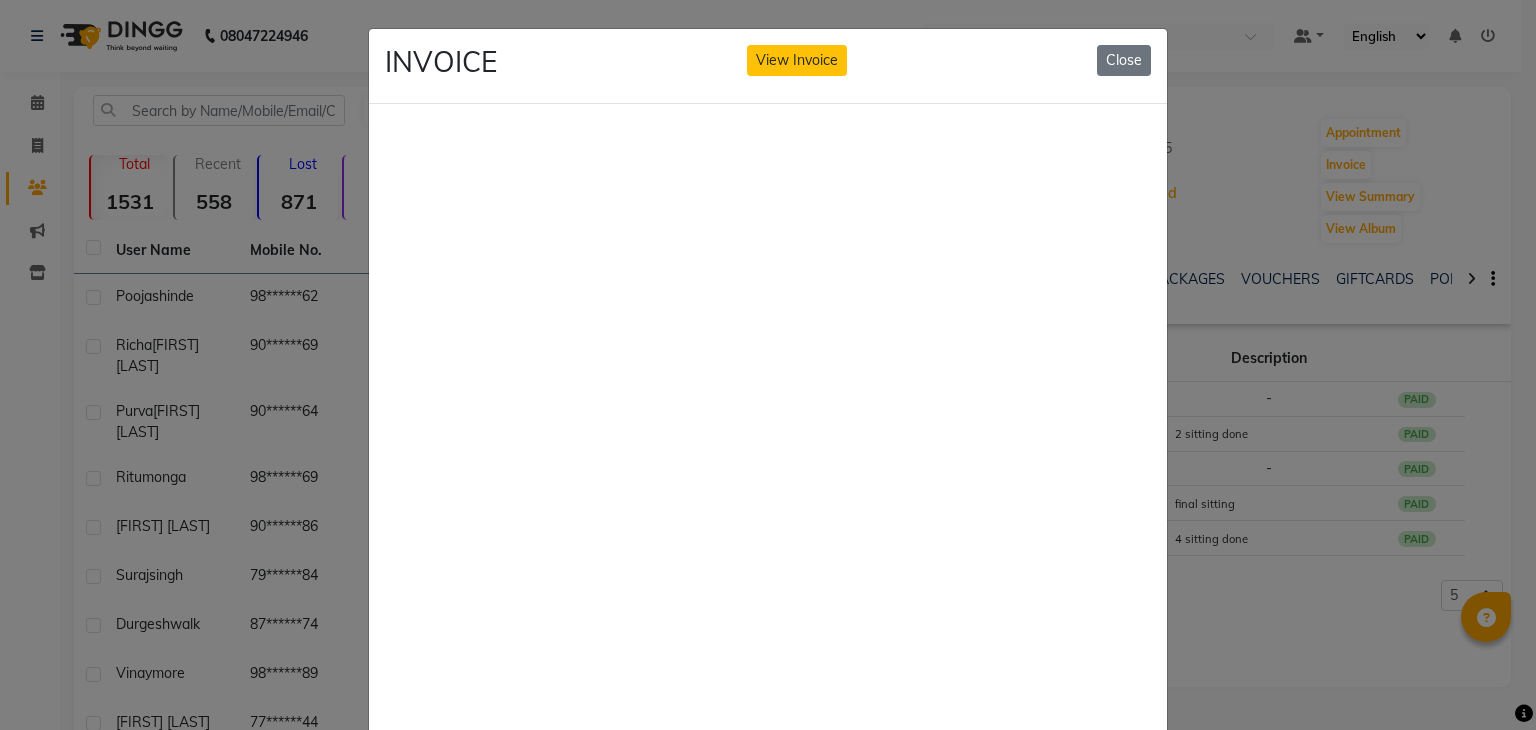 scroll, scrollTop: 0, scrollLeft: 0, axis: both 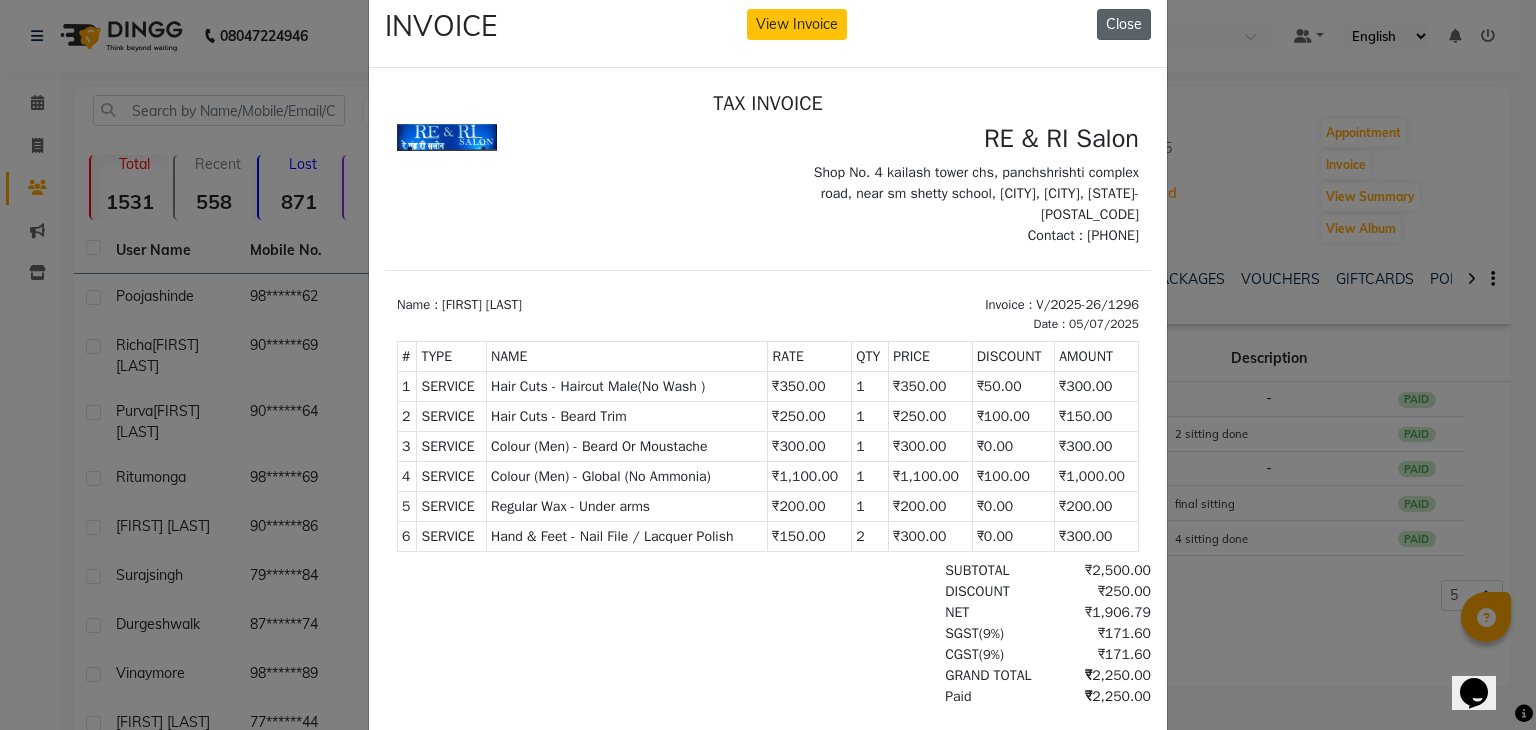 click on "Close" 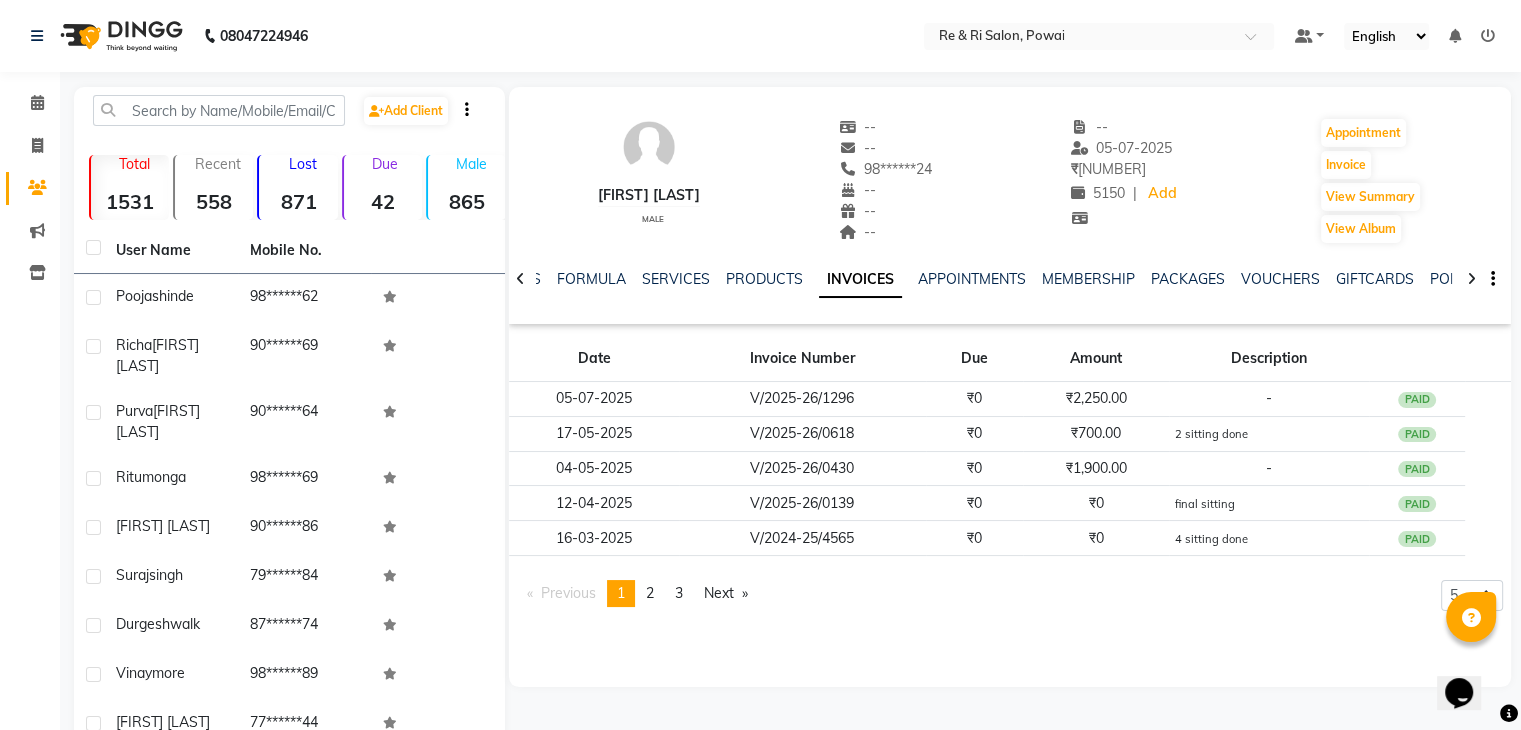 click on "Invoice" 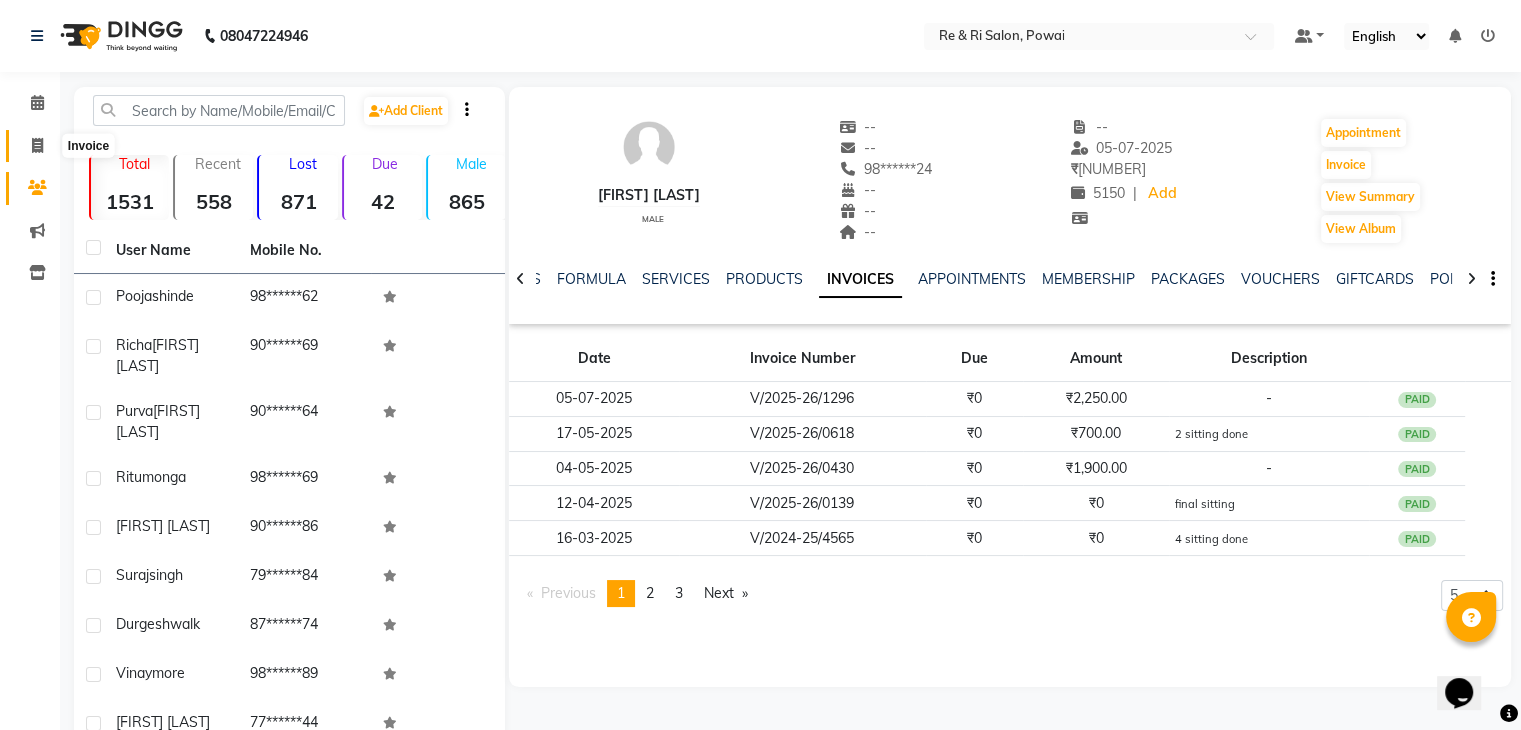 click 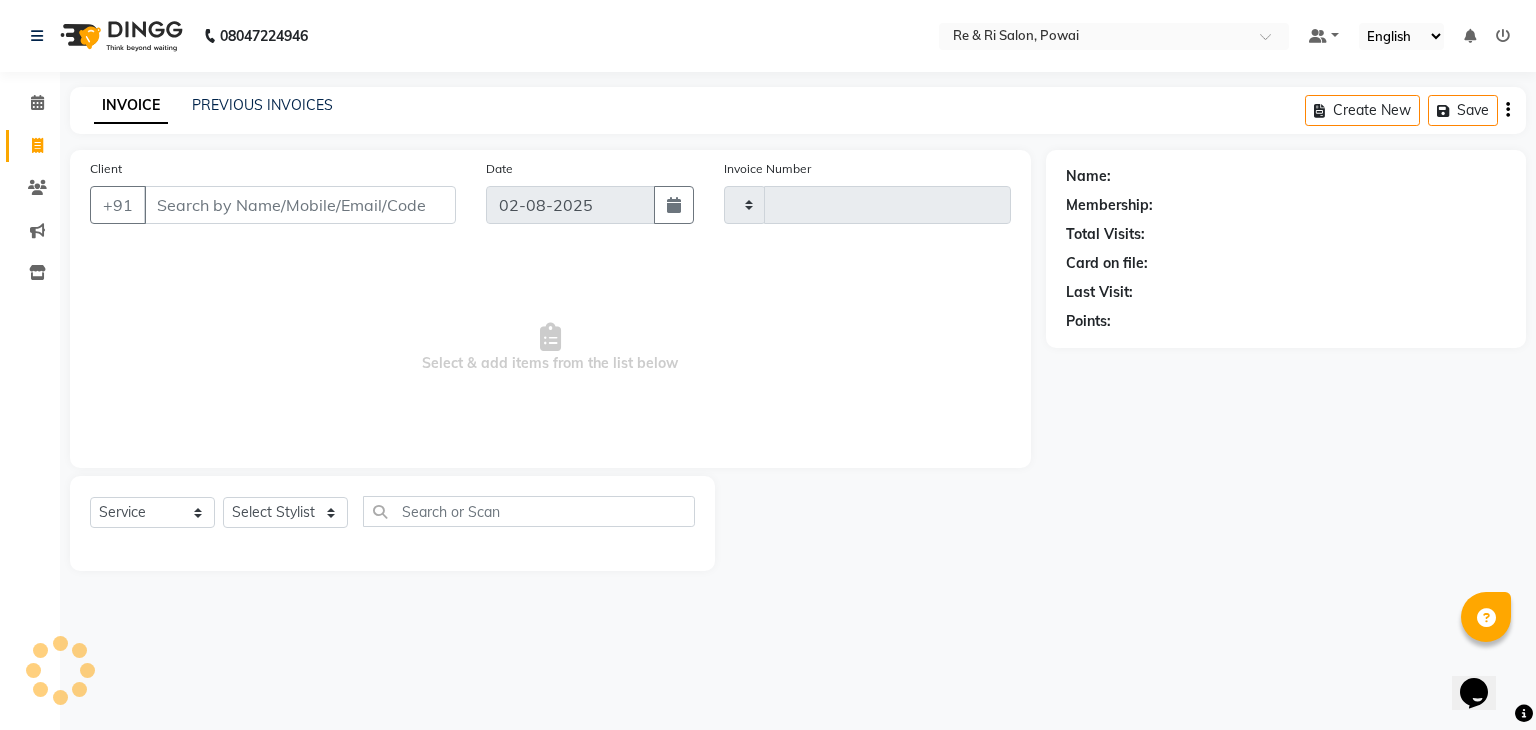 type on "1679" 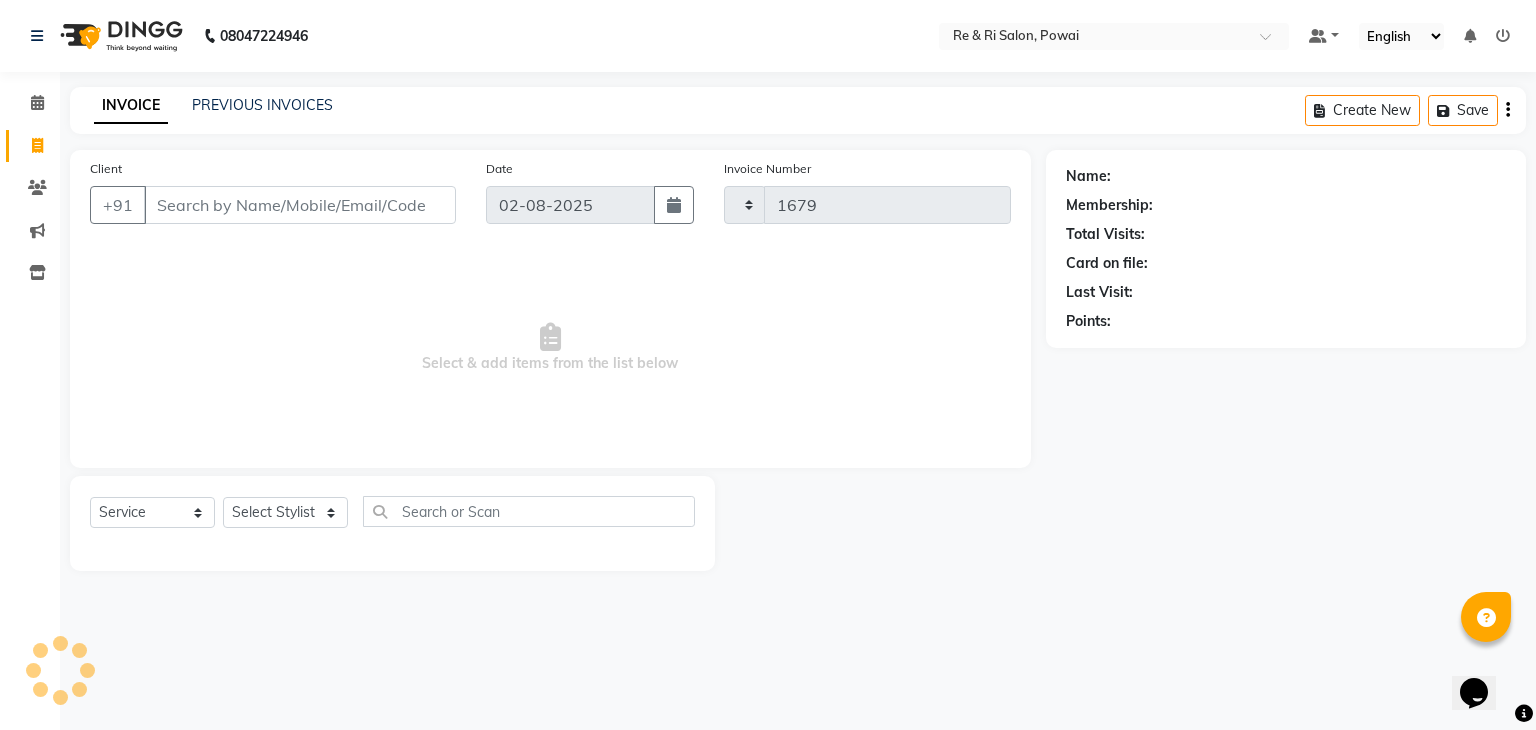 select on "5364" 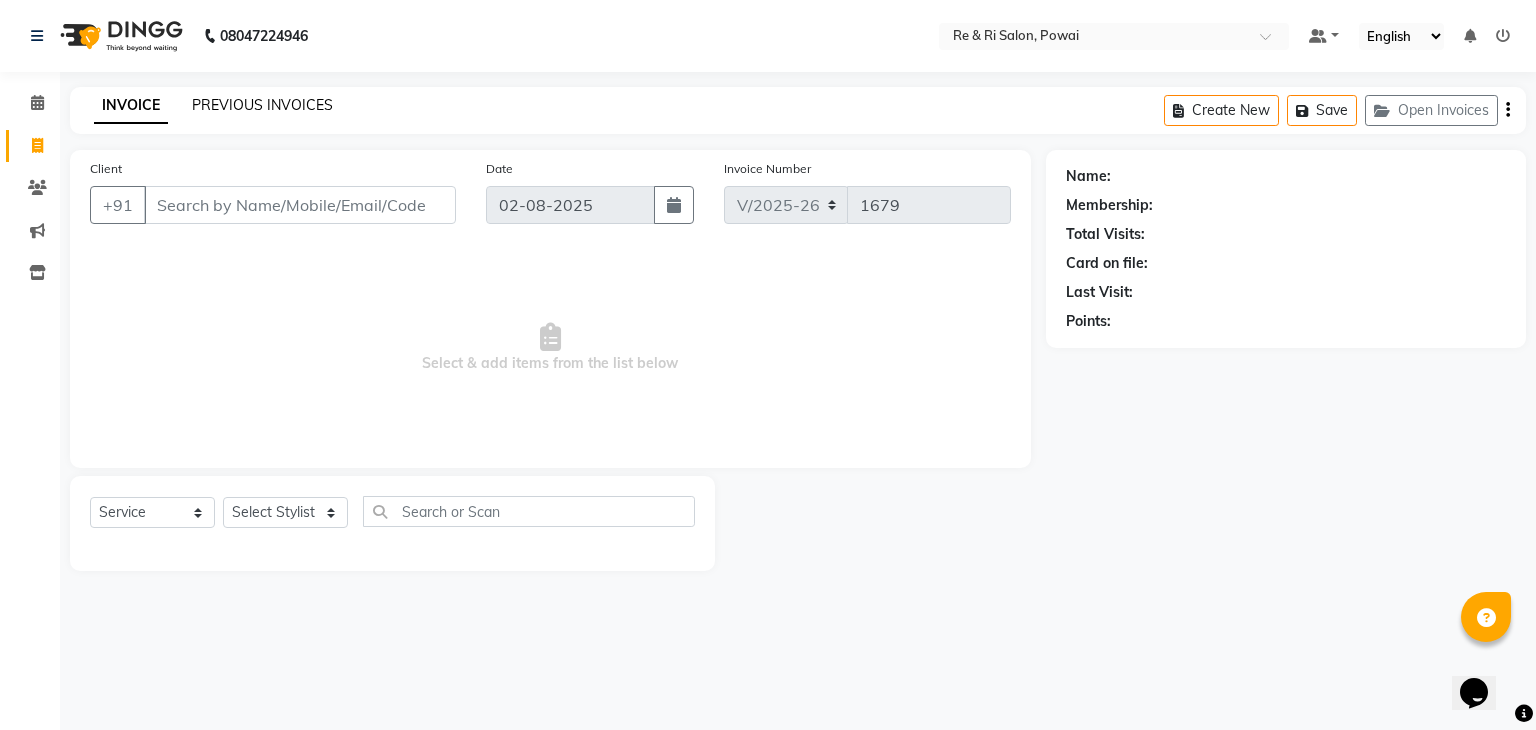 click on "PREVIOUS INVOICES" 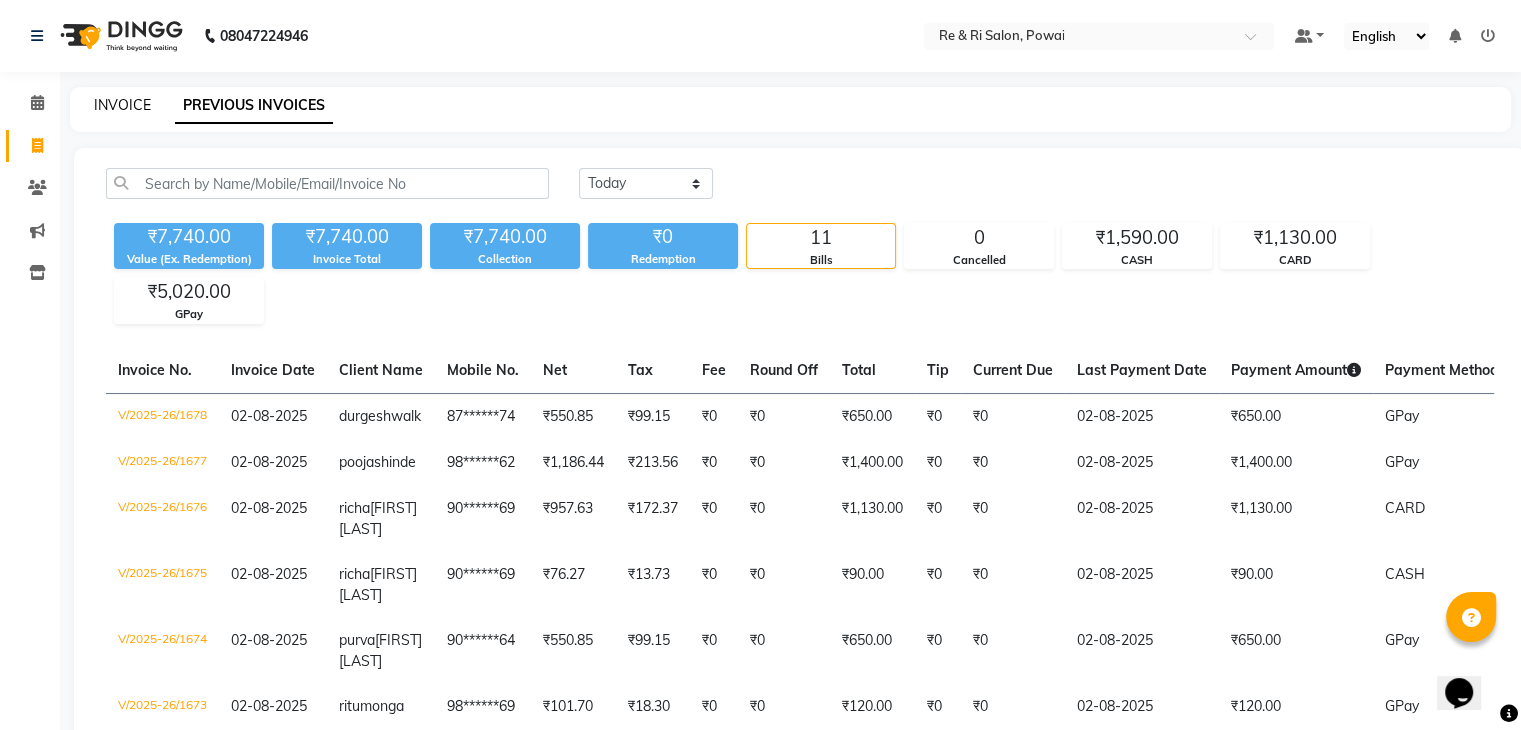 click on "INVOICE" 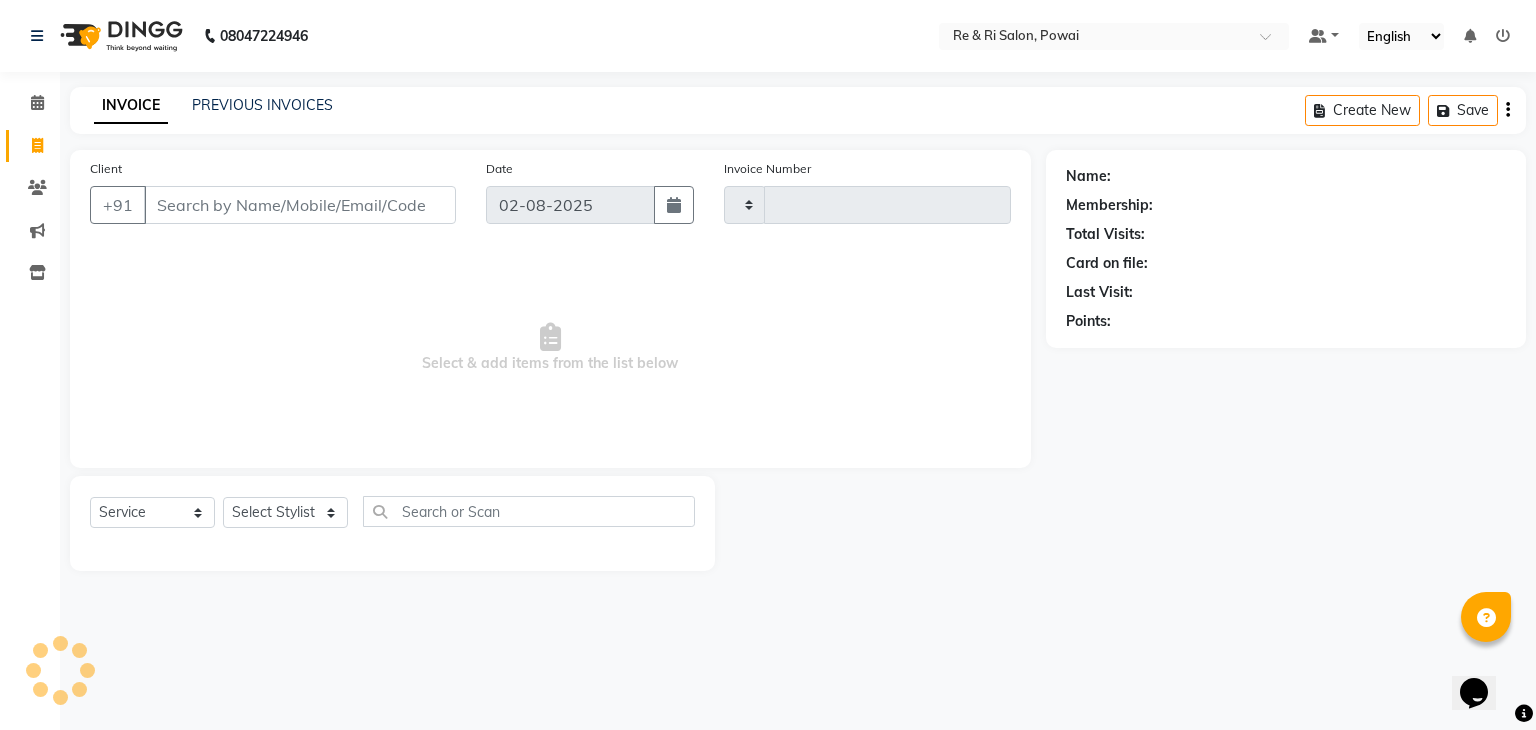 type on "1679" 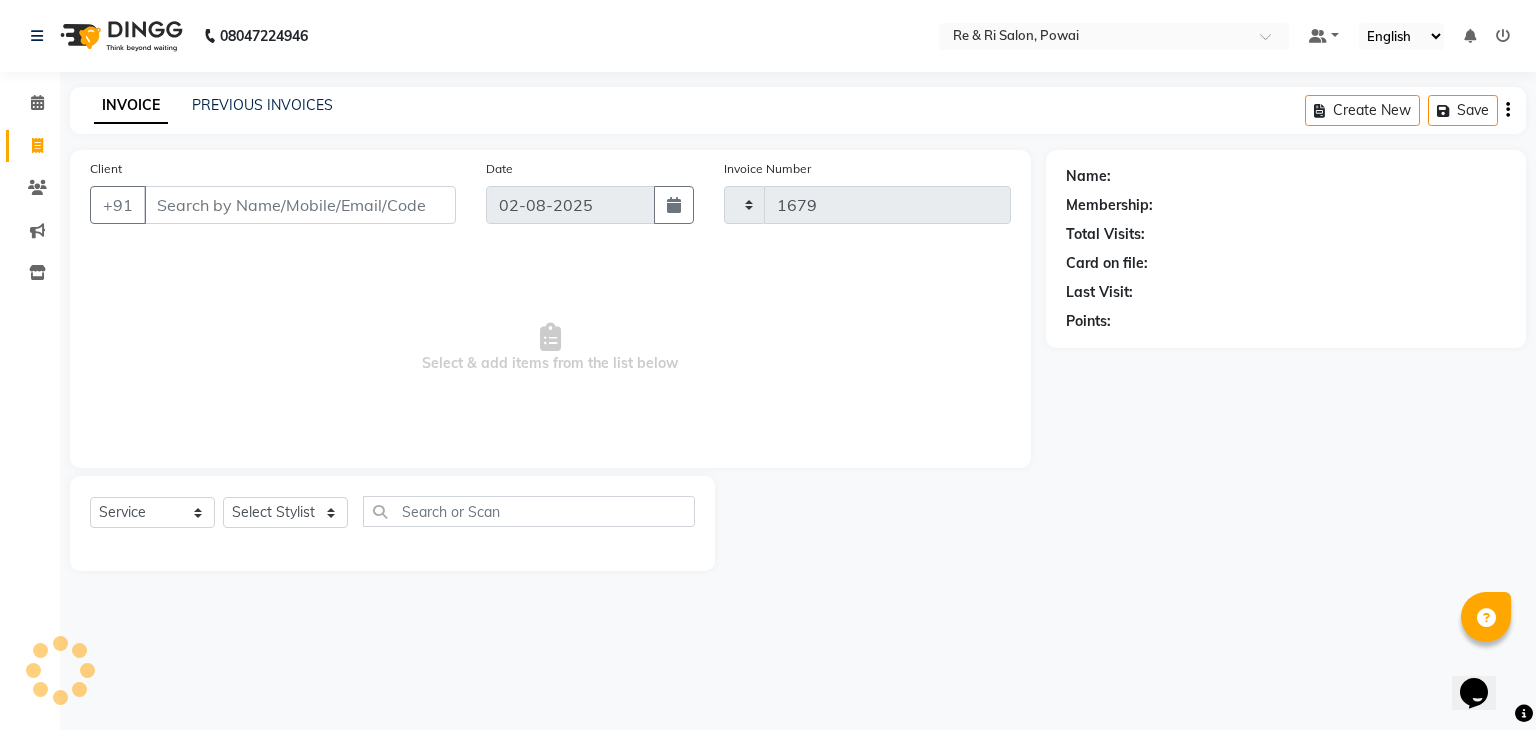 select on "5364" 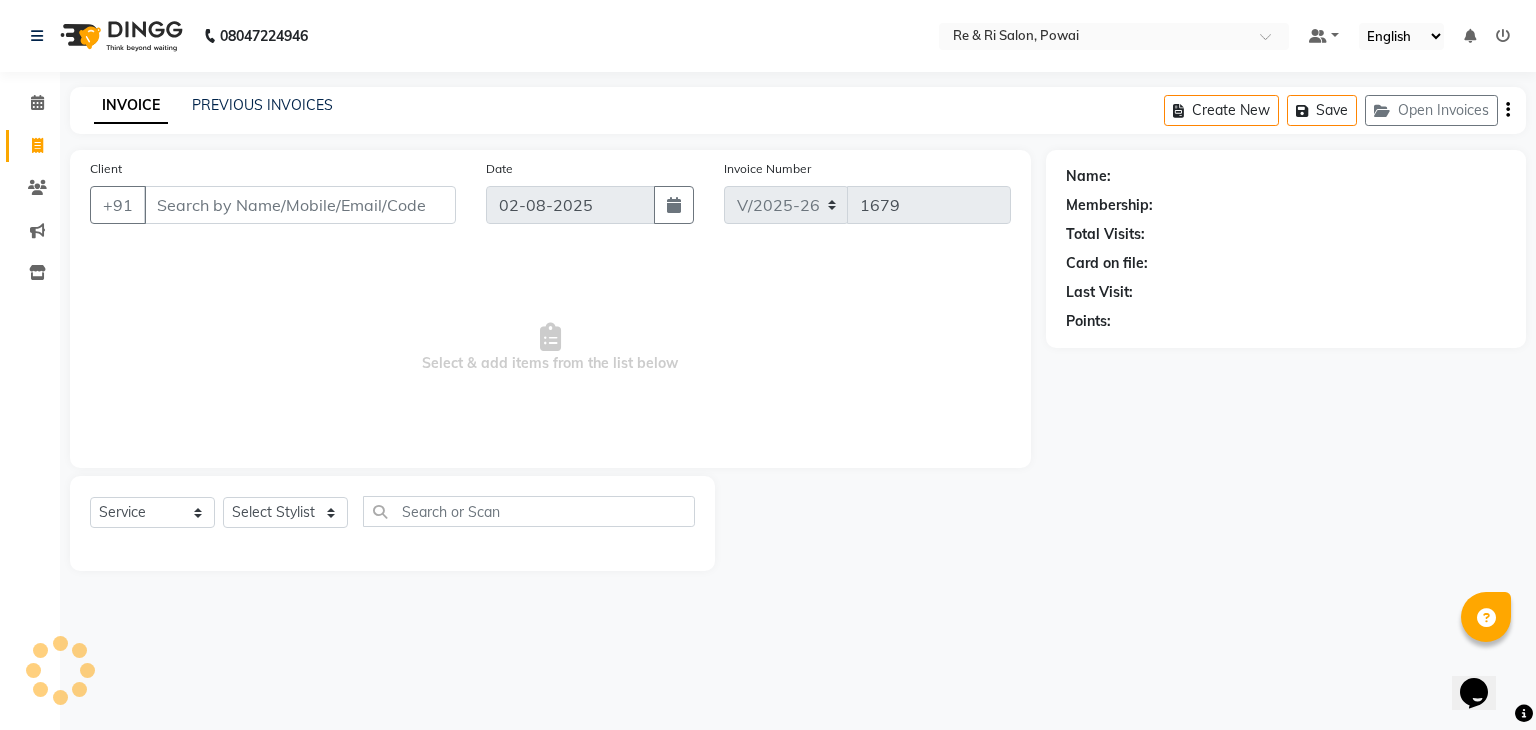 click on "INVOICE" 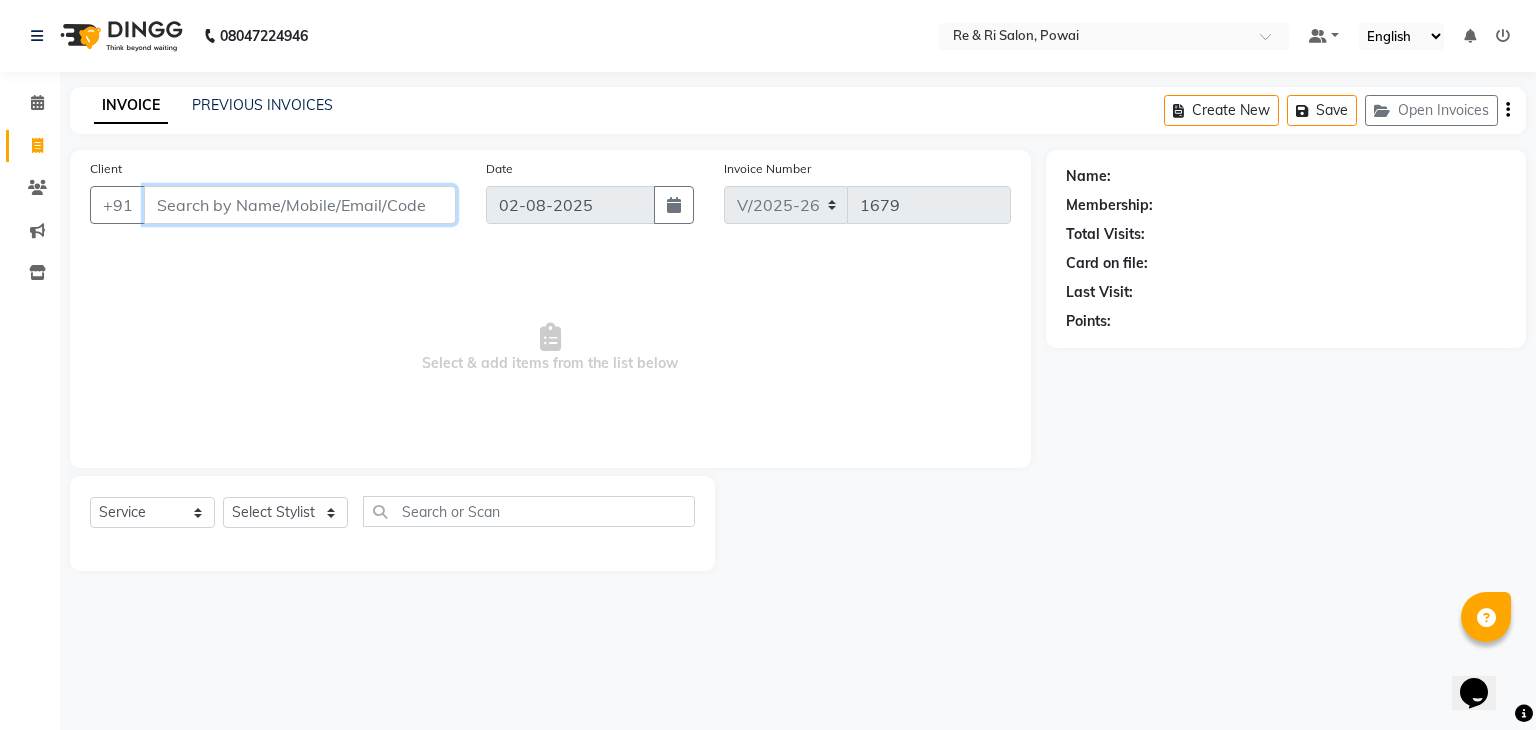 click on "Client" at bounding box center (300, 205) 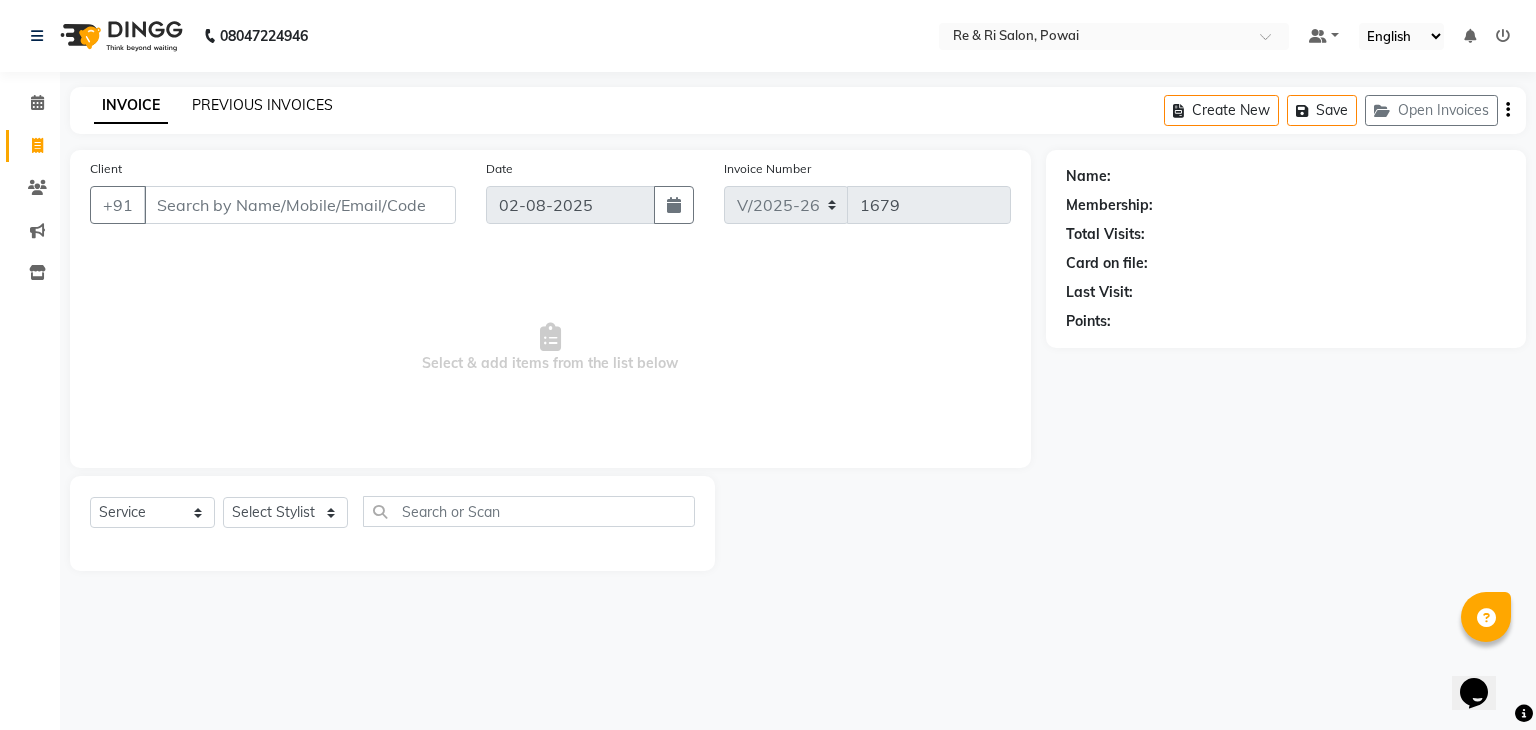 click on "PREVIOUS INVOICES" 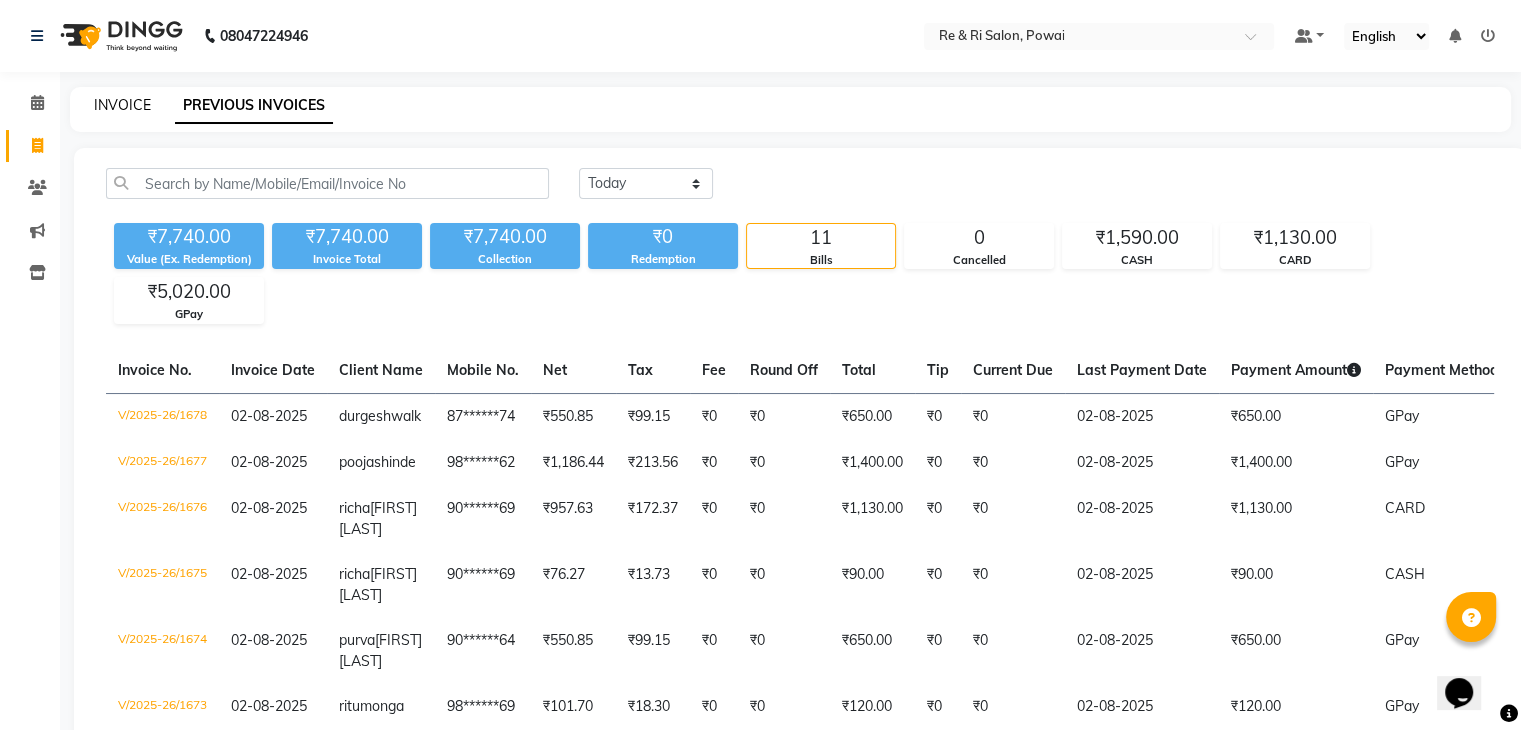 click on "INVOICE" 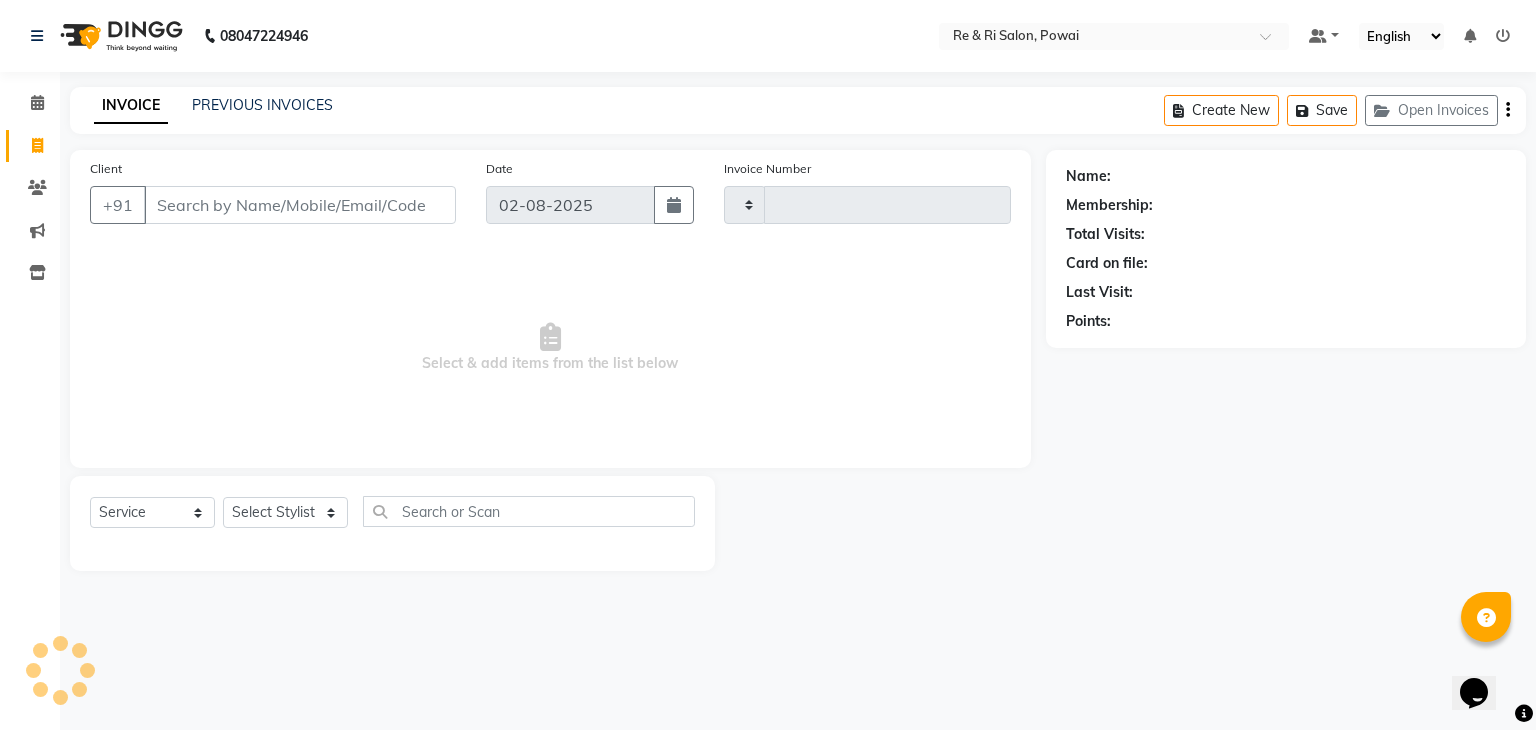 click on "Client" at bounding box center [300, 205] 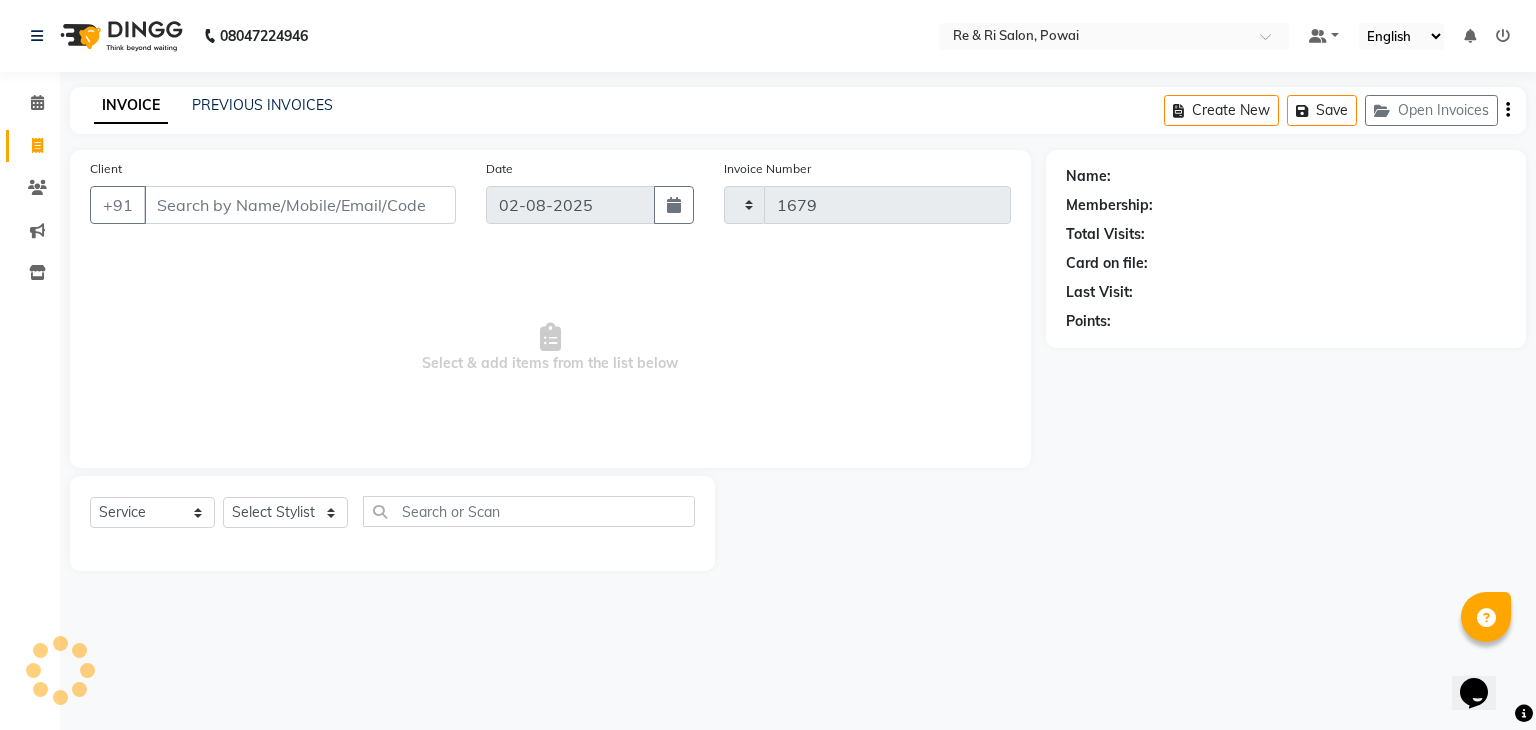 select on "5364" 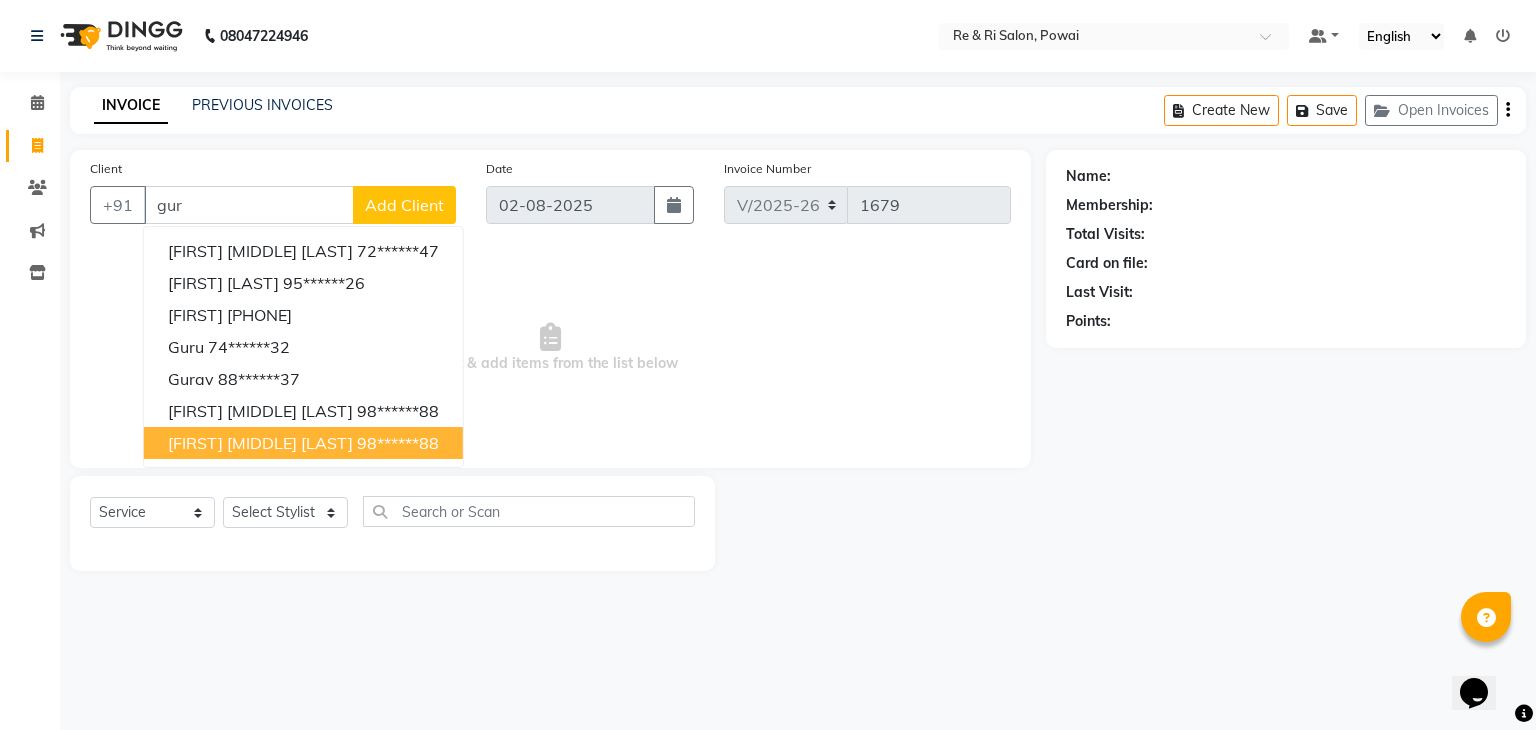 click on "gurdeep  singh narula" at bounding box center (260, 443) 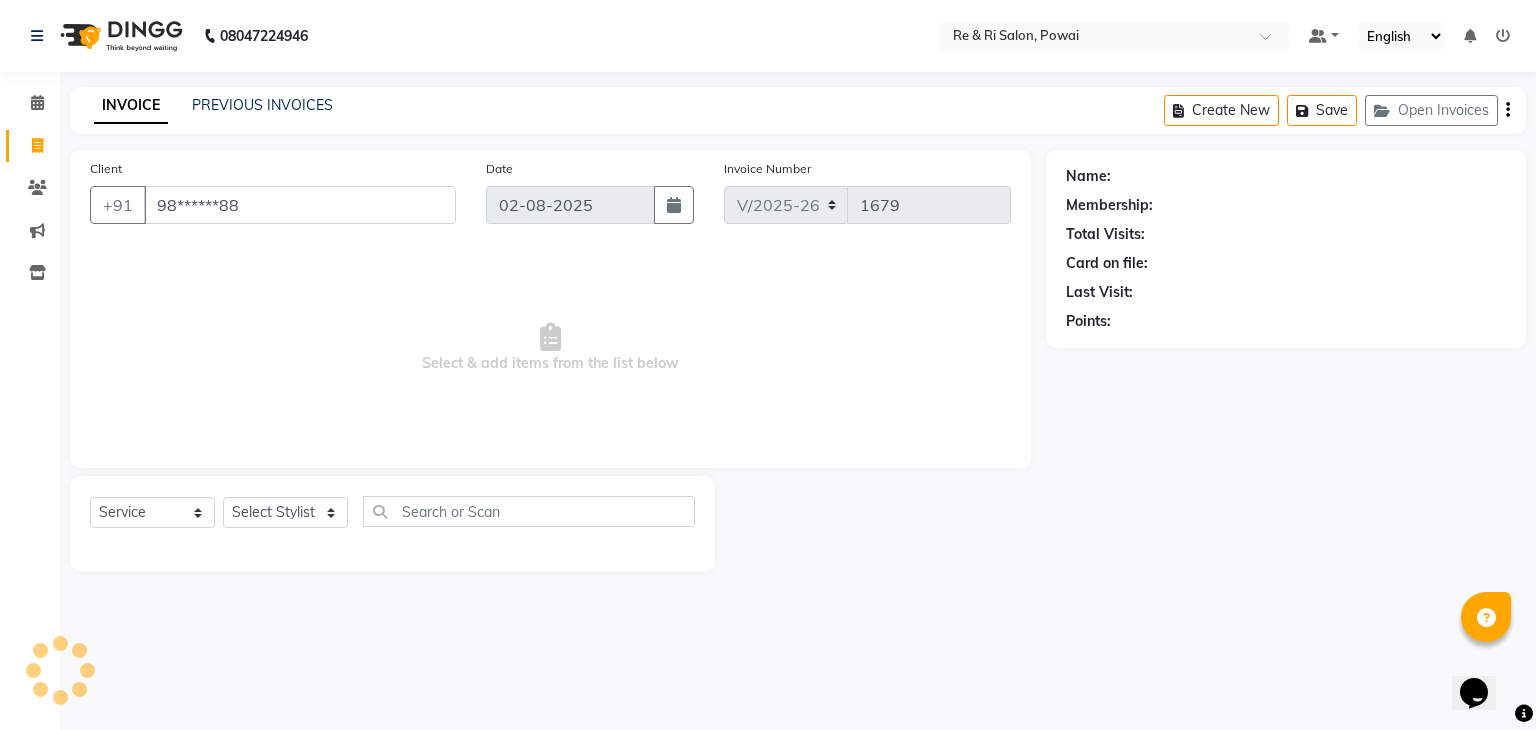 type on "98******88" 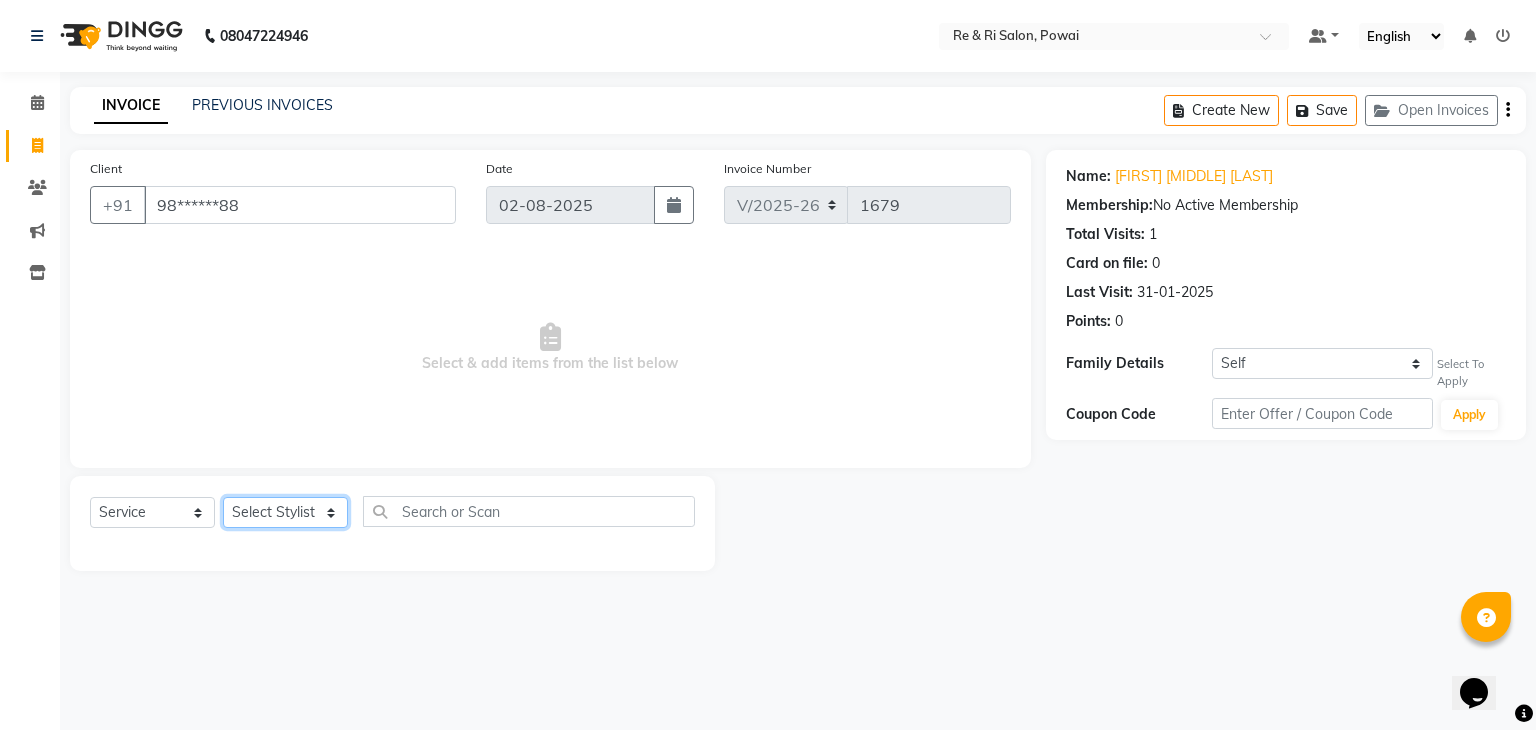 click on "Select Stylist ana Arbaaz  Danish  Poonam Rehaan  Salman  Sandy" 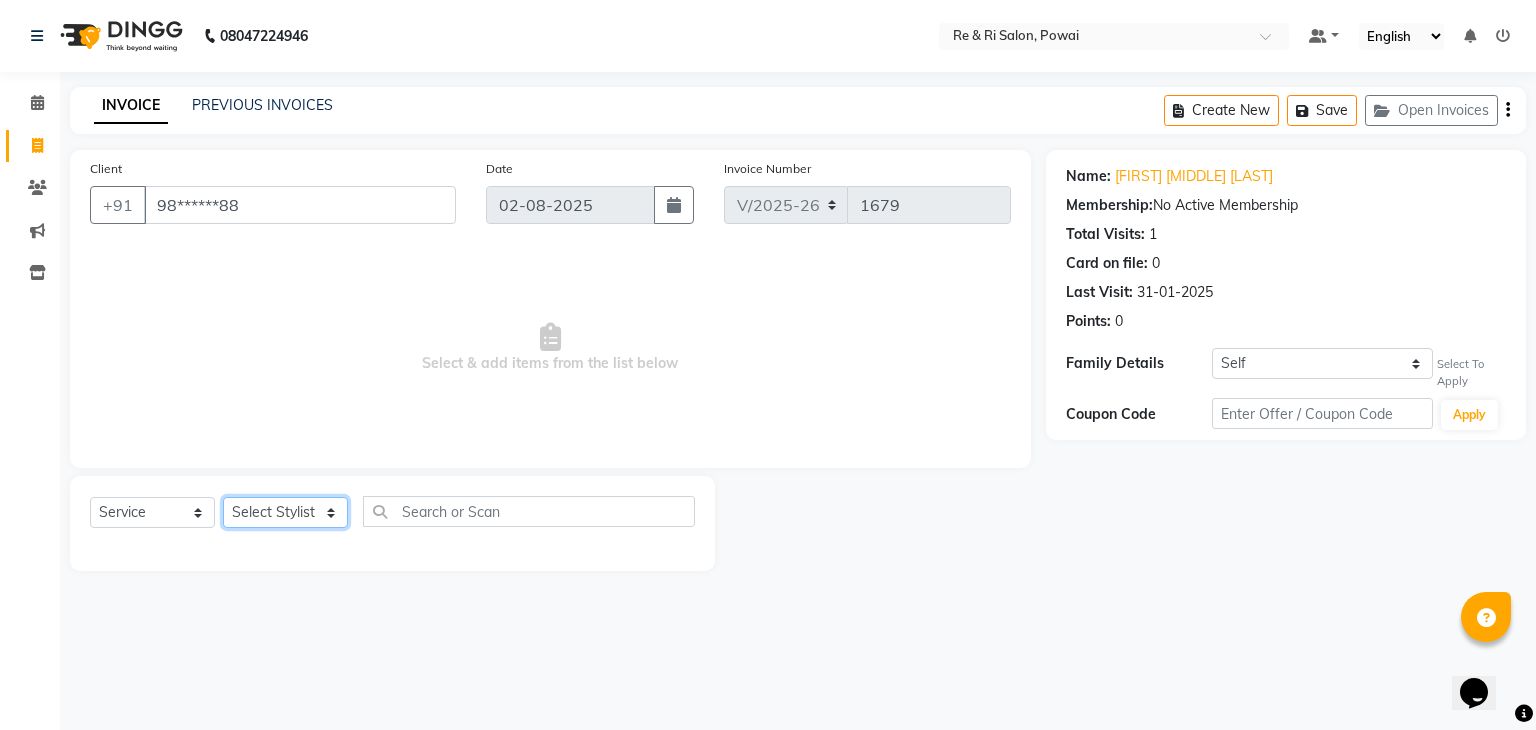 select on "63988" 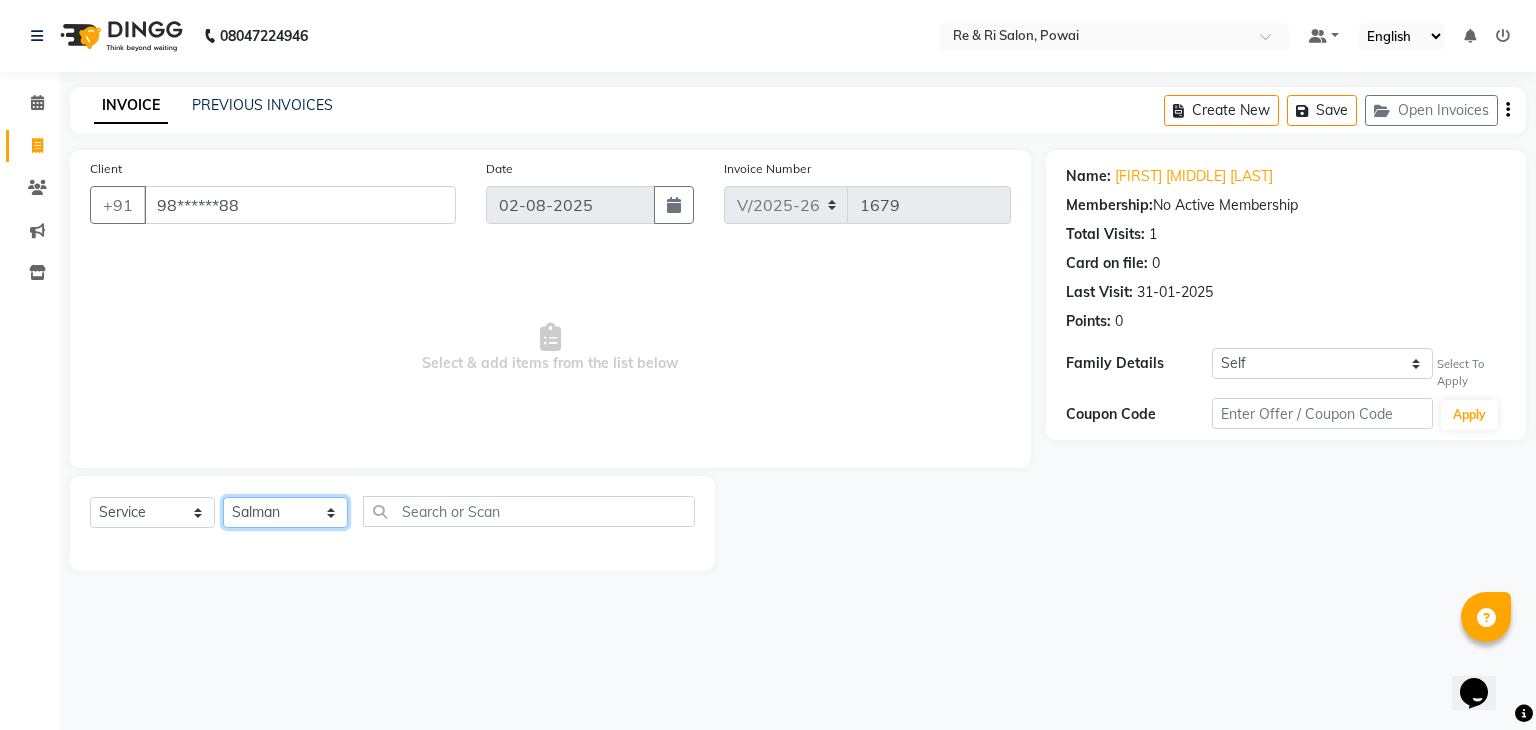 click on "Select Stylist ana Arbaaz  Danish  Poonam Rehaan  Salman  Sandy" 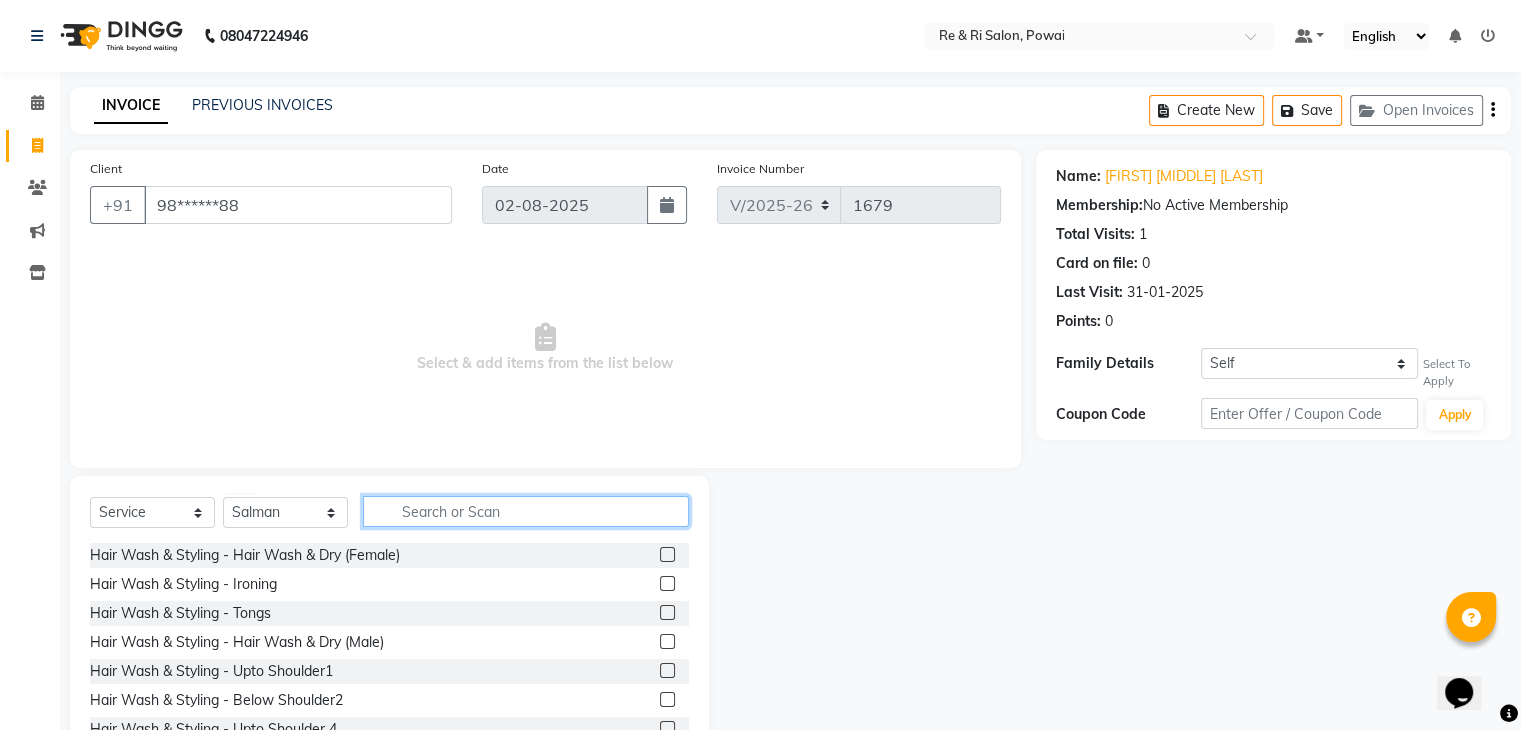 click 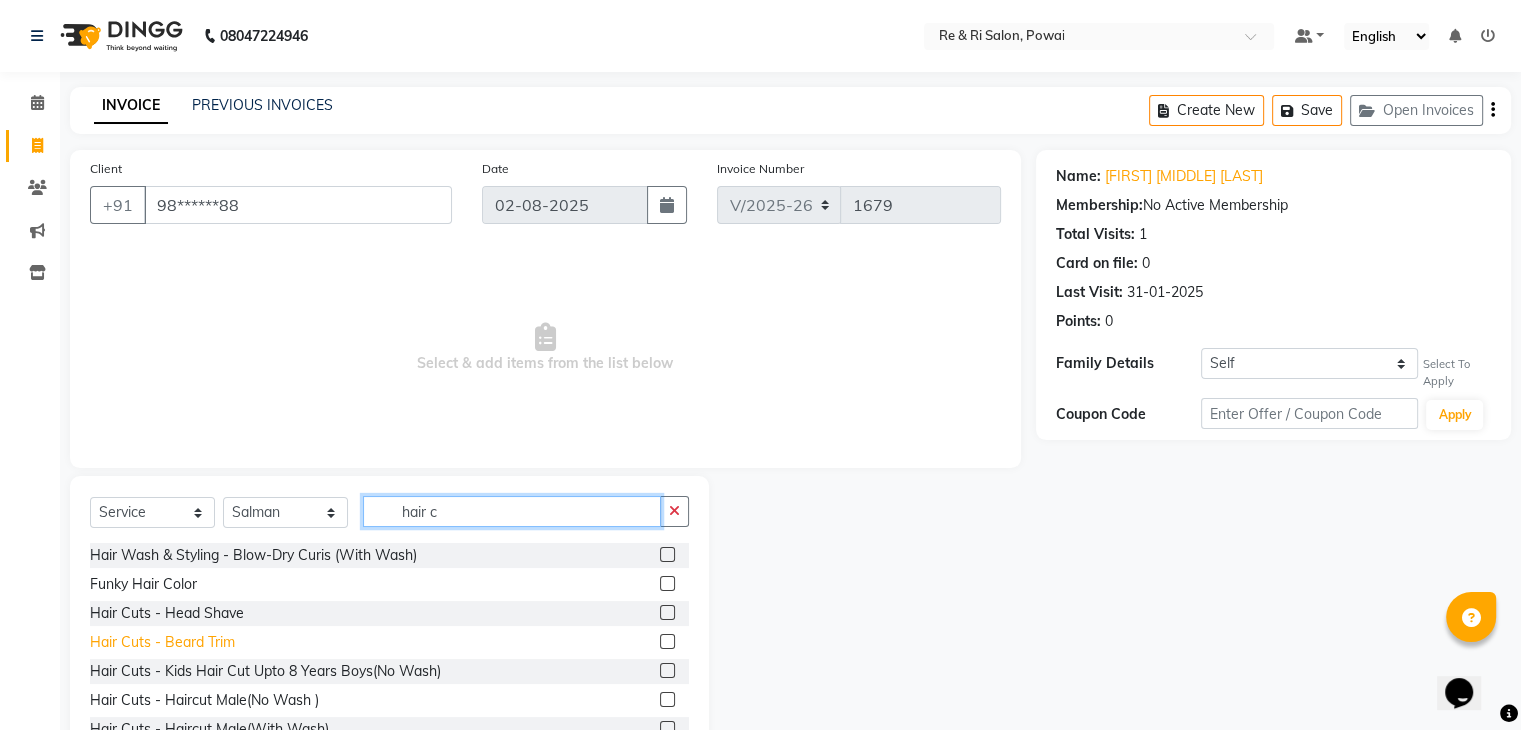 type on "hair c" 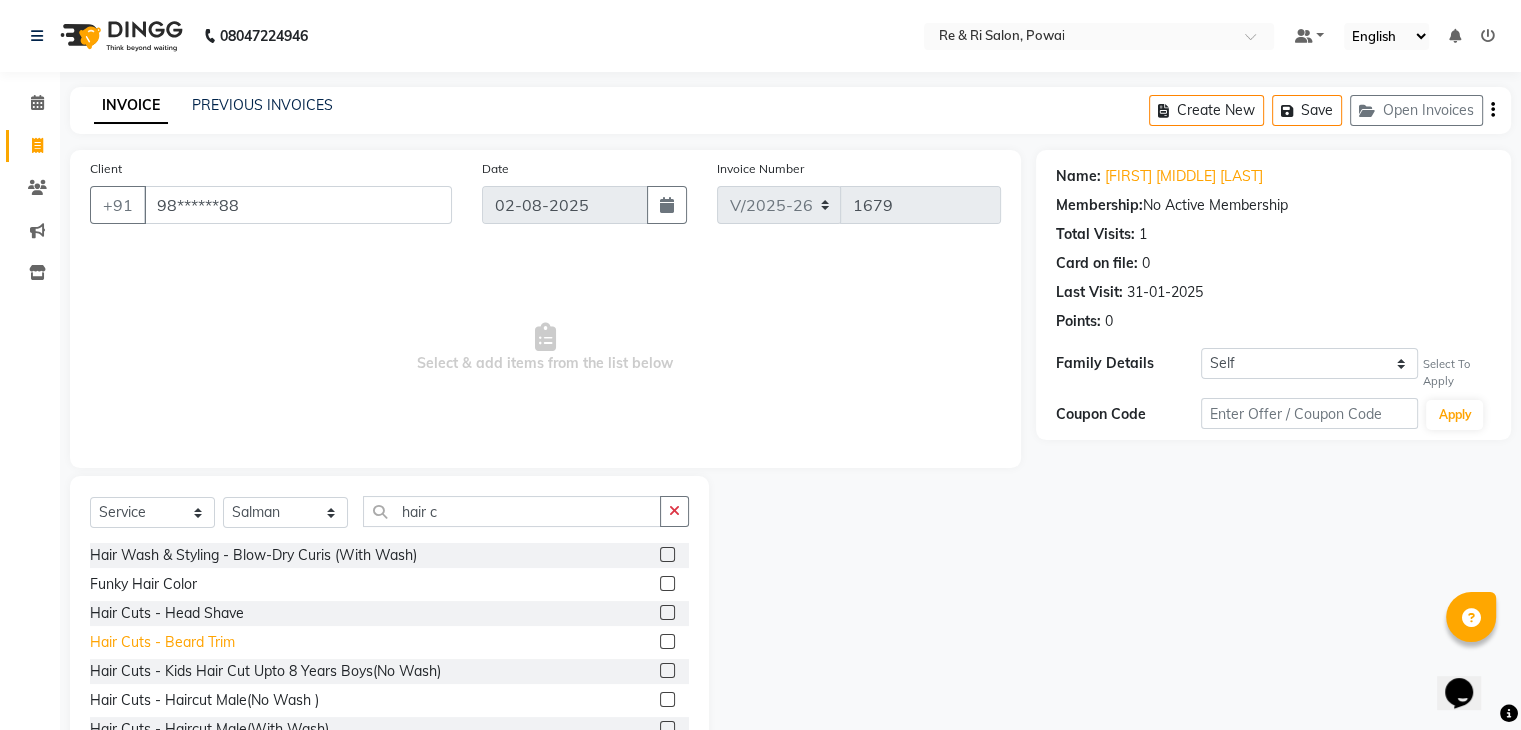 click on "Hair Cuts - Beard Trim" 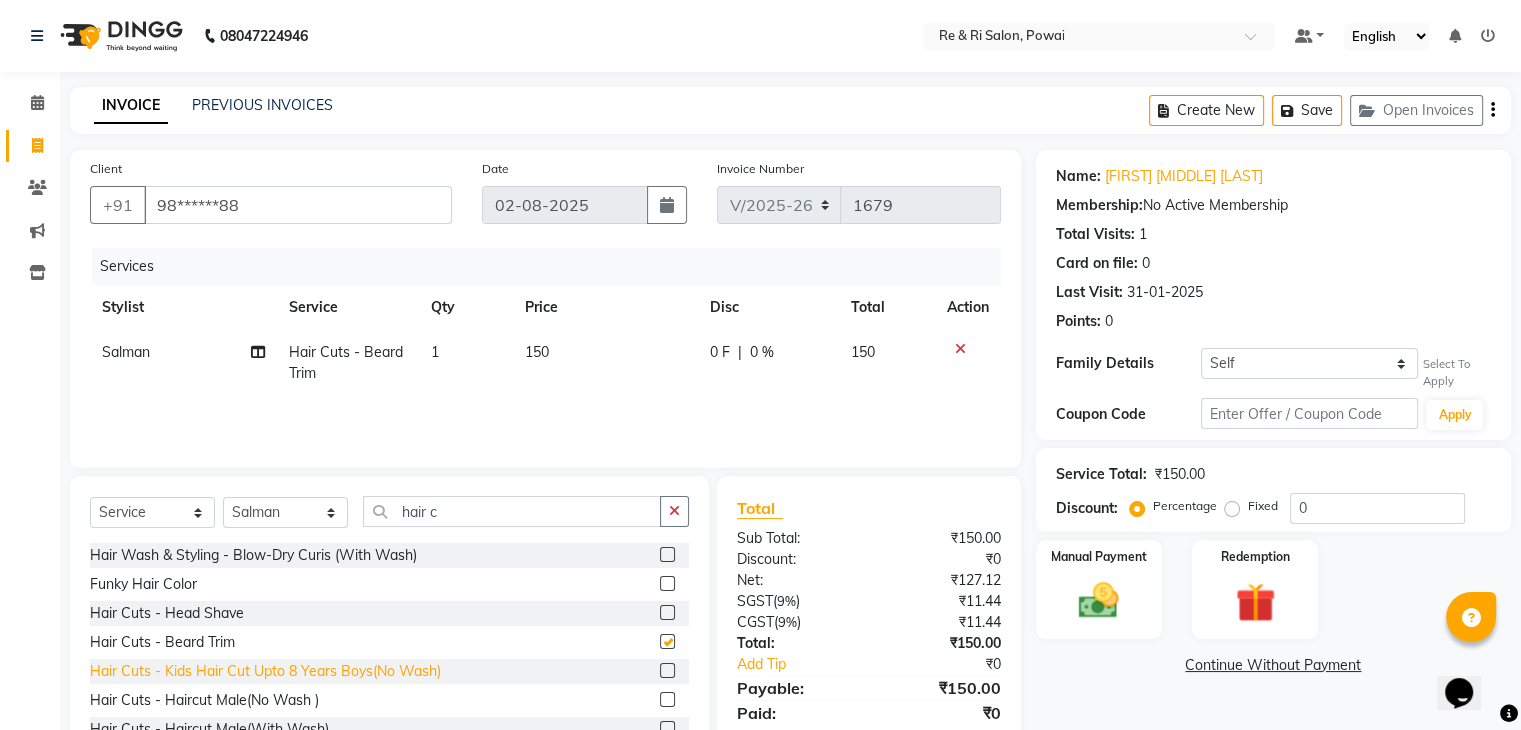 checkbox on "false" 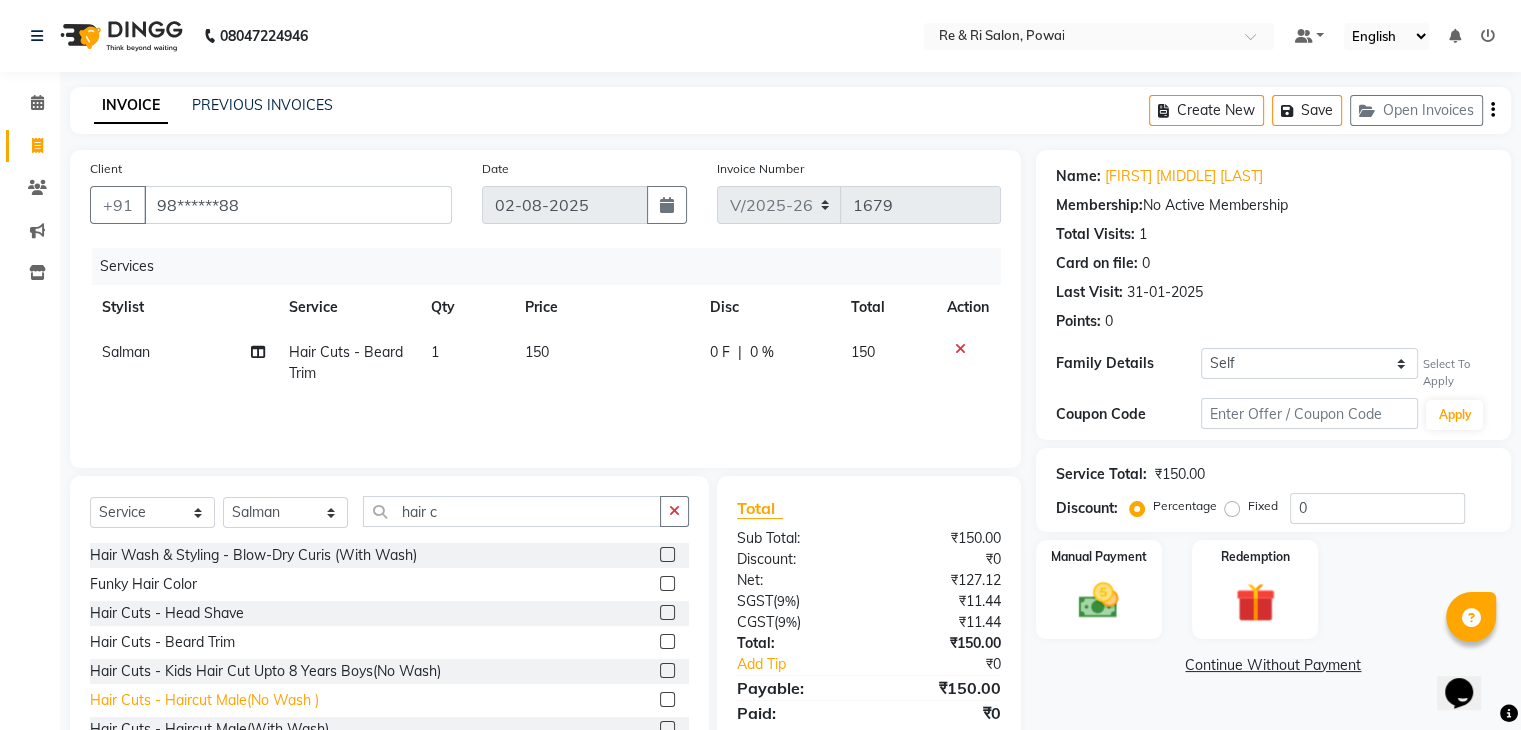 click on "Hair Cuts - Haircut Male(No Wash )" 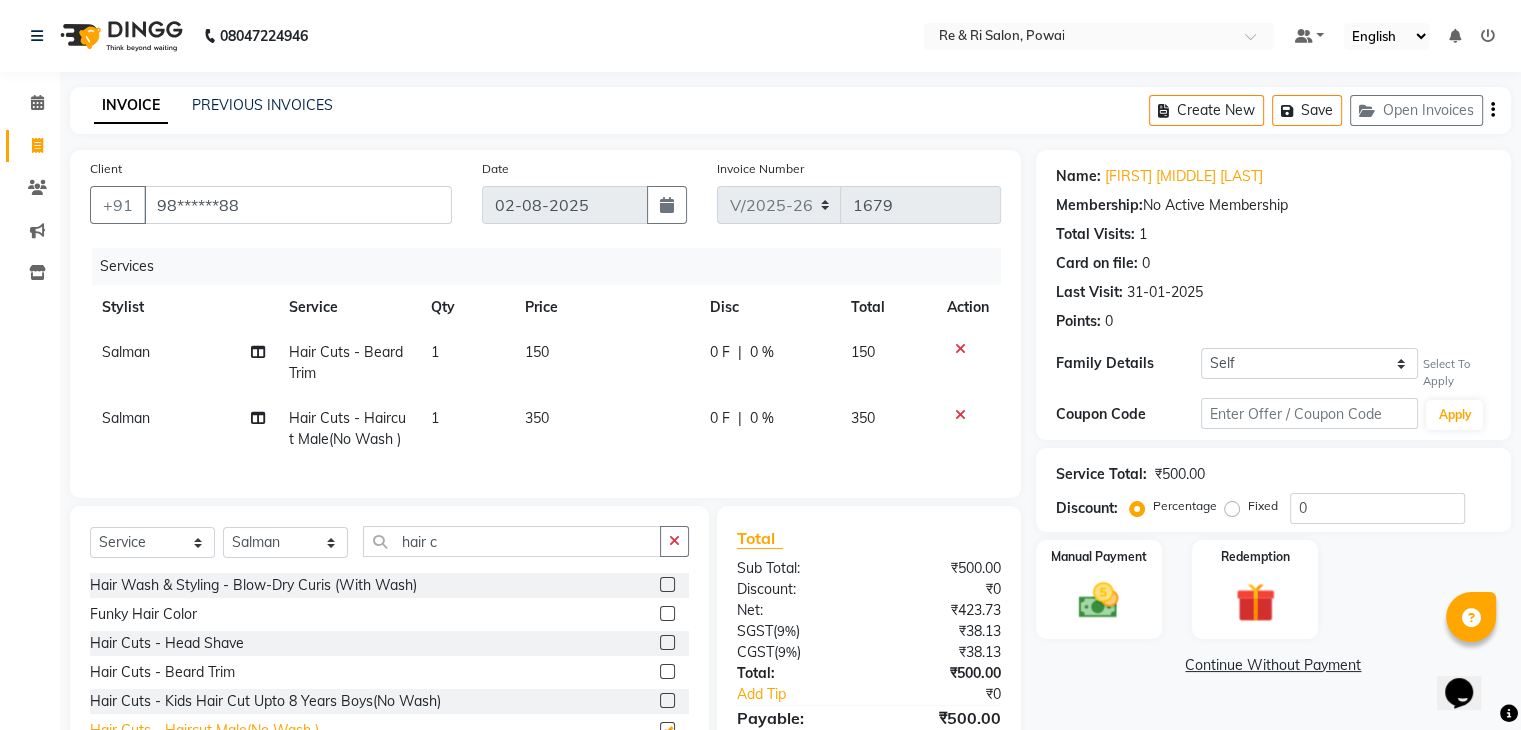 checkbox on "false" 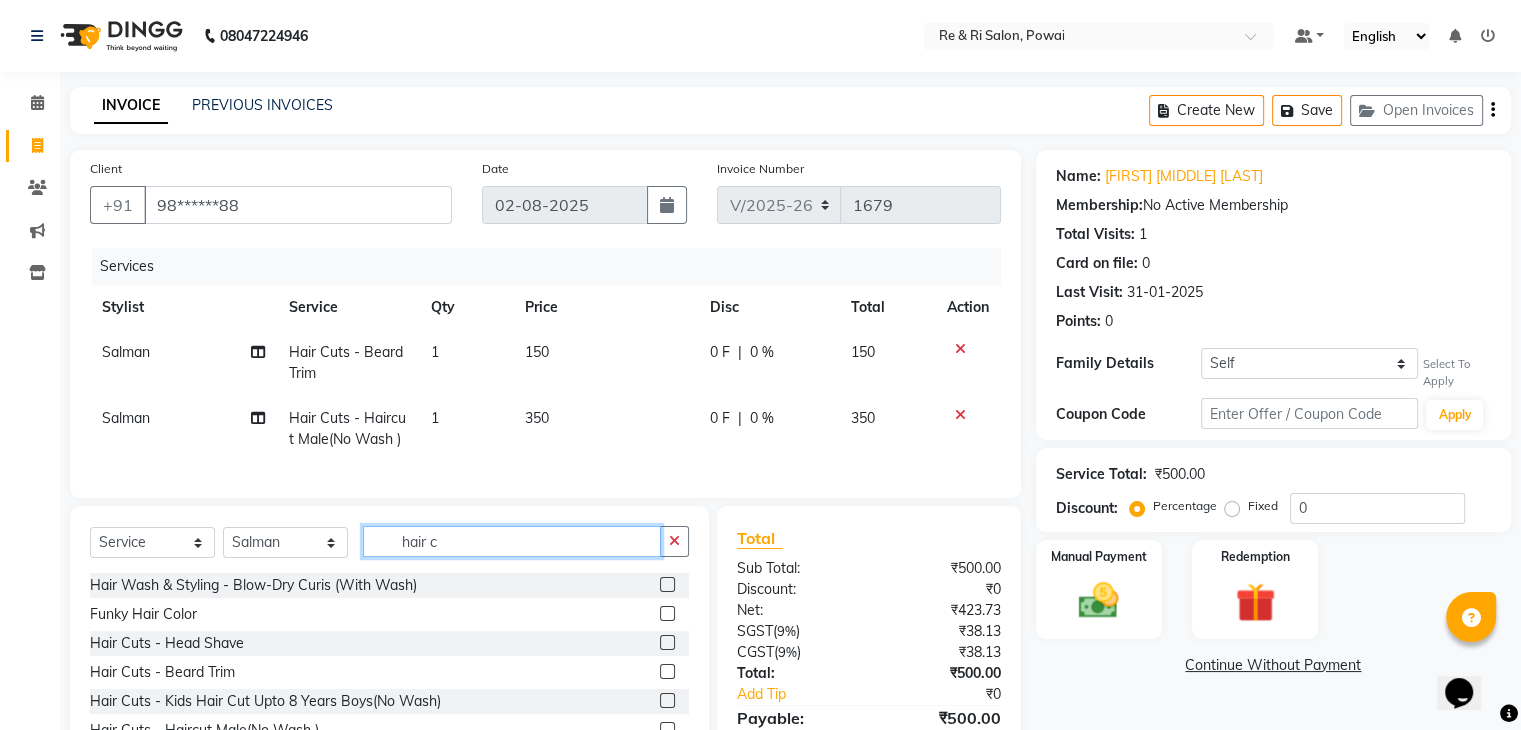 click on "hair c" 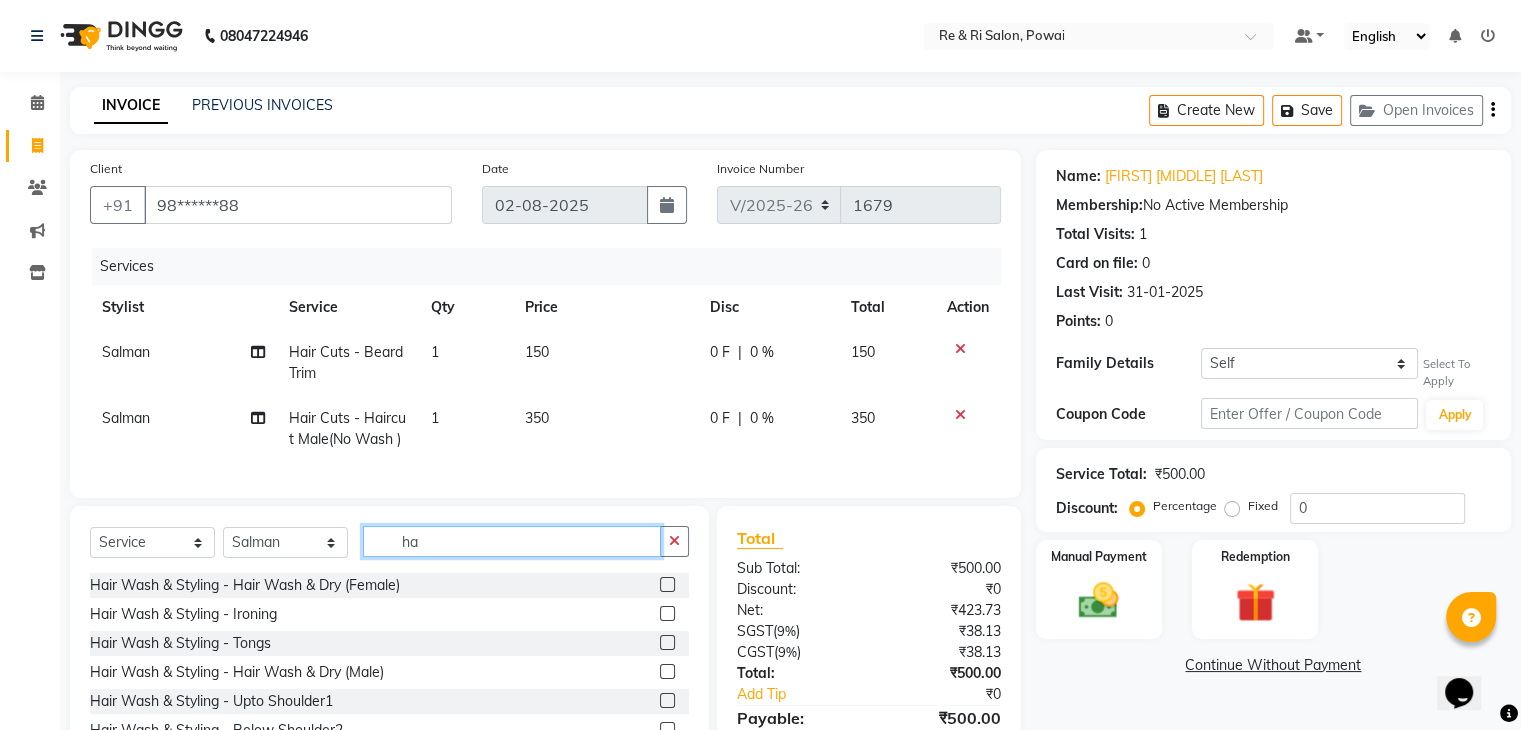 type on "h" 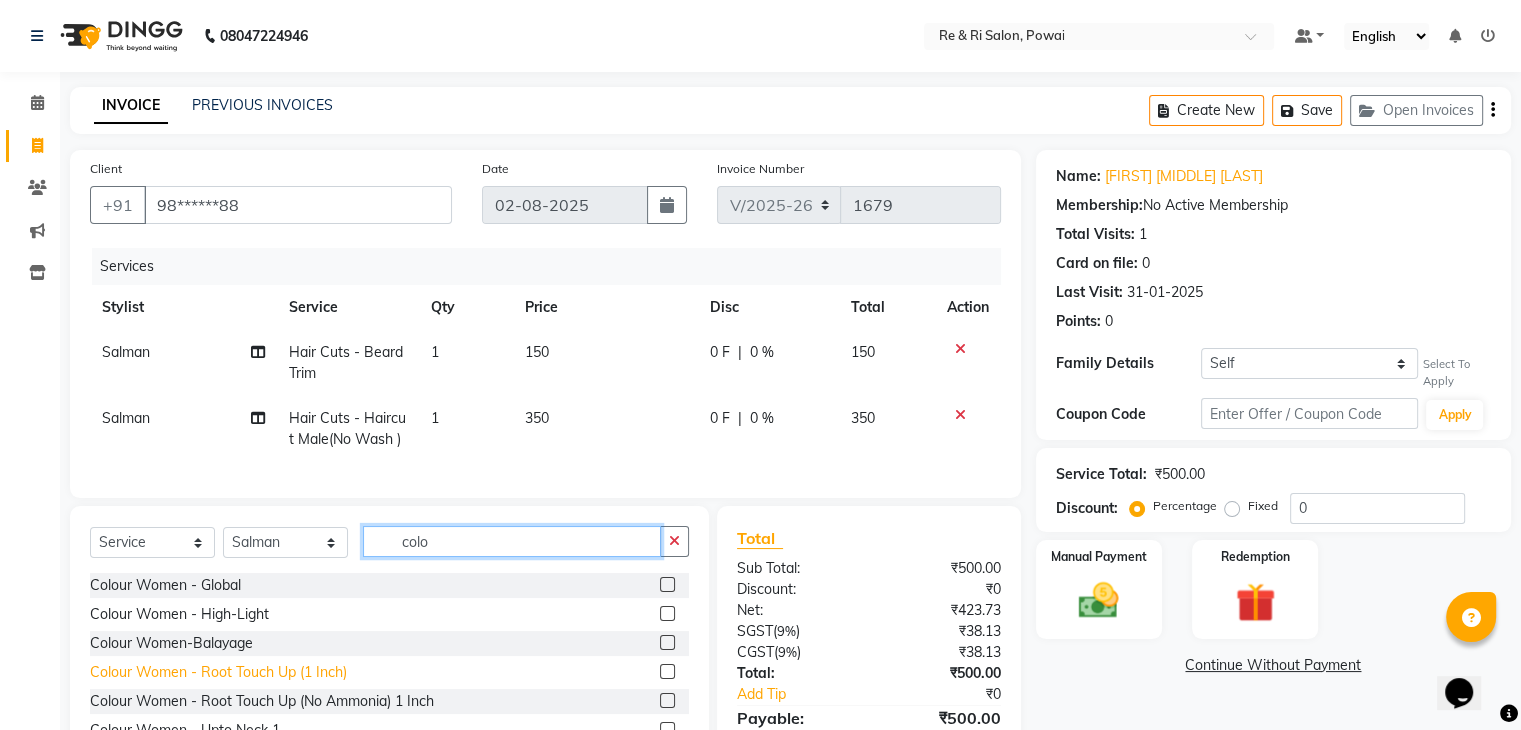 type on "colo" 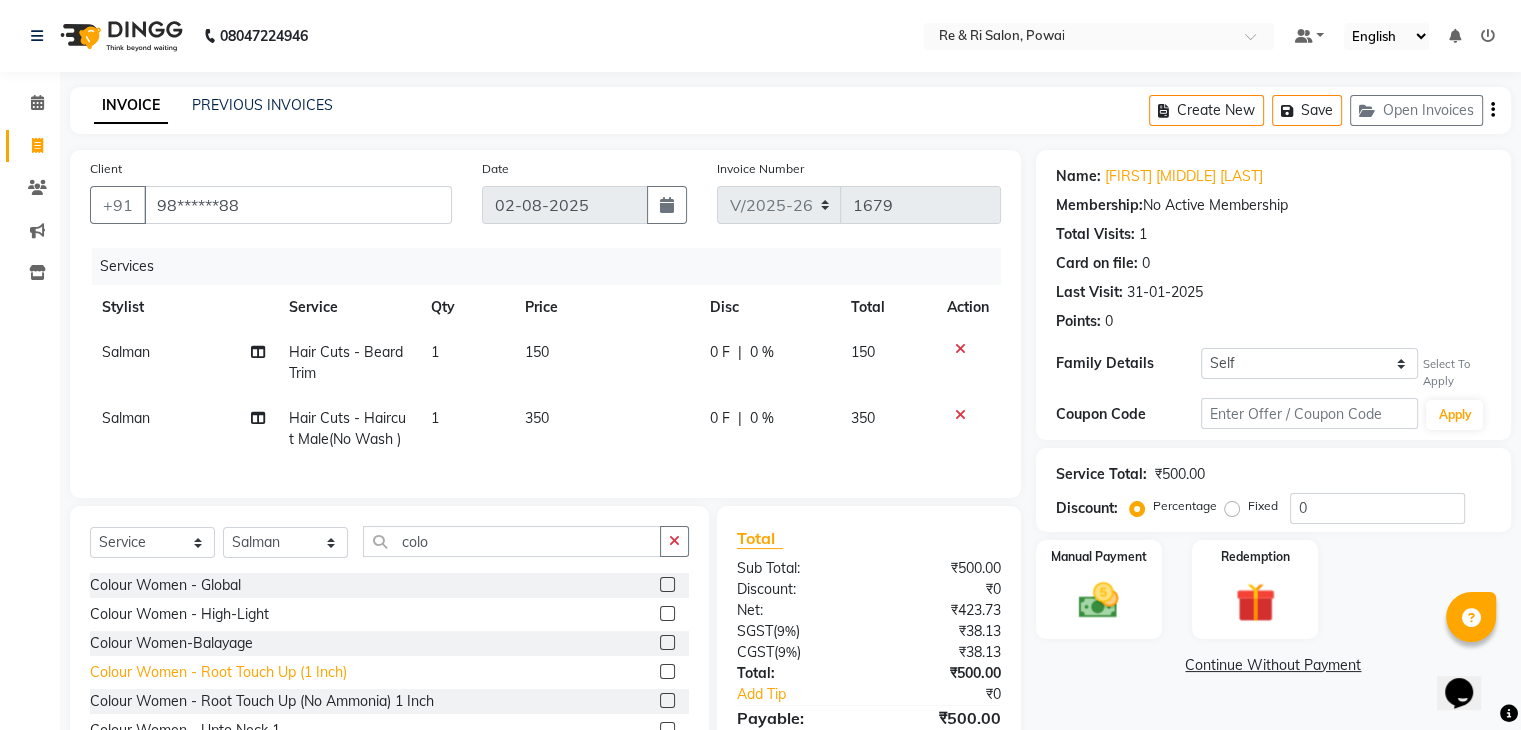 click on "Colour Women - Root Touch Up (1 Inch)" 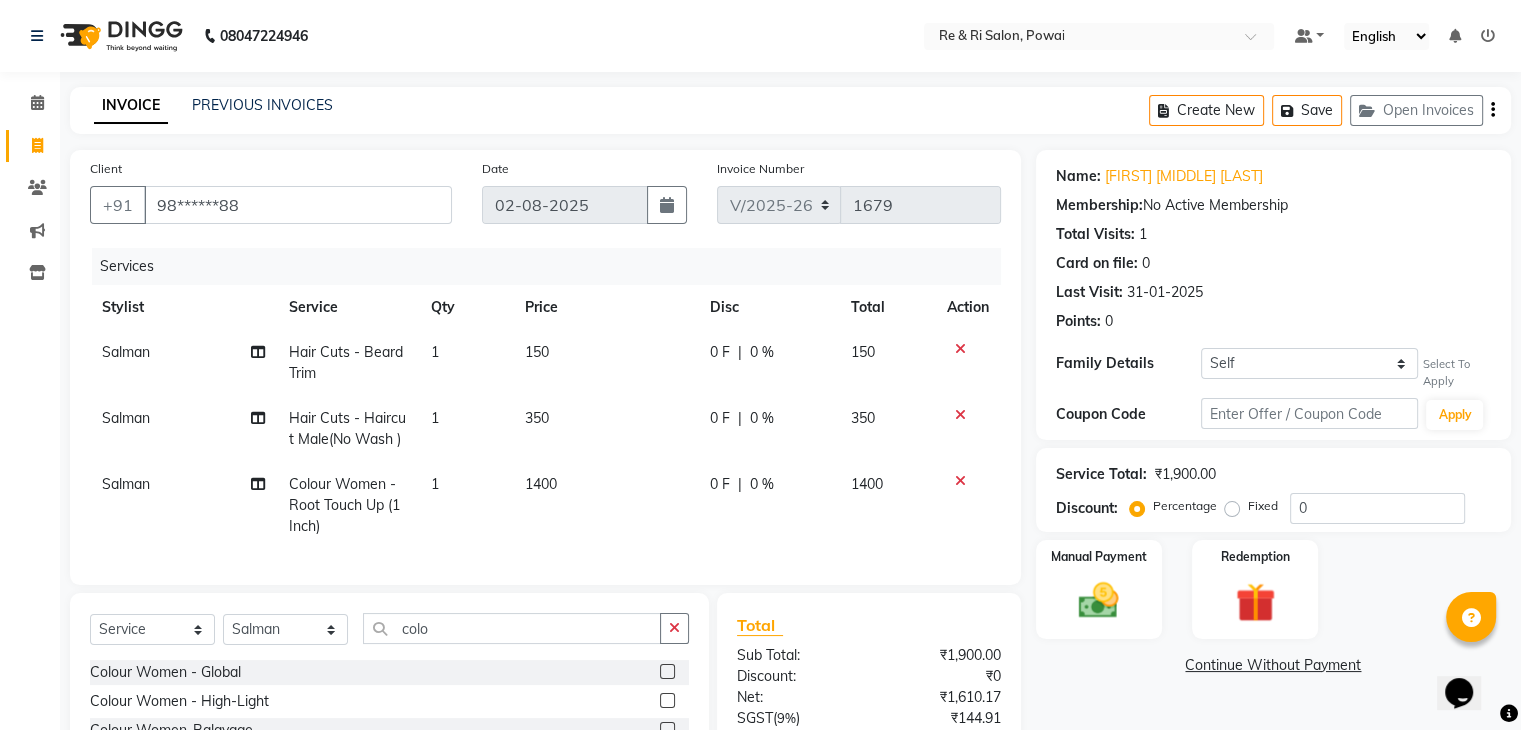 checkbox on "false" 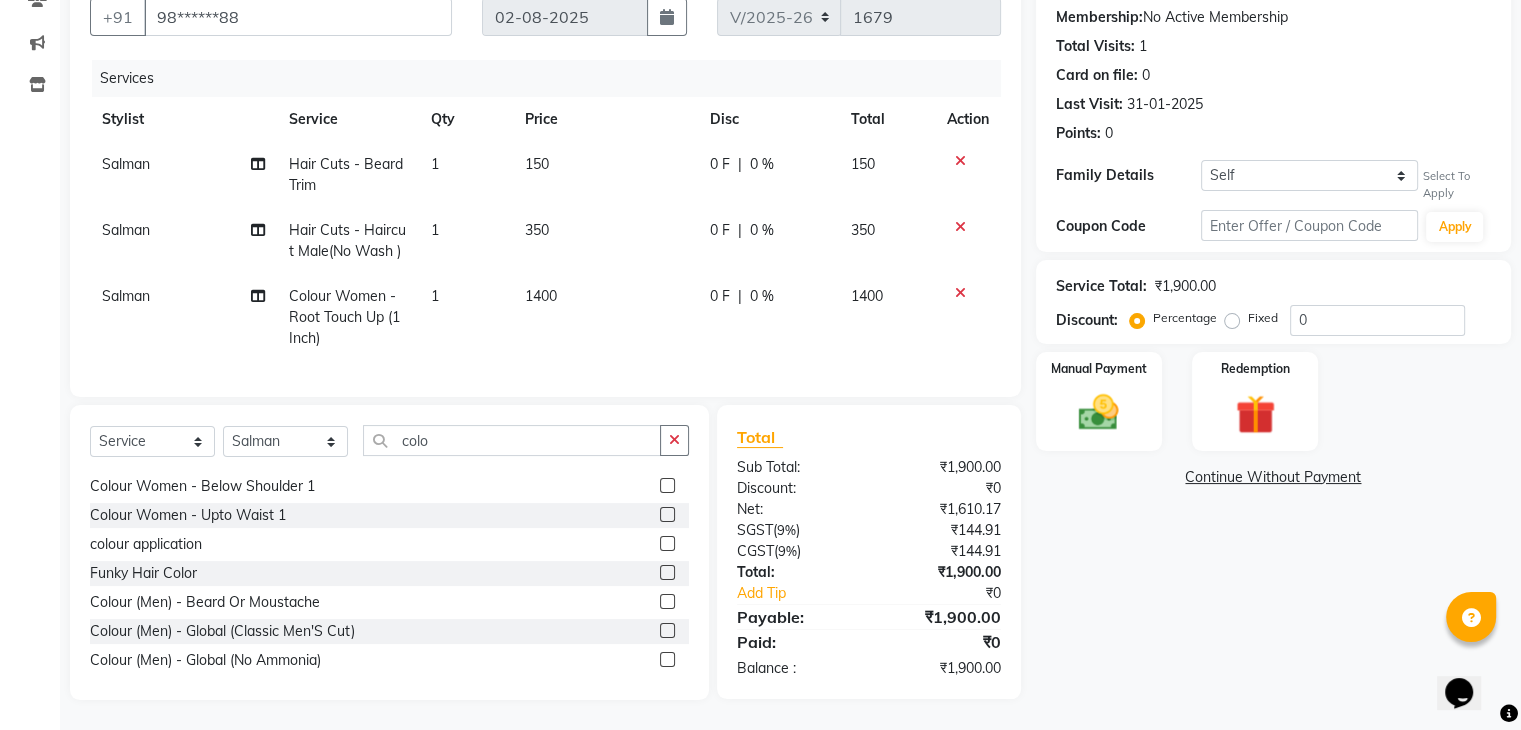 scroll, scrollTop: 351, scrollLeft: 0, axis: vertical 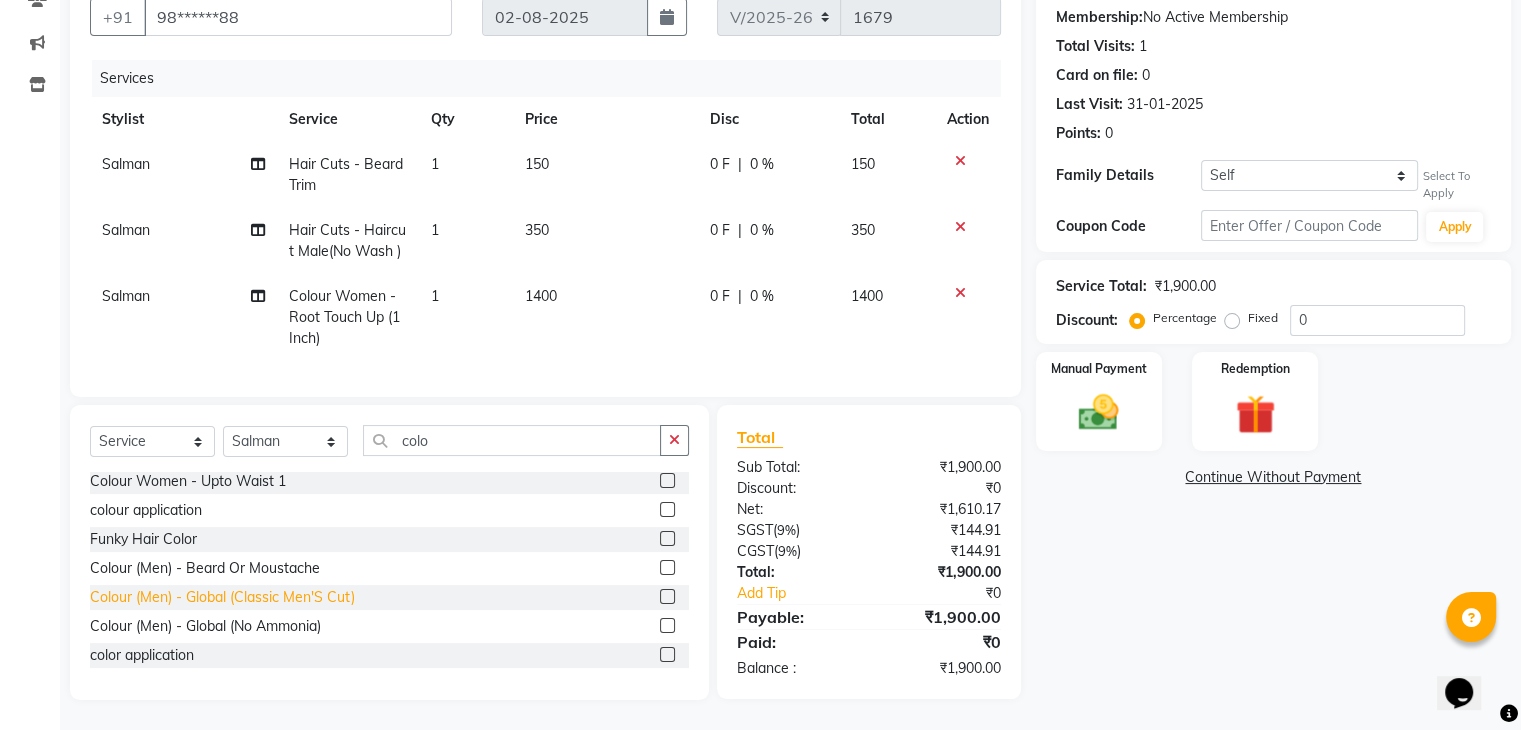 click on "Colour (Men) - Global (Classic Men'S Cut)" 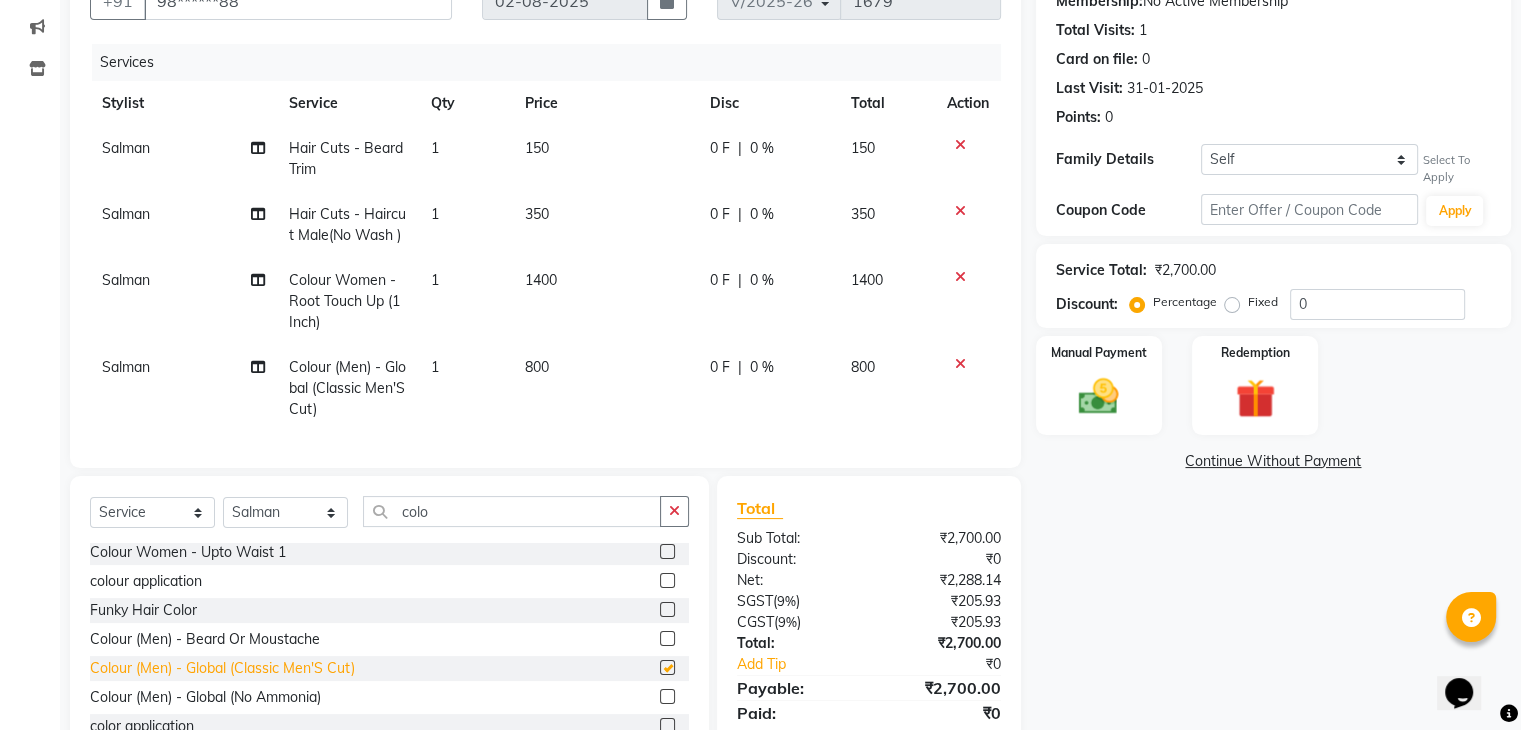 checkbox on "false" 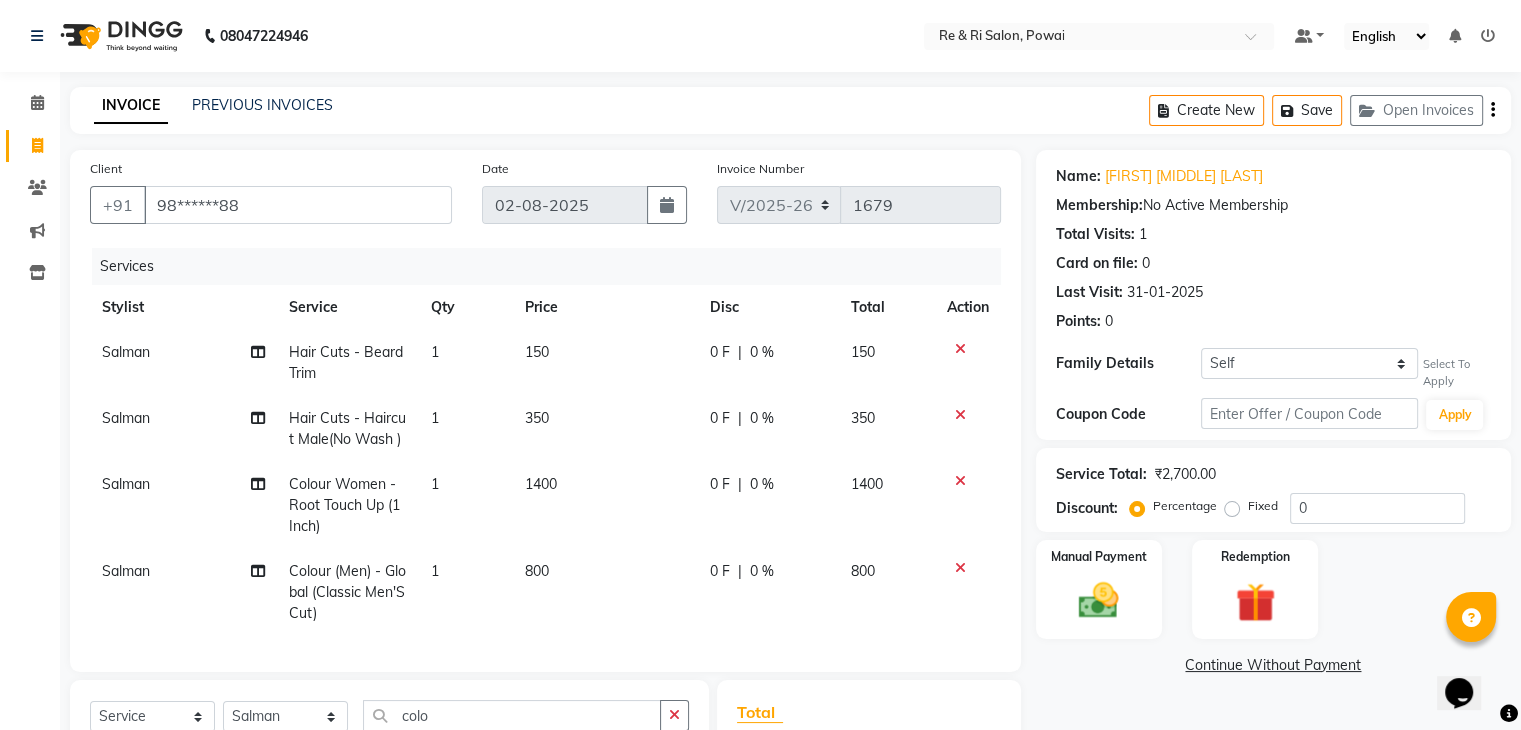 scroll, scrollTop: 291, scrollLeft: 0, axis: vertical 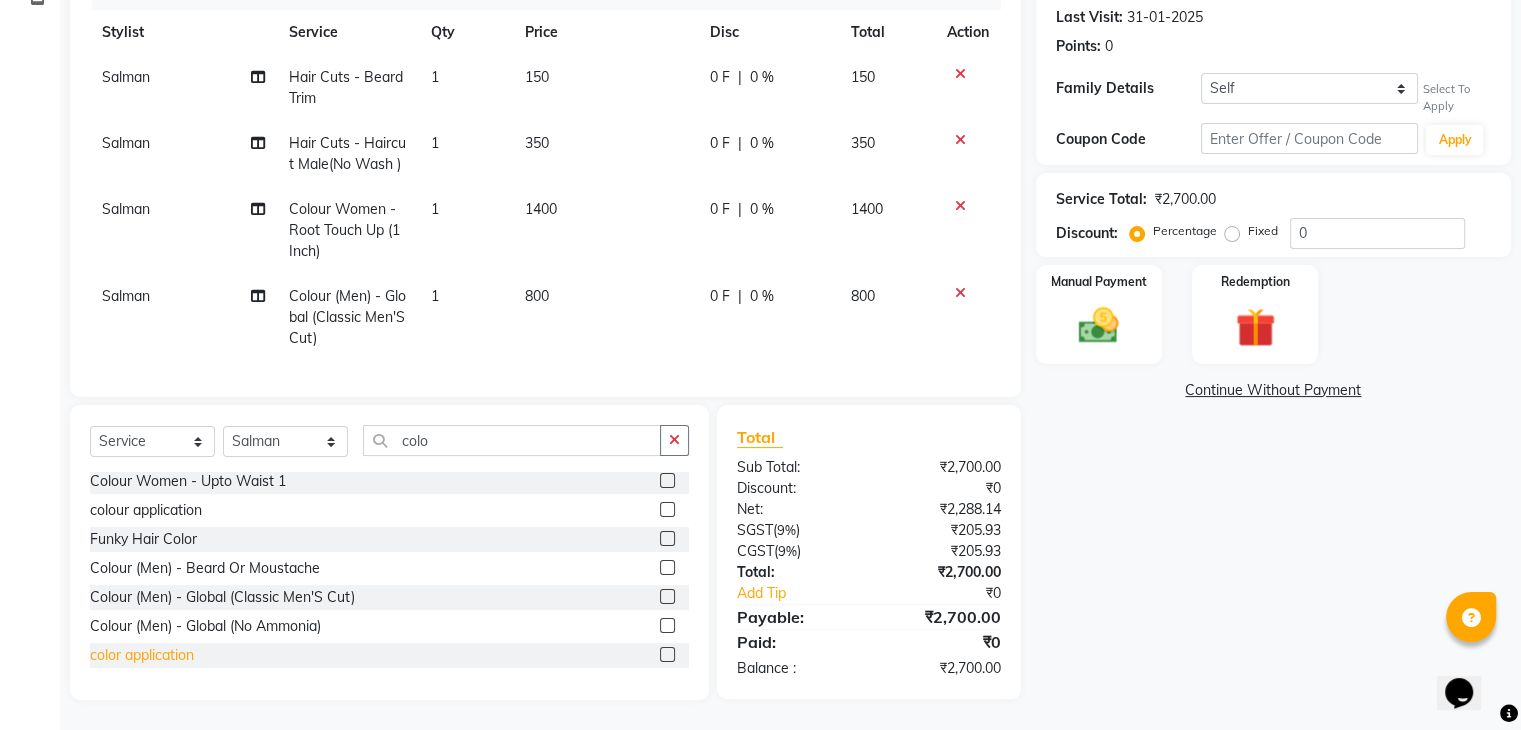click on "color application" 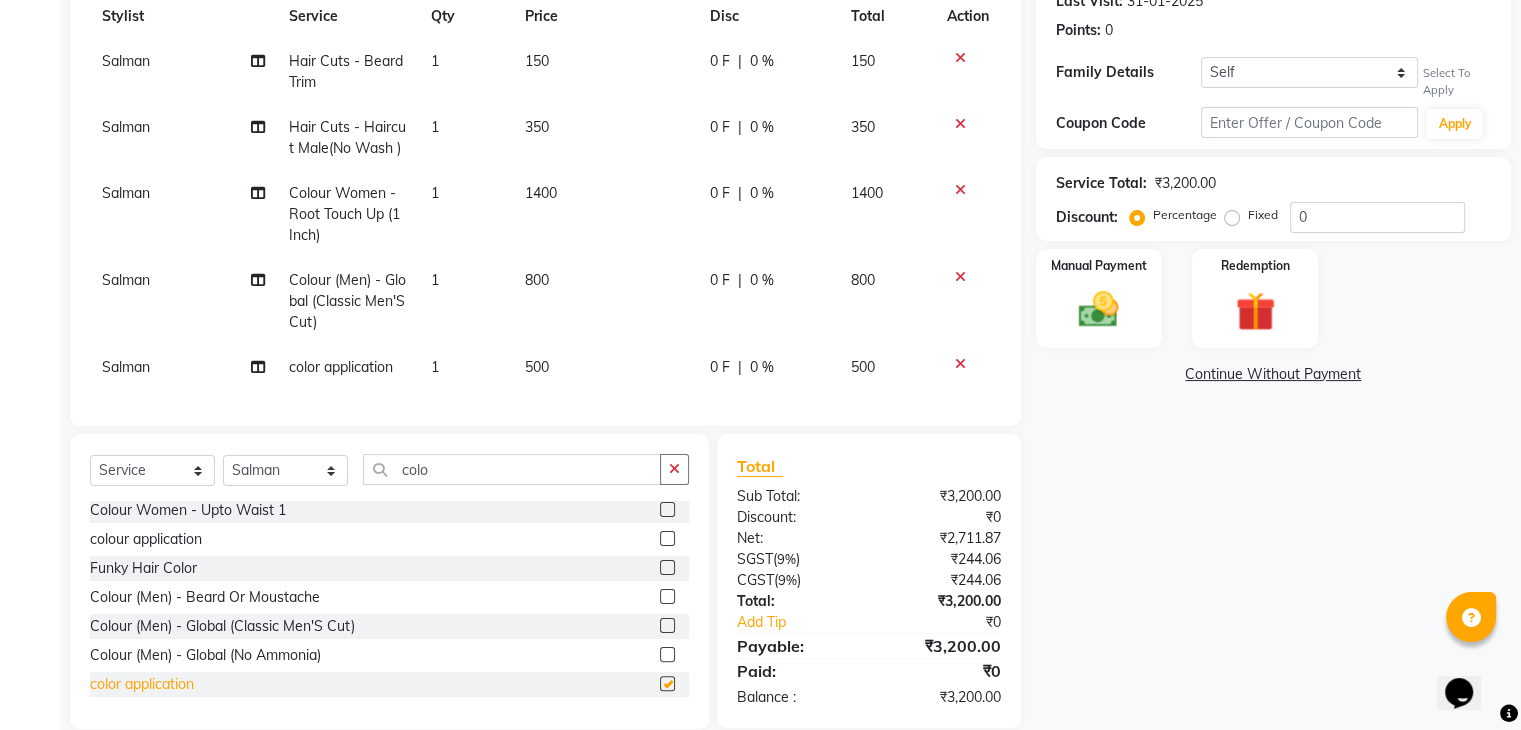 checkbox on "false" 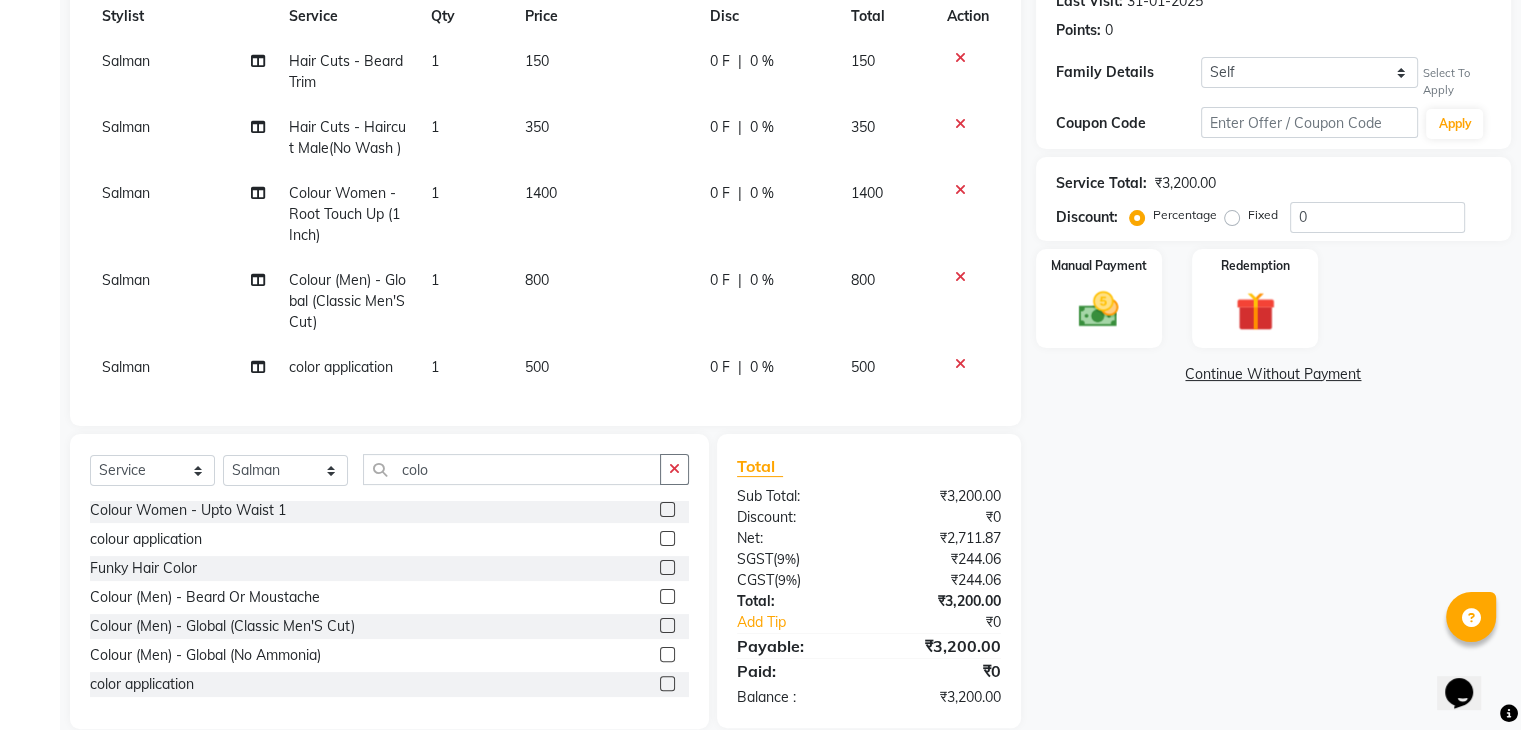 click 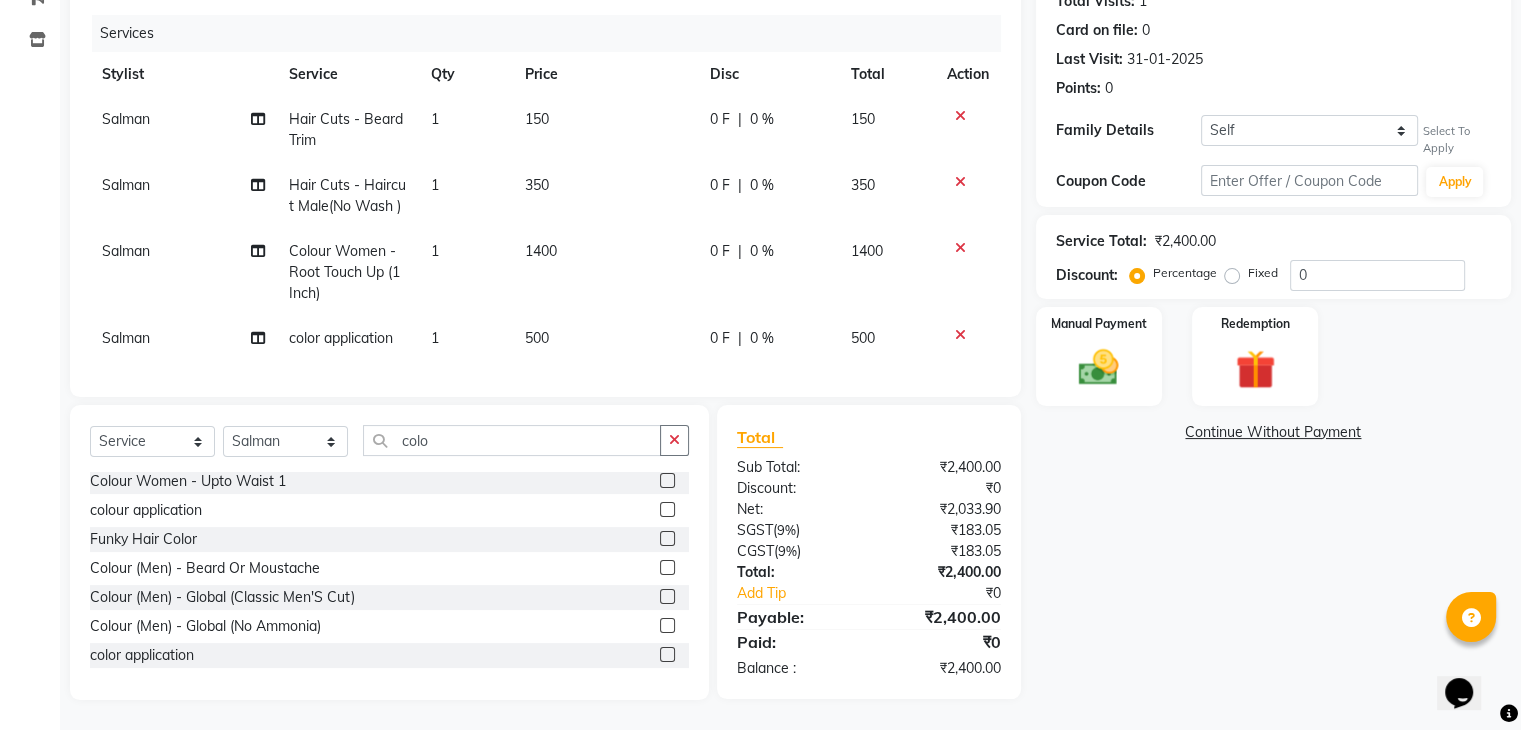 scroll, scrollTop: 249, scrollLeft: 0, axis: vertical 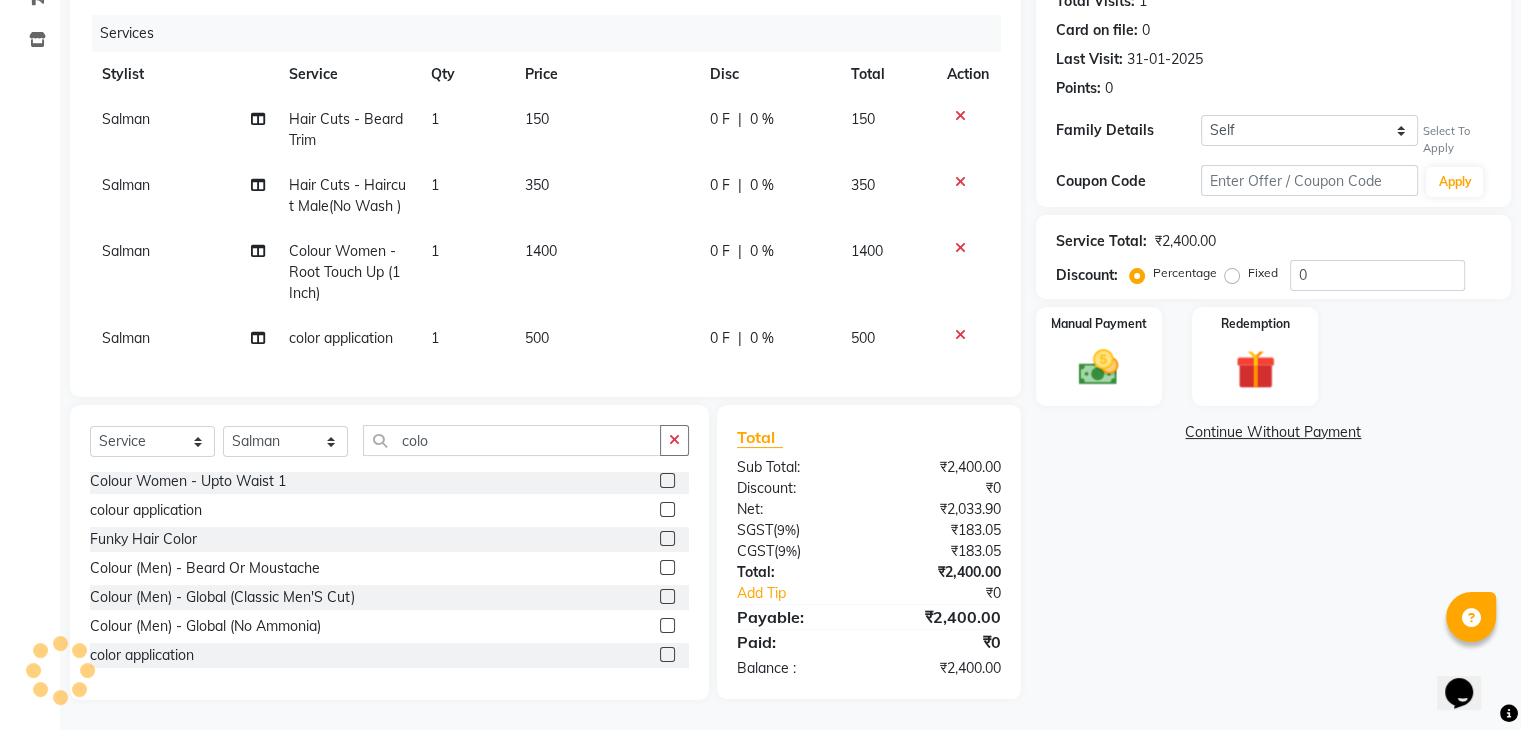 click 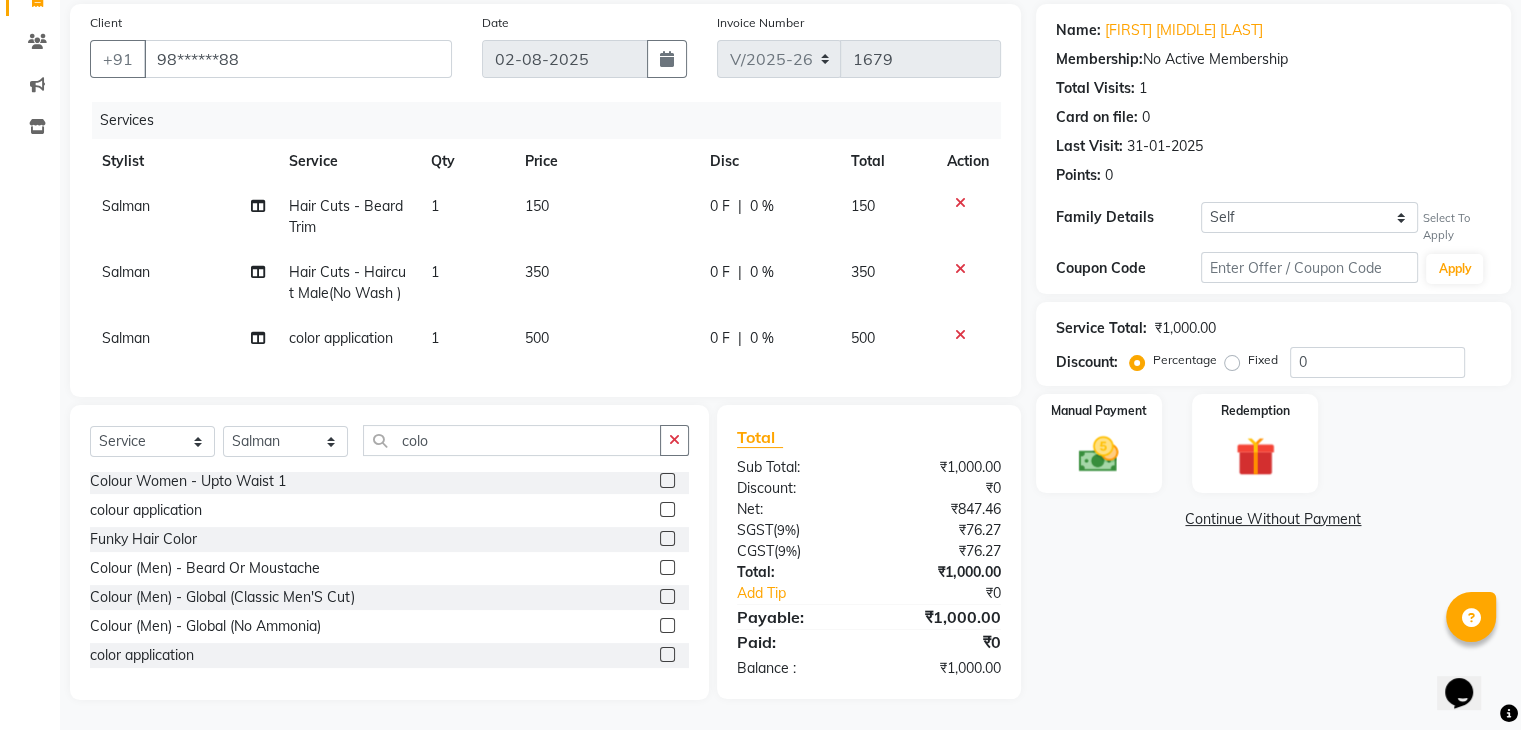 click on "0 F" 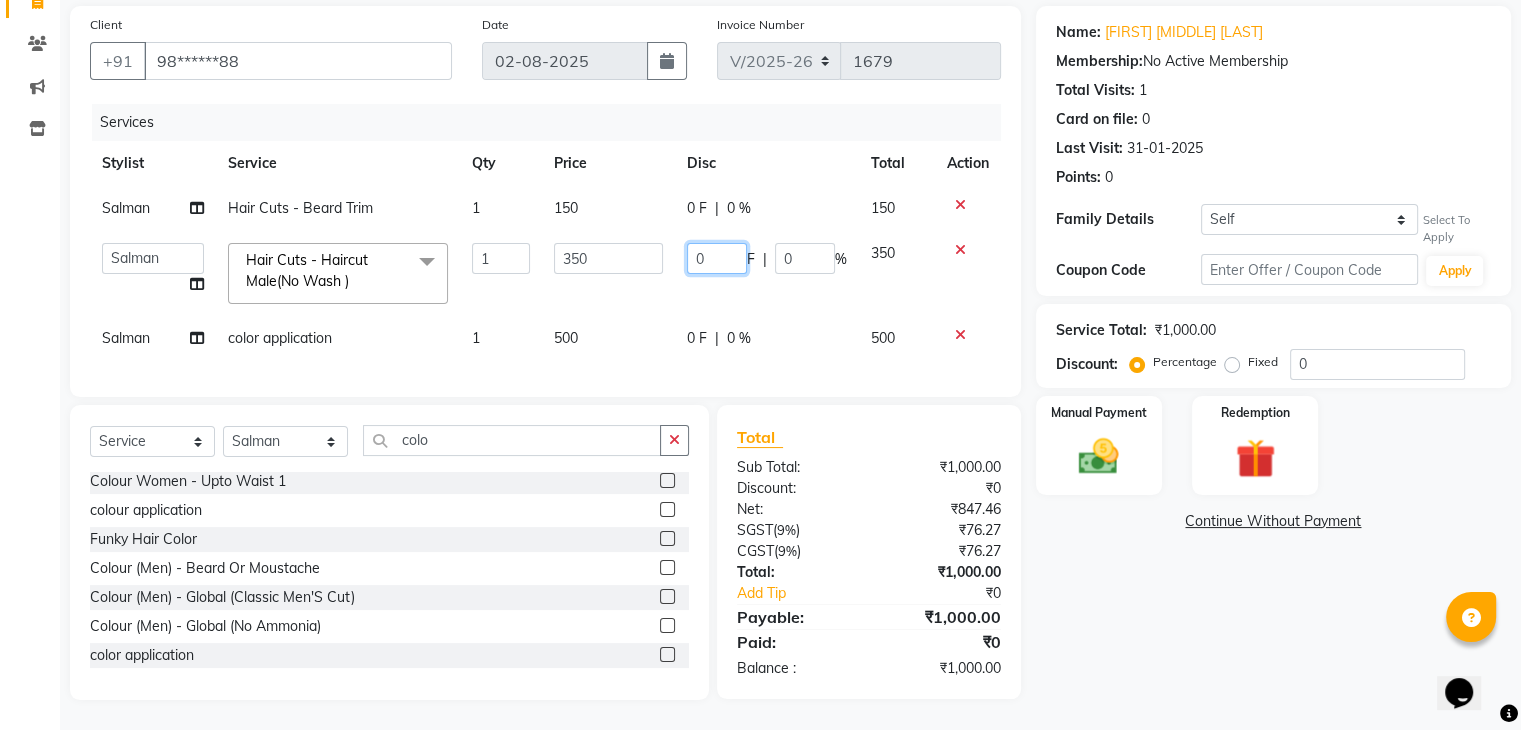 click on "0" 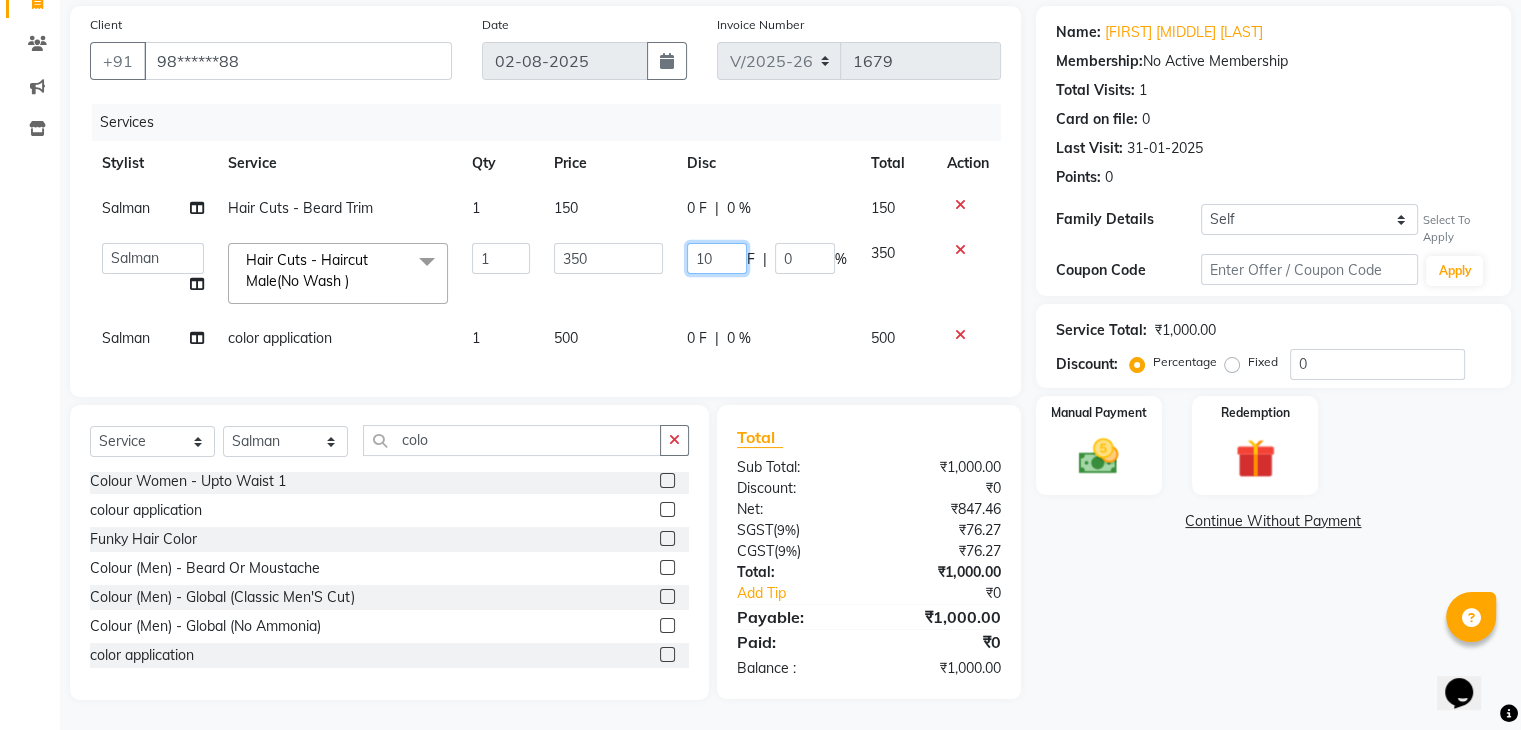 type on "100" 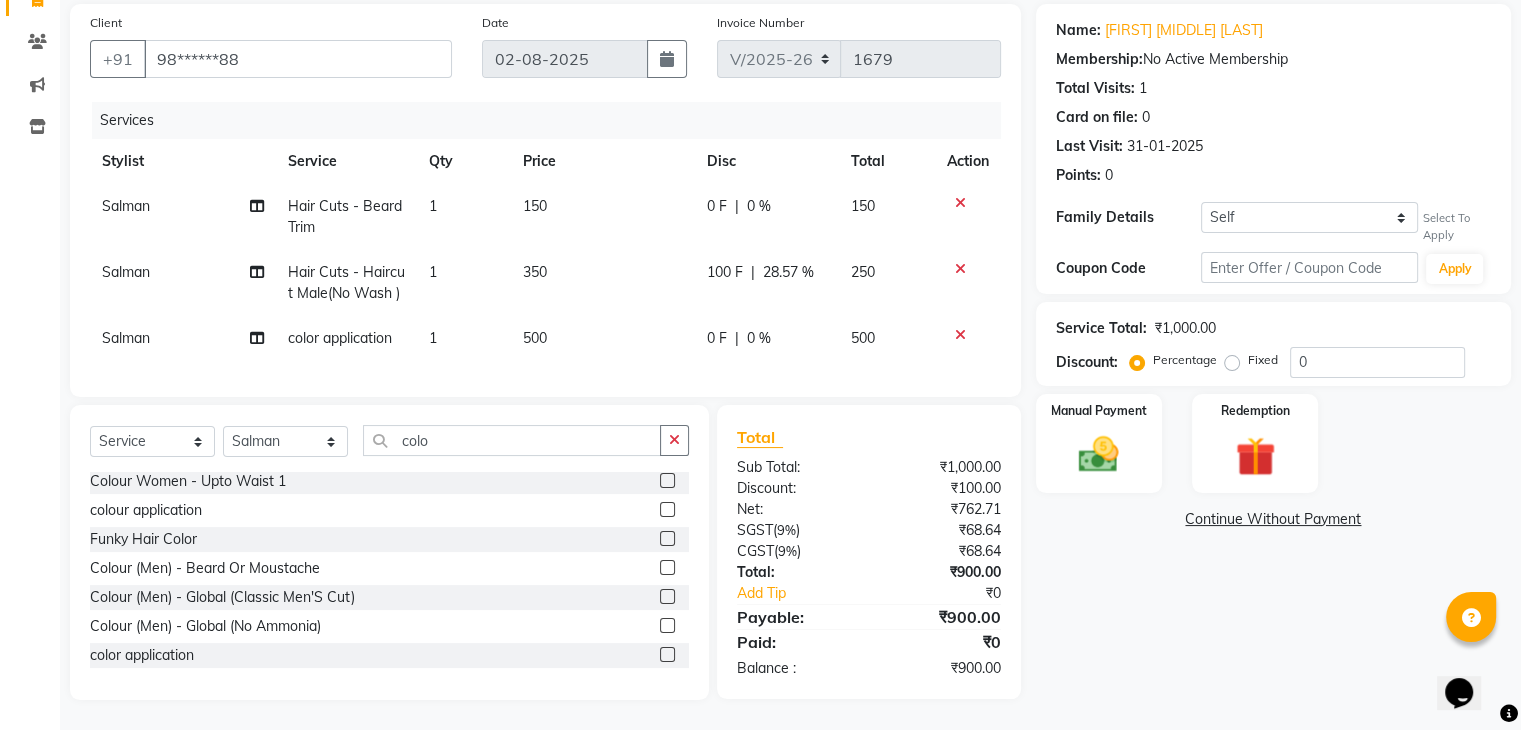 click on "500" 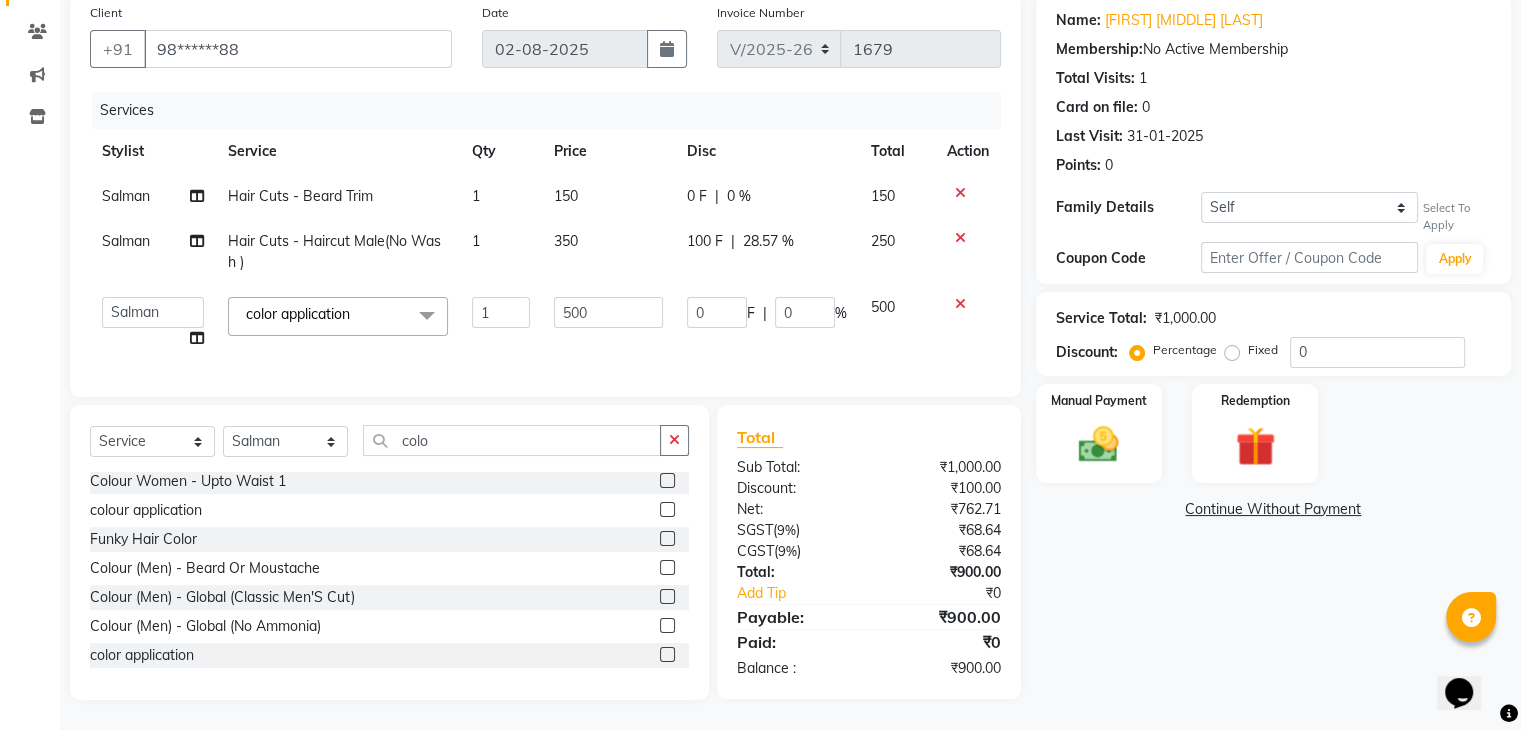 click on "Manual Payment Redemption" 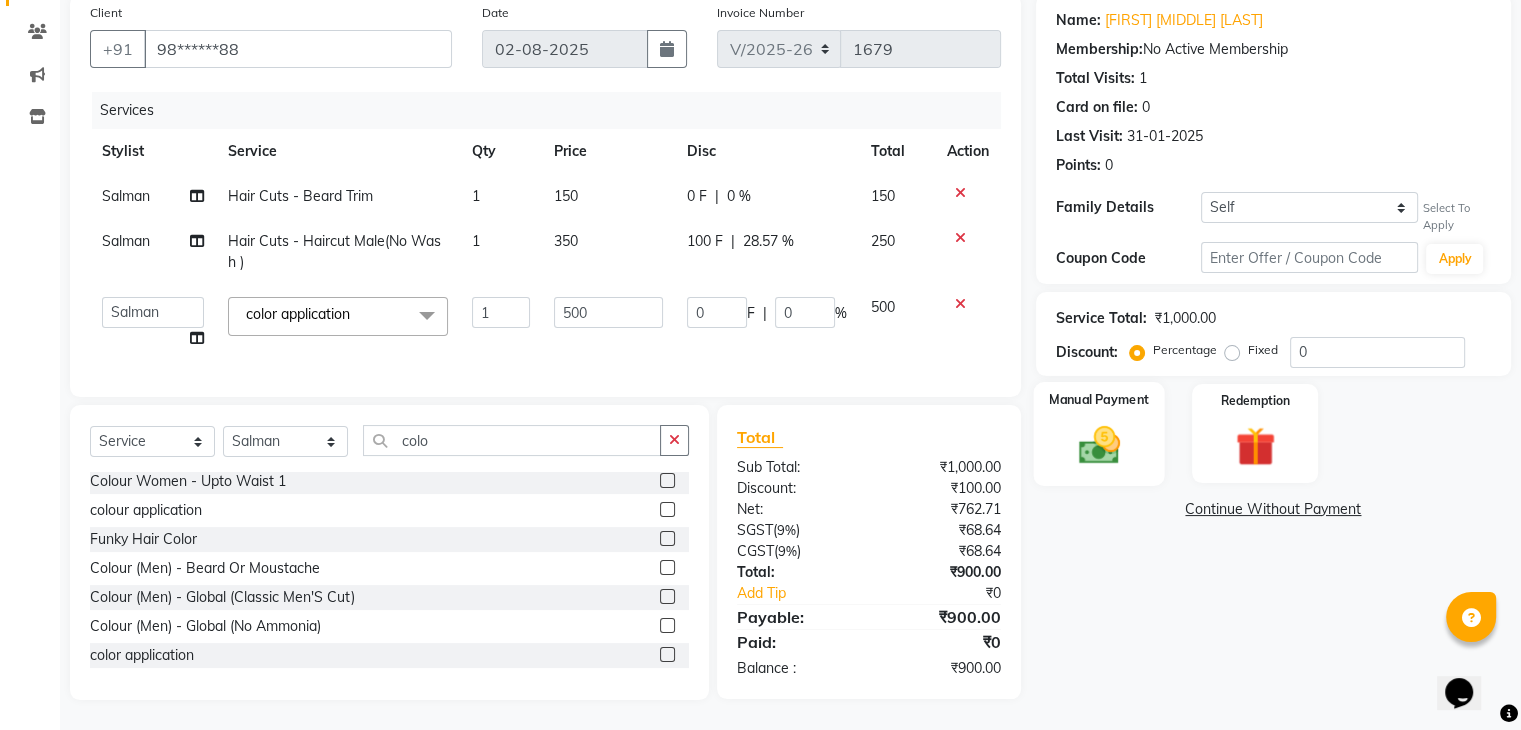 click 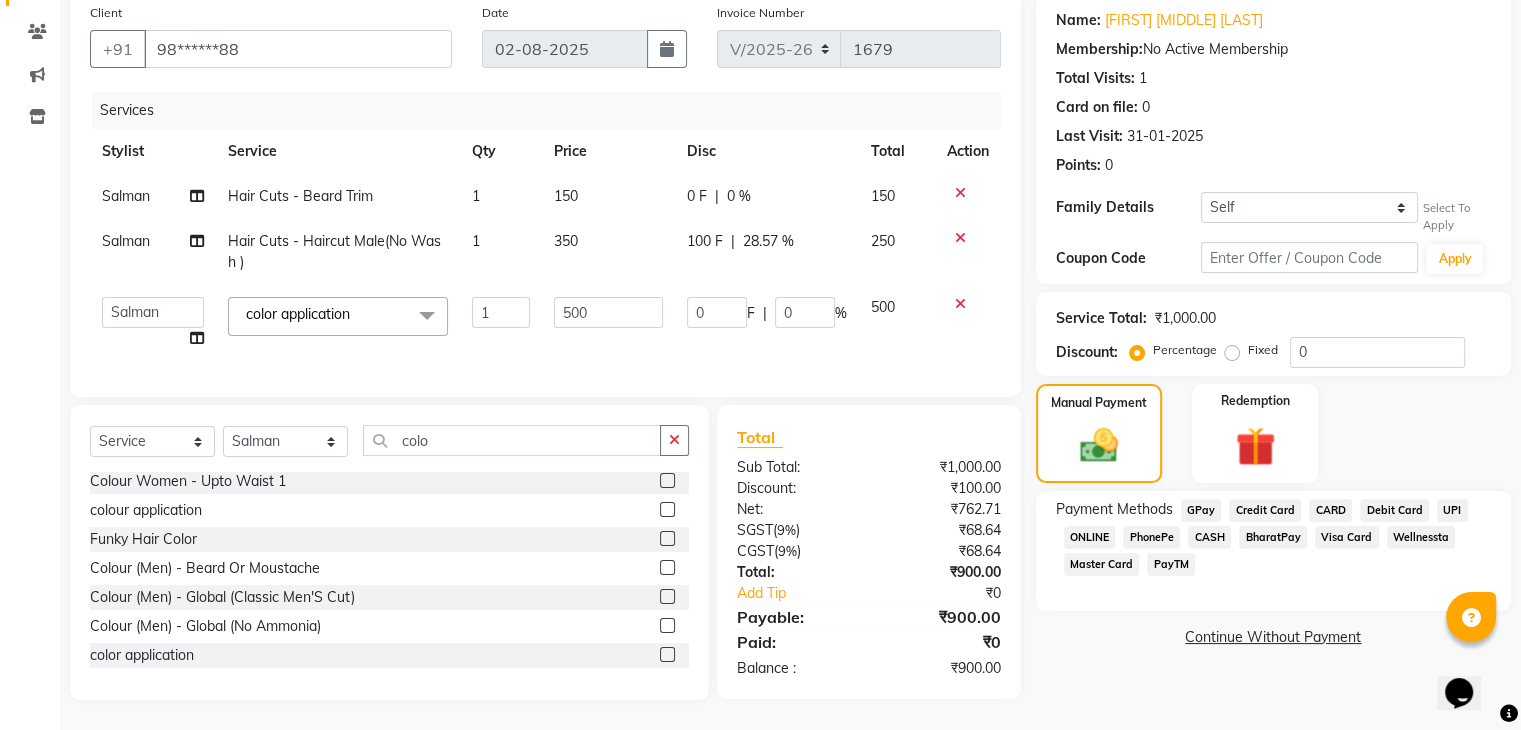 click on "GPay" 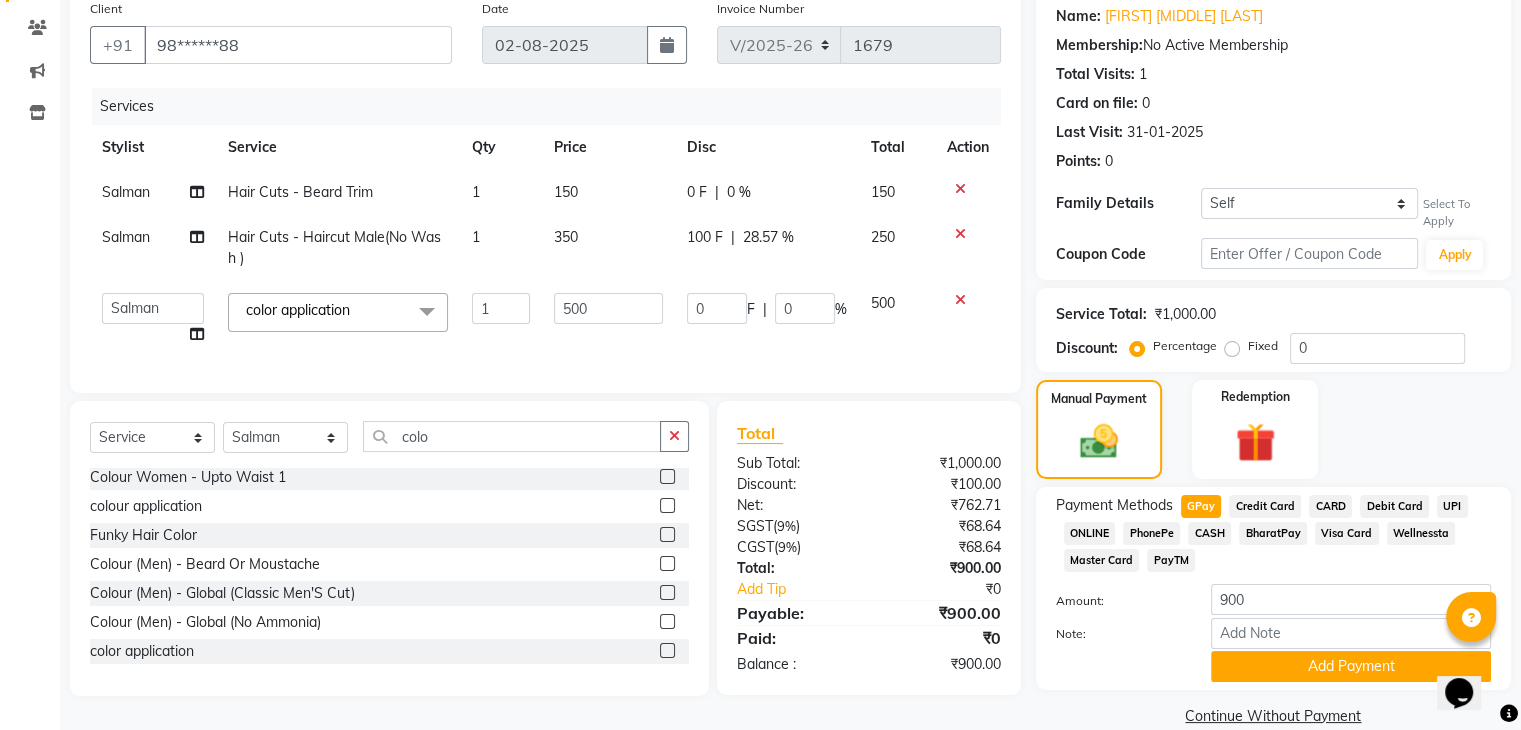scroll, scrollTop: 196, scrollLeft: 0, axis: vertical 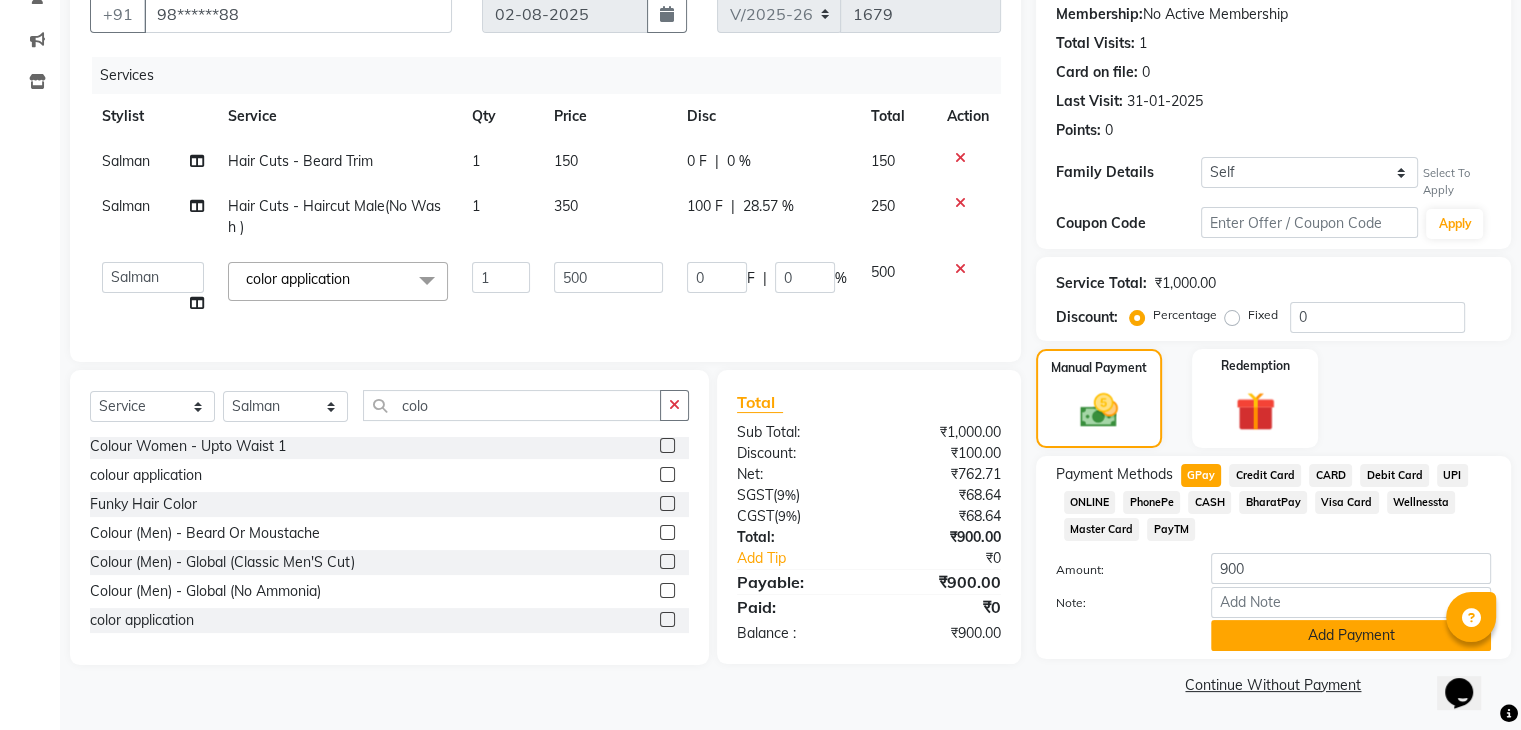 click on "Add Payment" 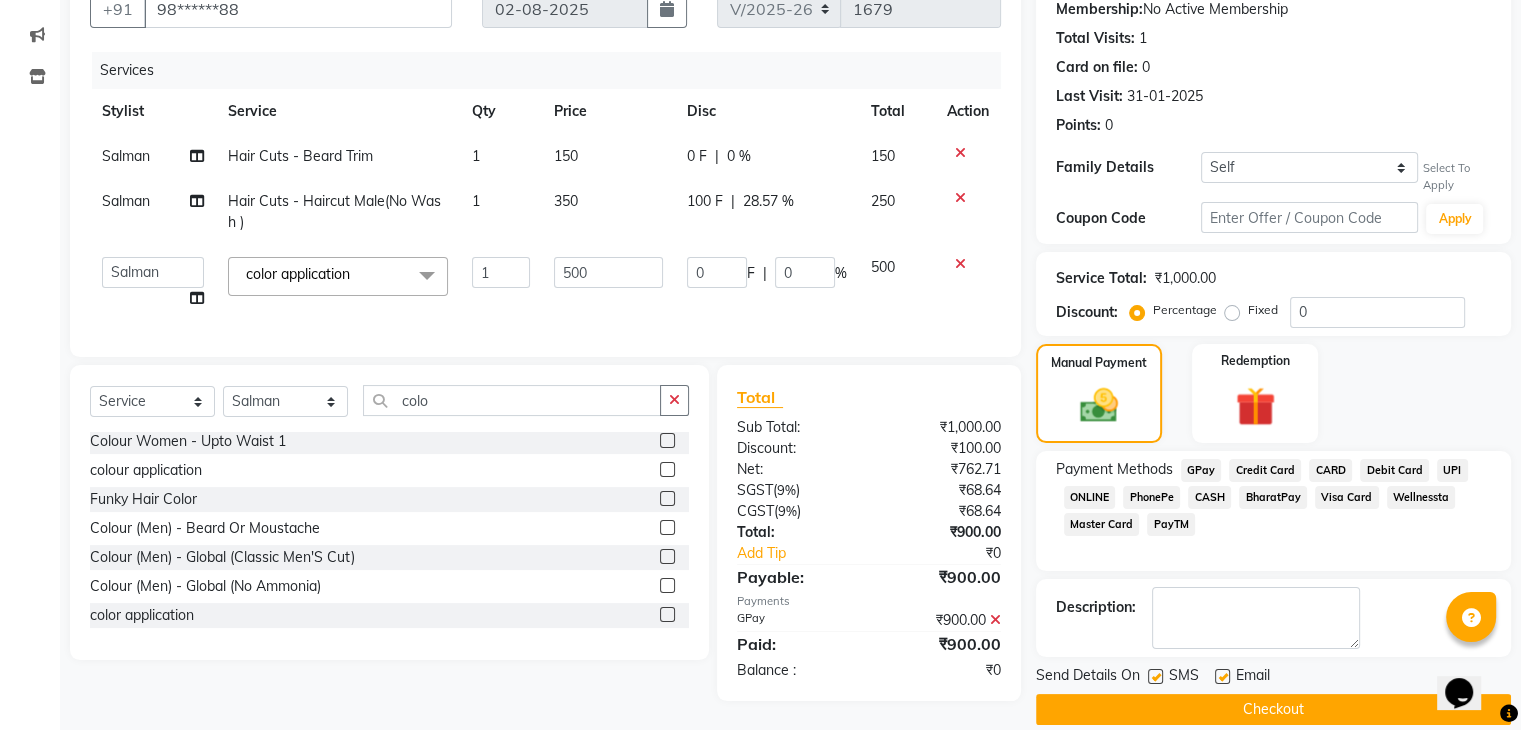 click 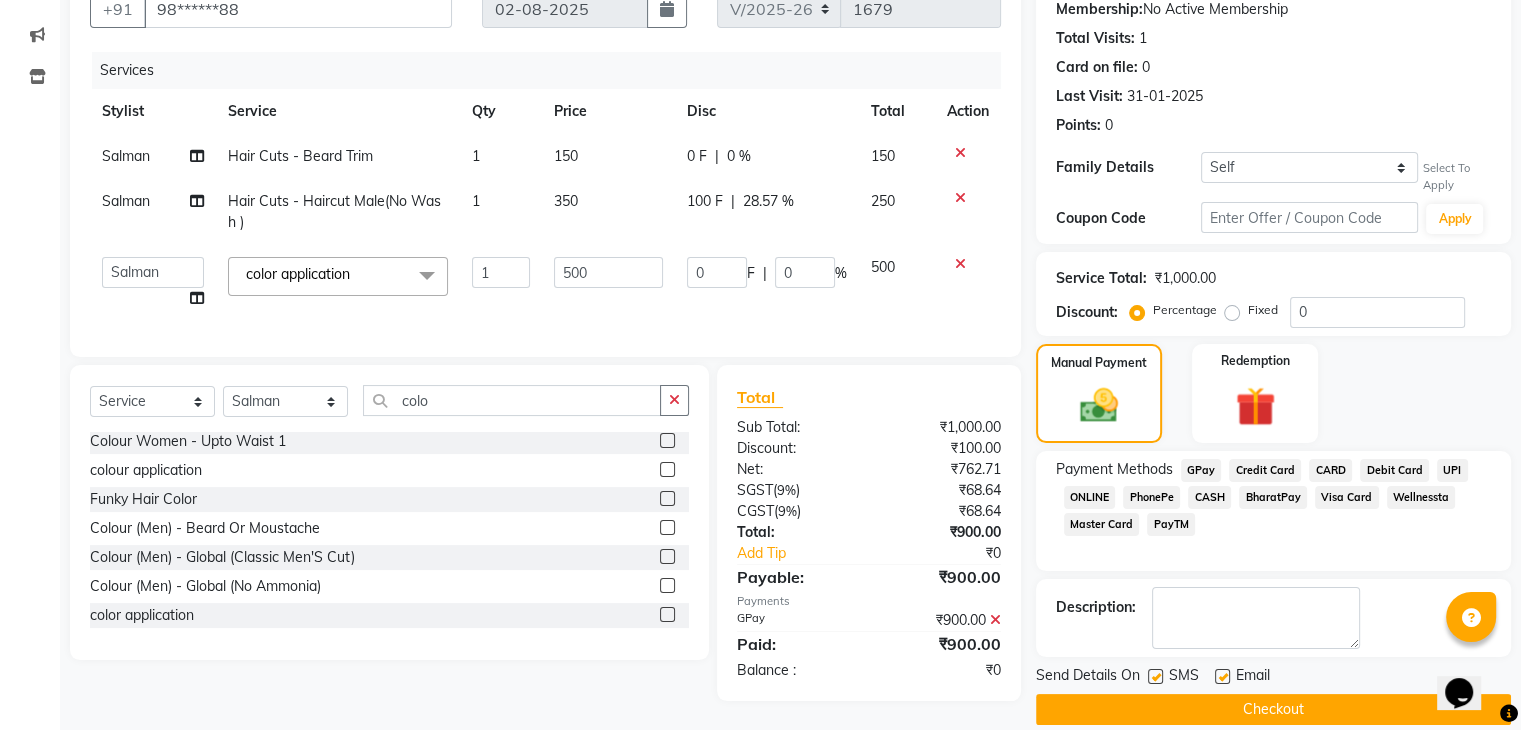 click at bounding box center (1221, 677) 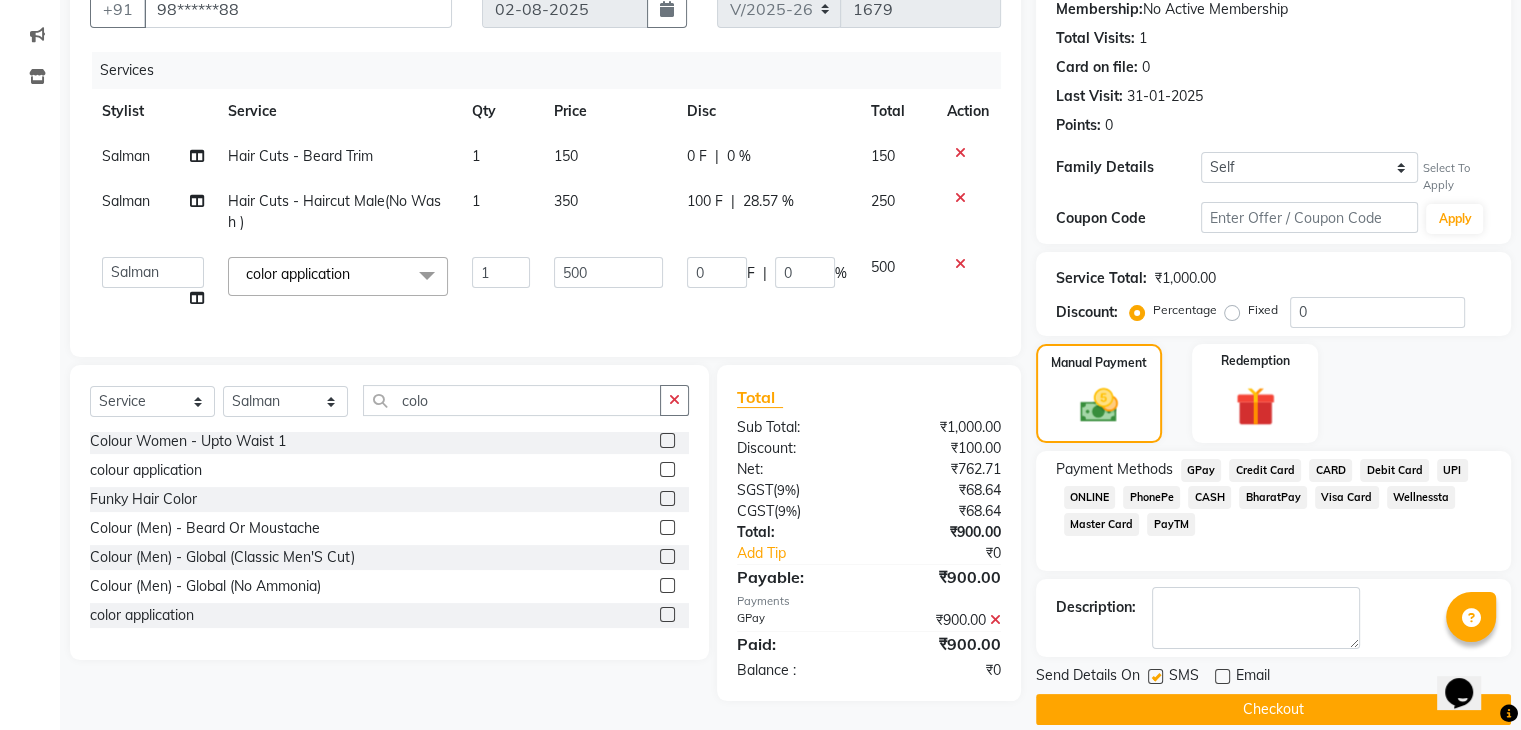 click 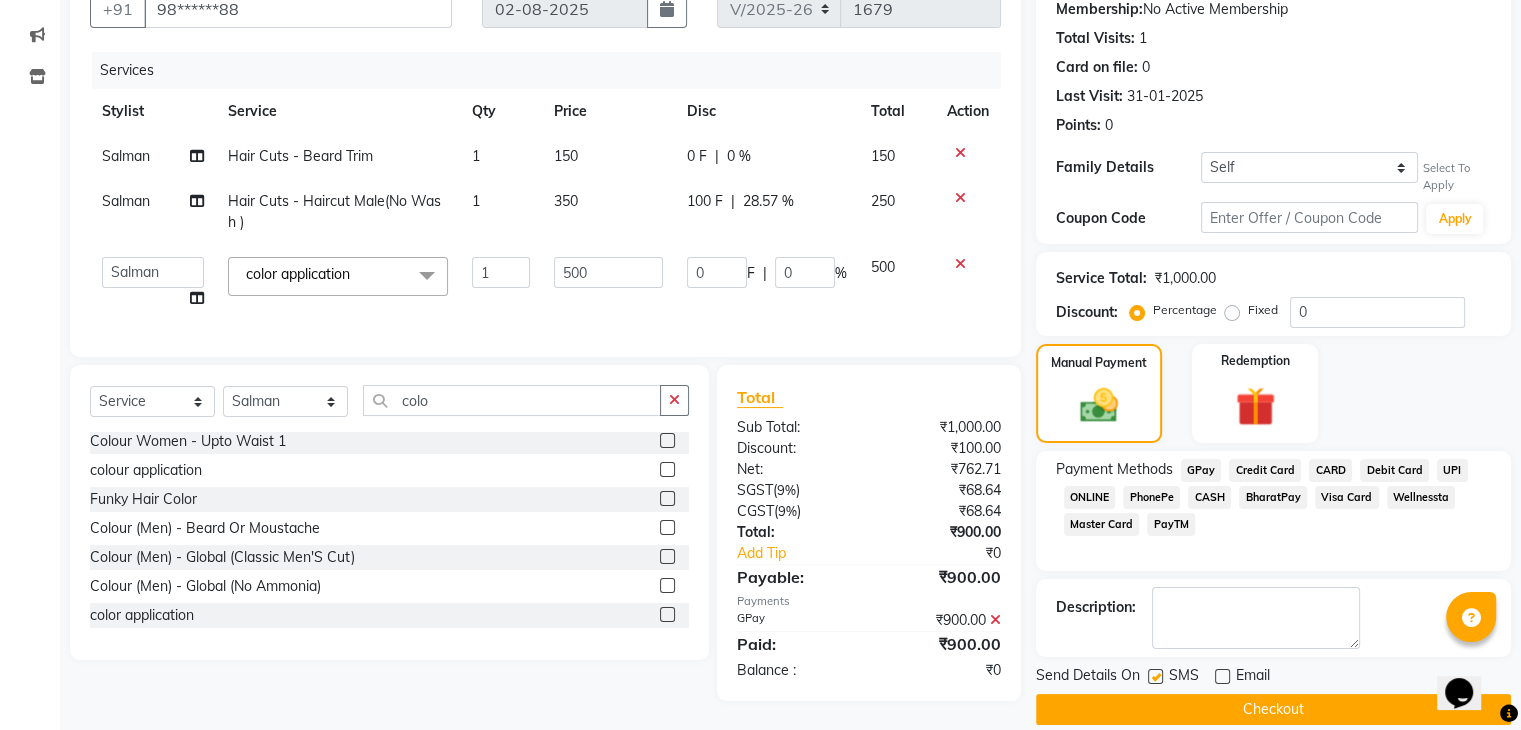 click at bounding box center [1154, 677] 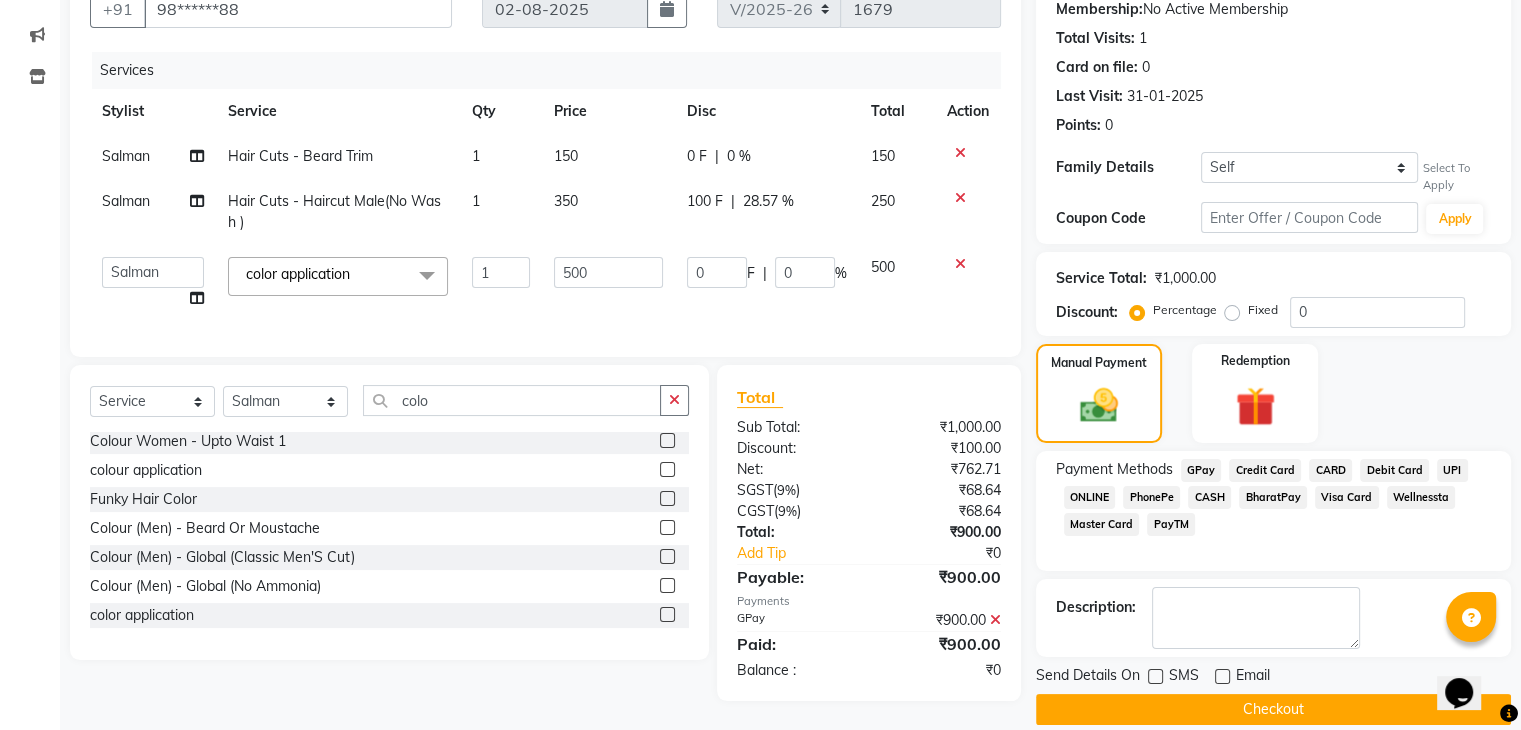 click on "Checkout" 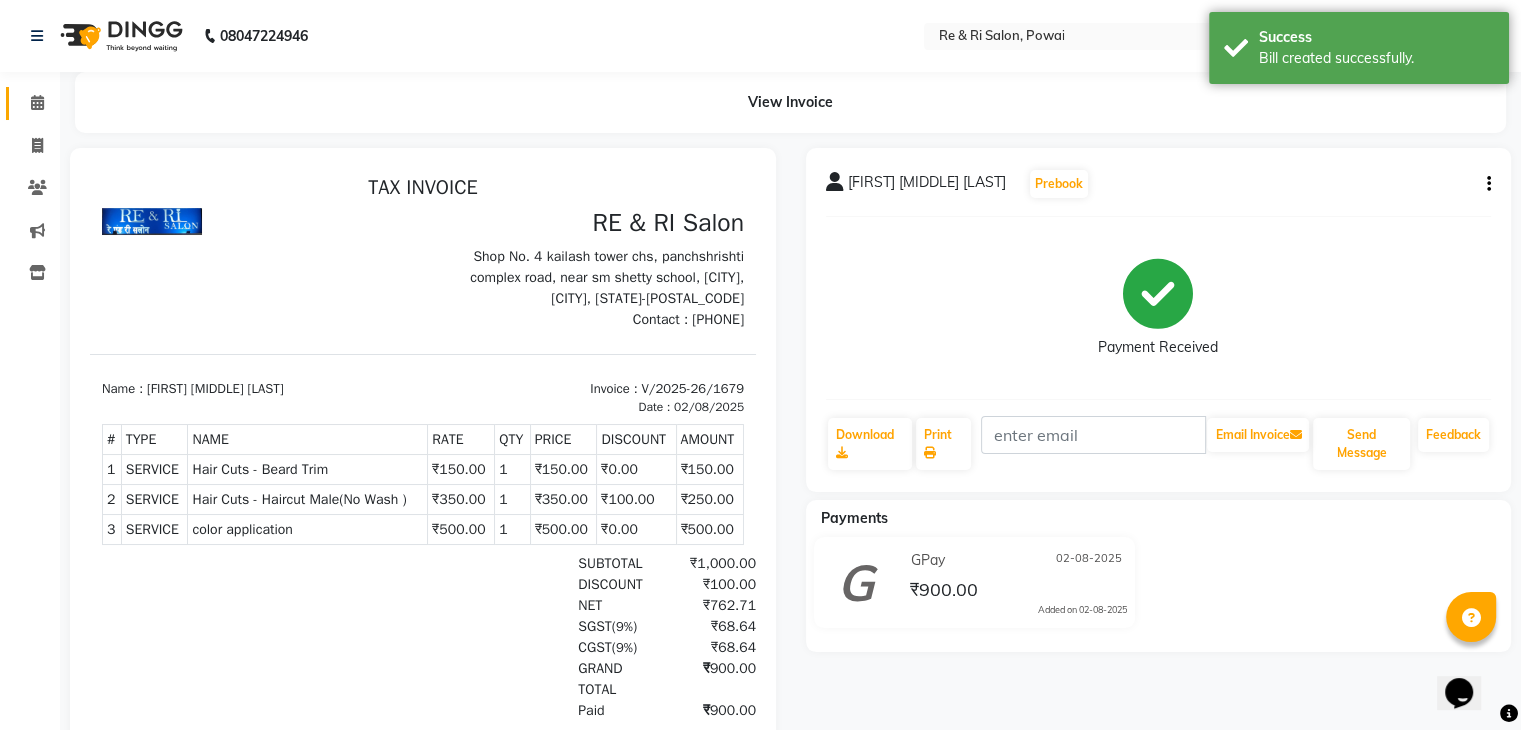 scroll, scrollTop: 0, scrollLeft: 0, axis: both 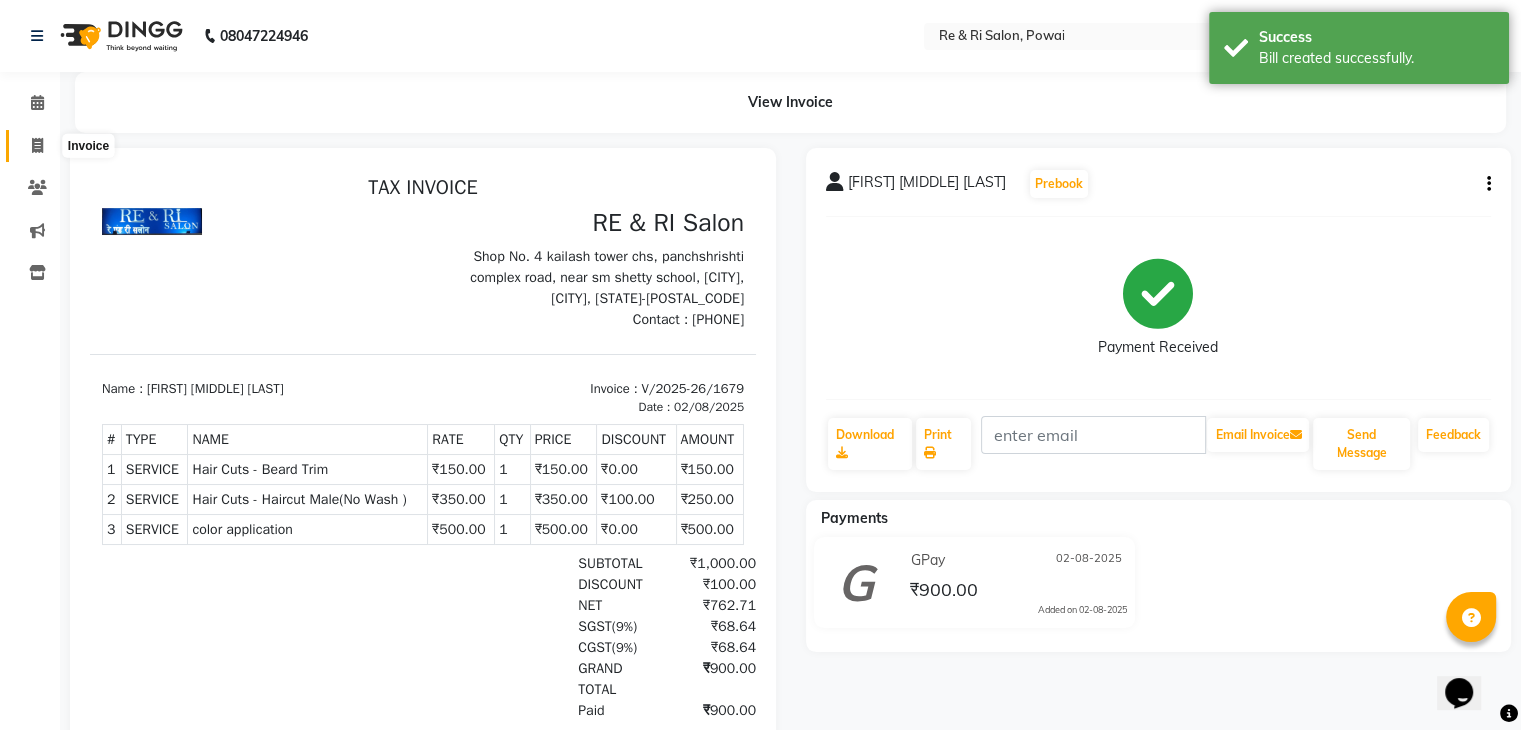 click 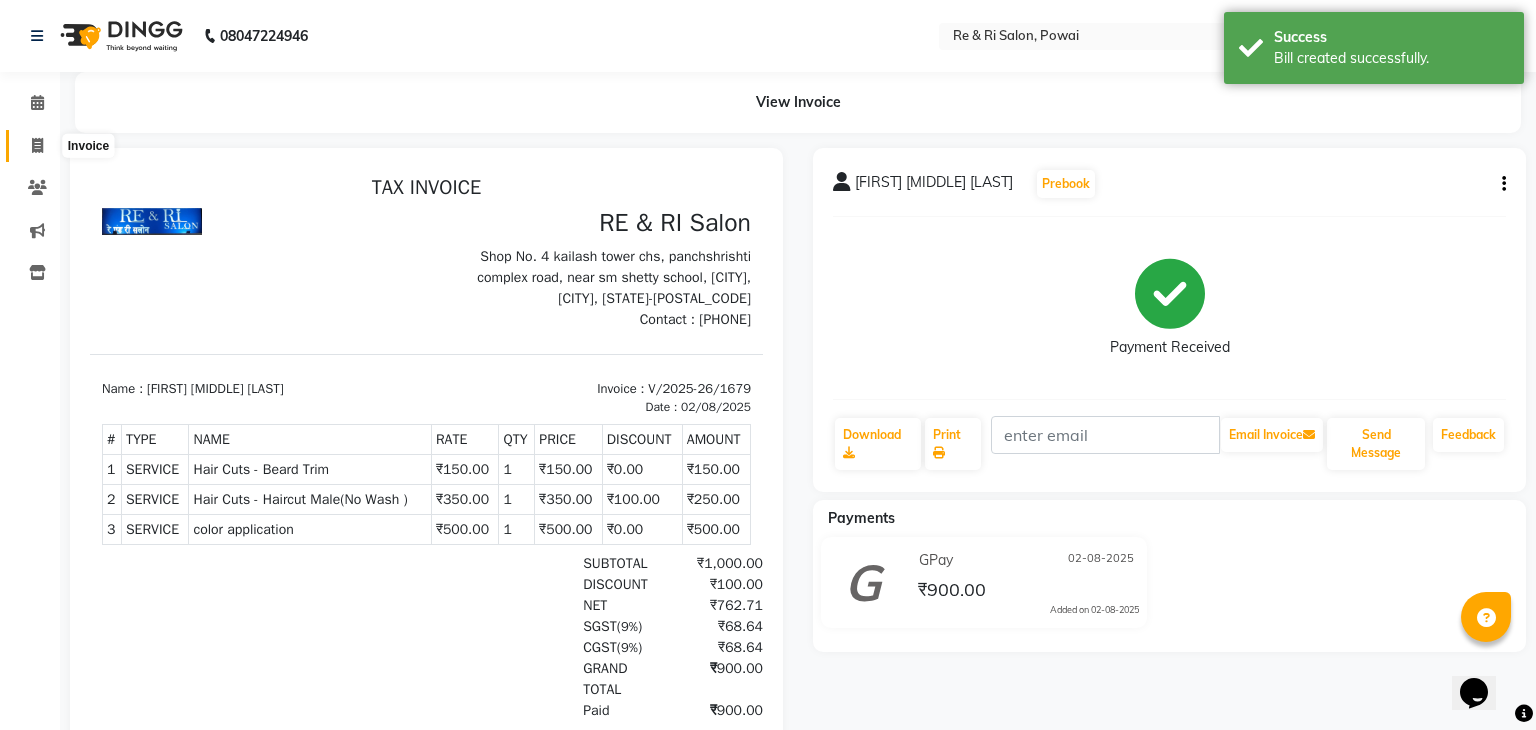 select on "service" 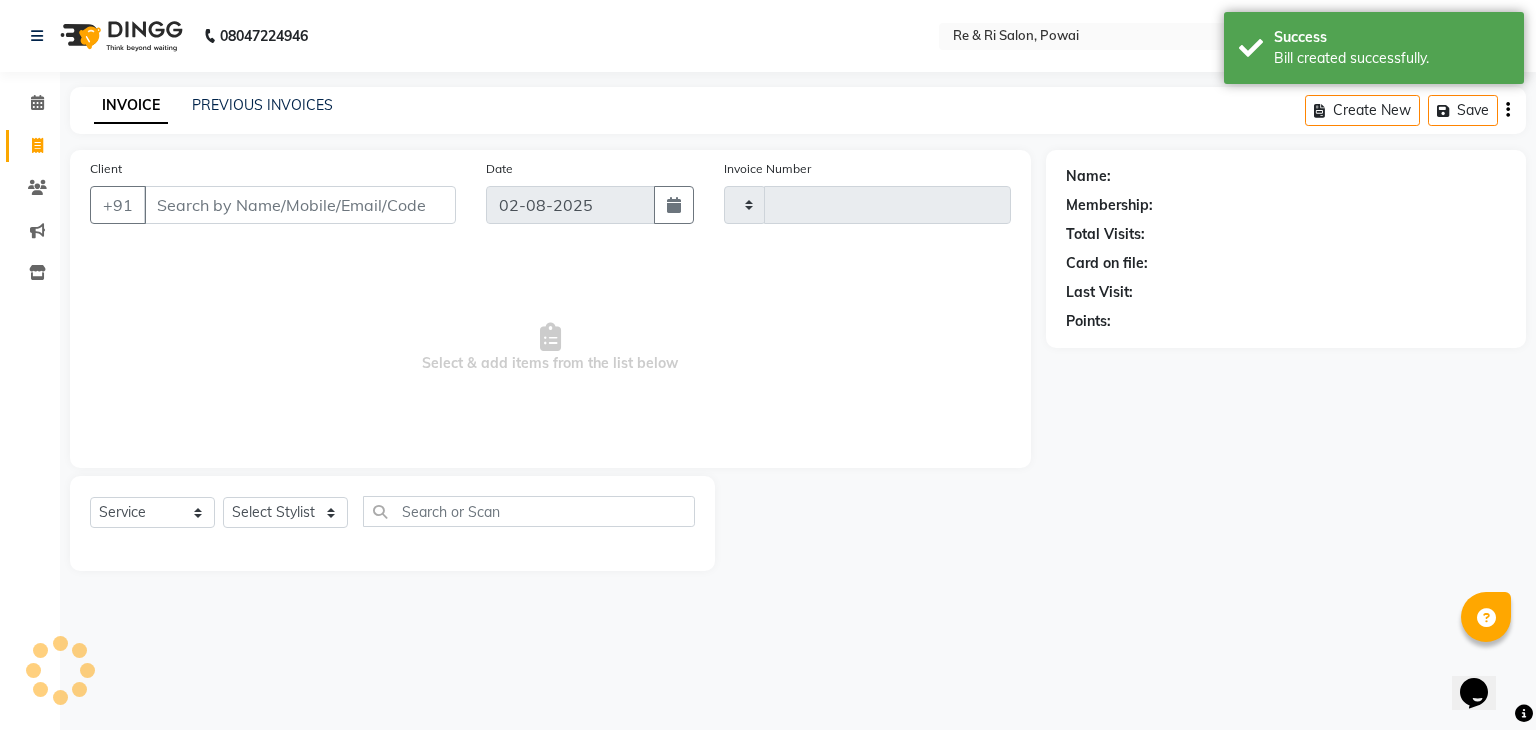 type on "1680" 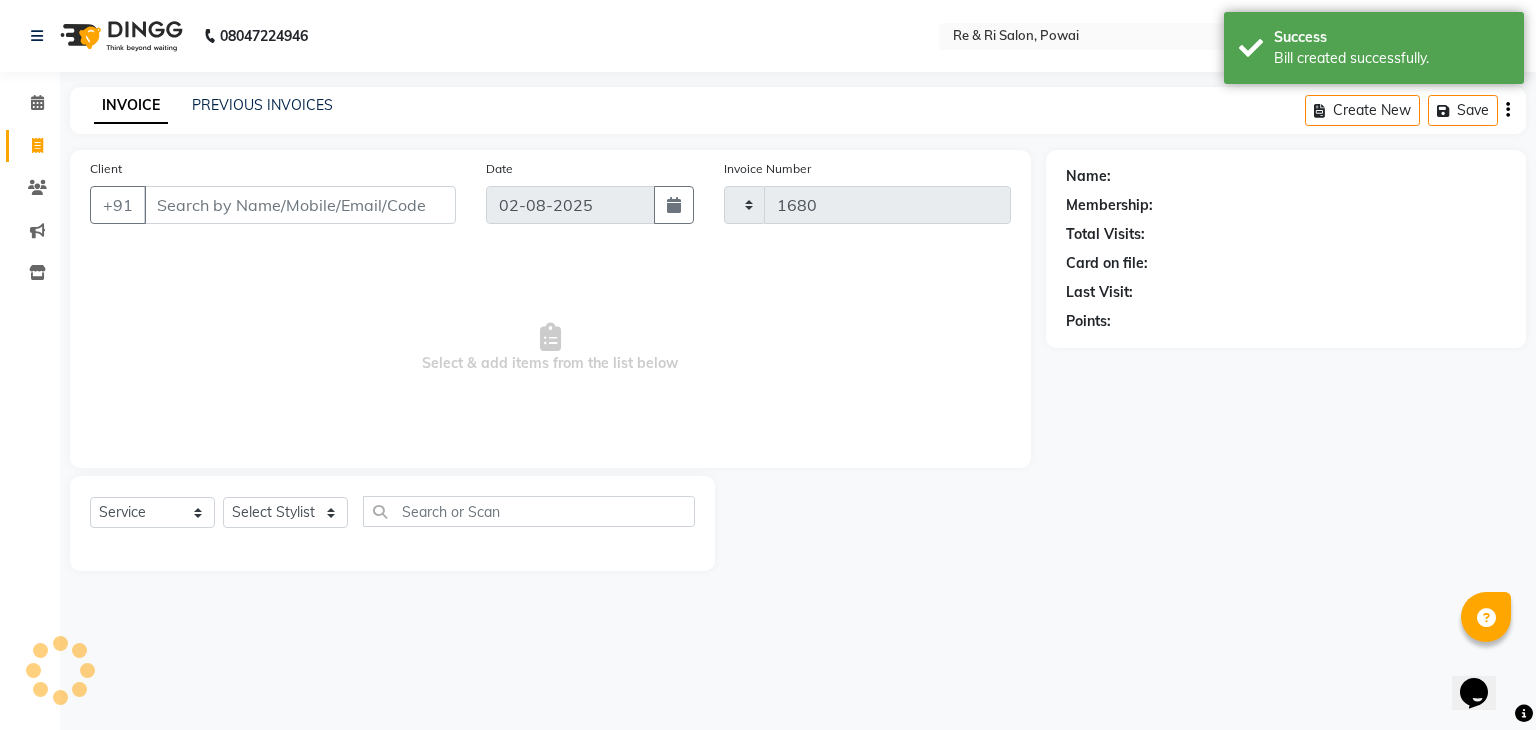 select on "5364" 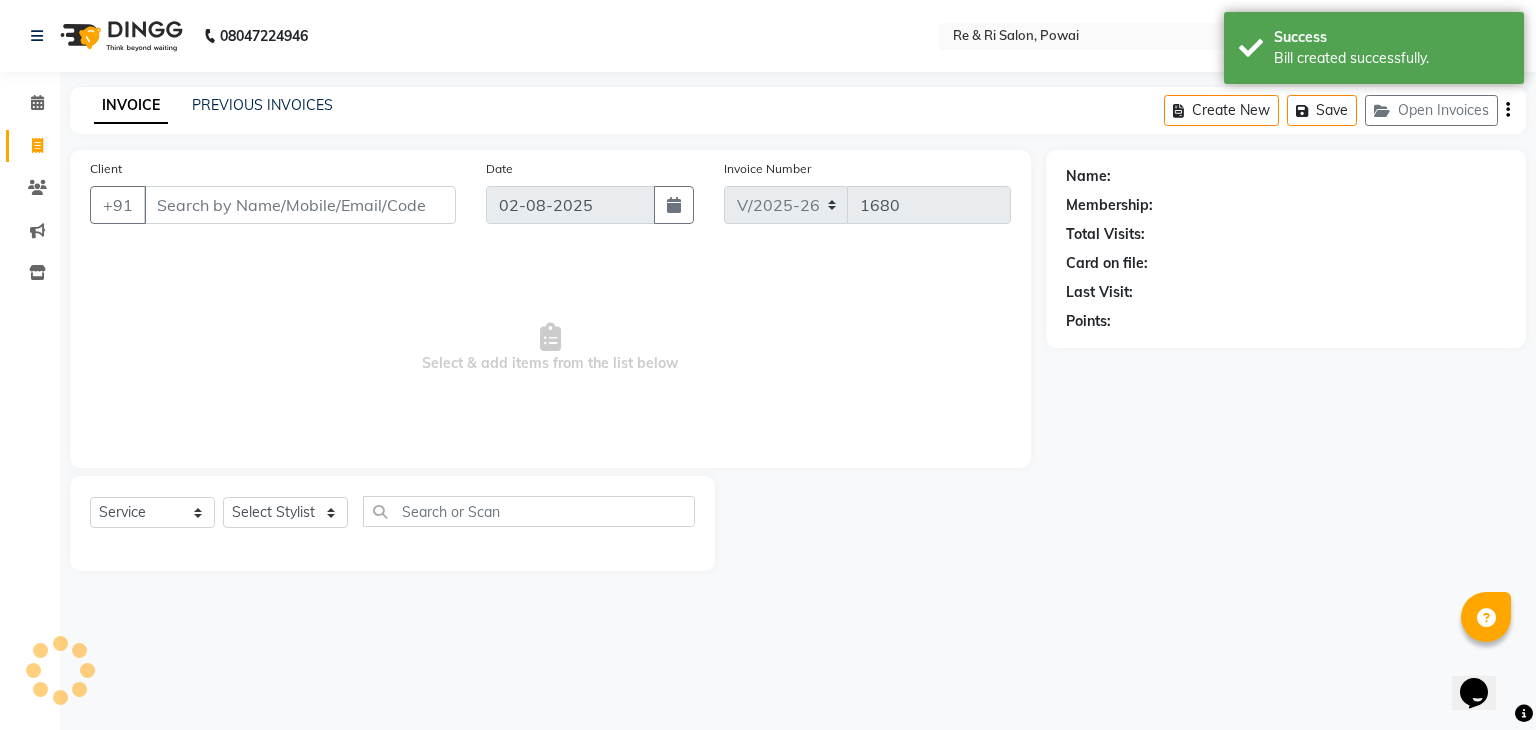 click on "Client" at bounding box center (300, 205) 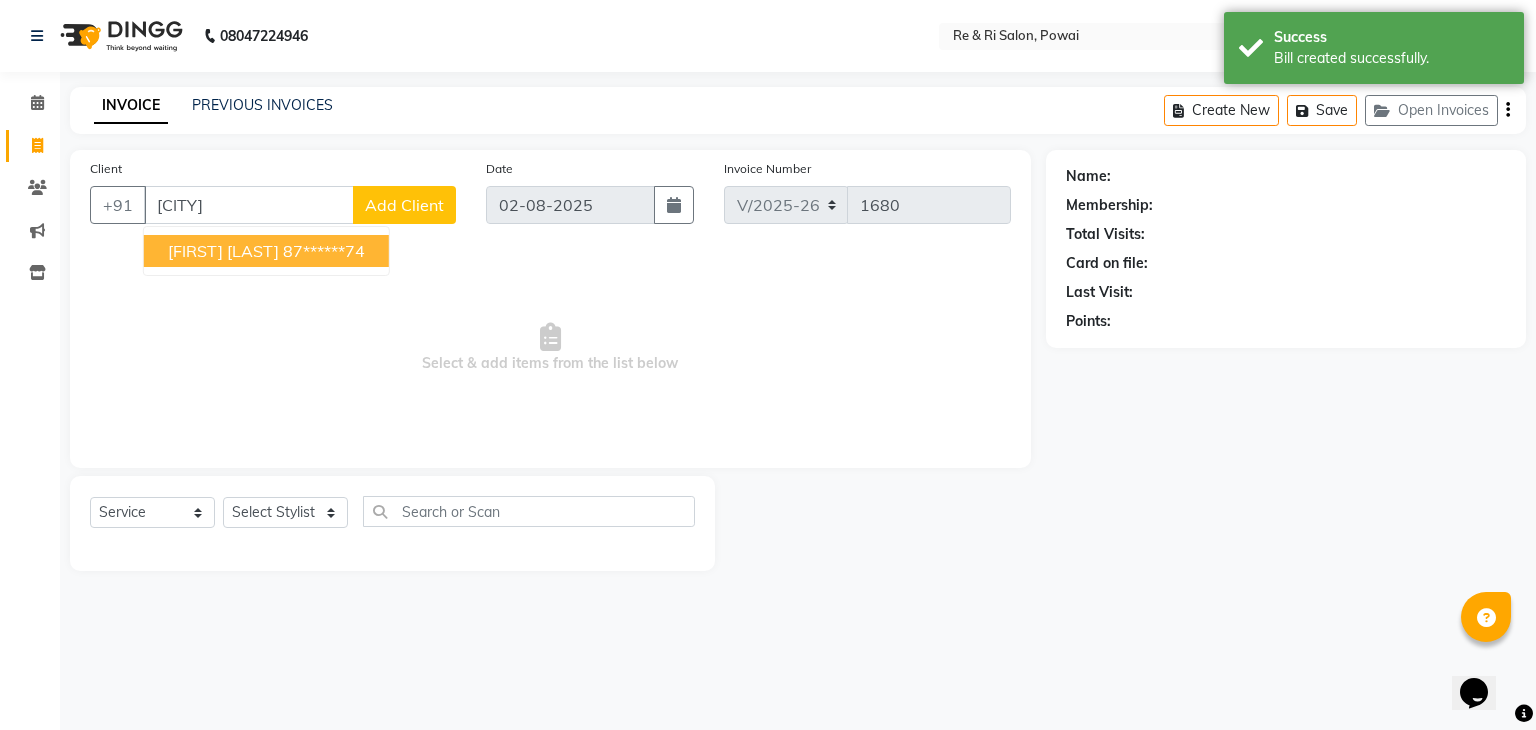 click on "durgesh walk" at bounding box center [223, 251] 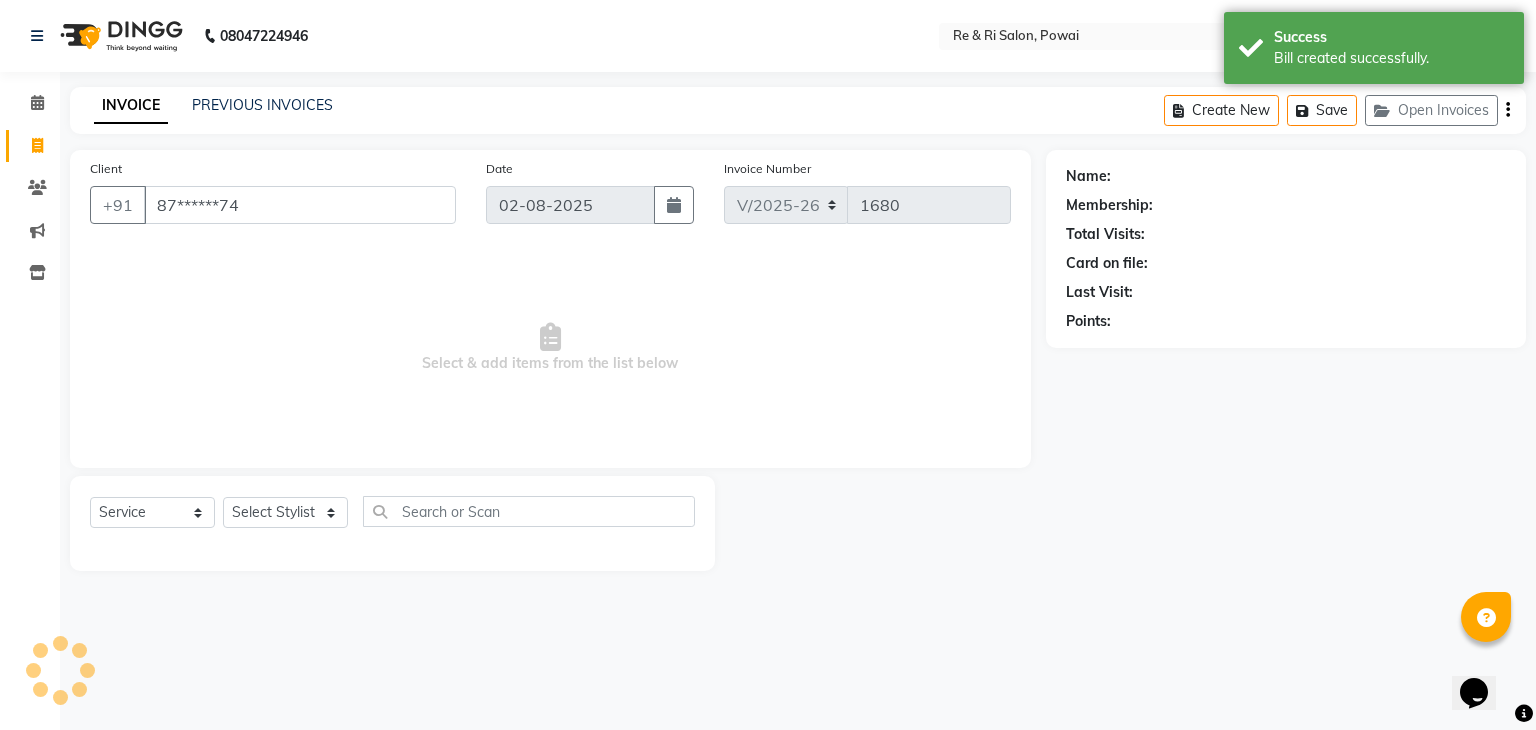 type on "87******74" 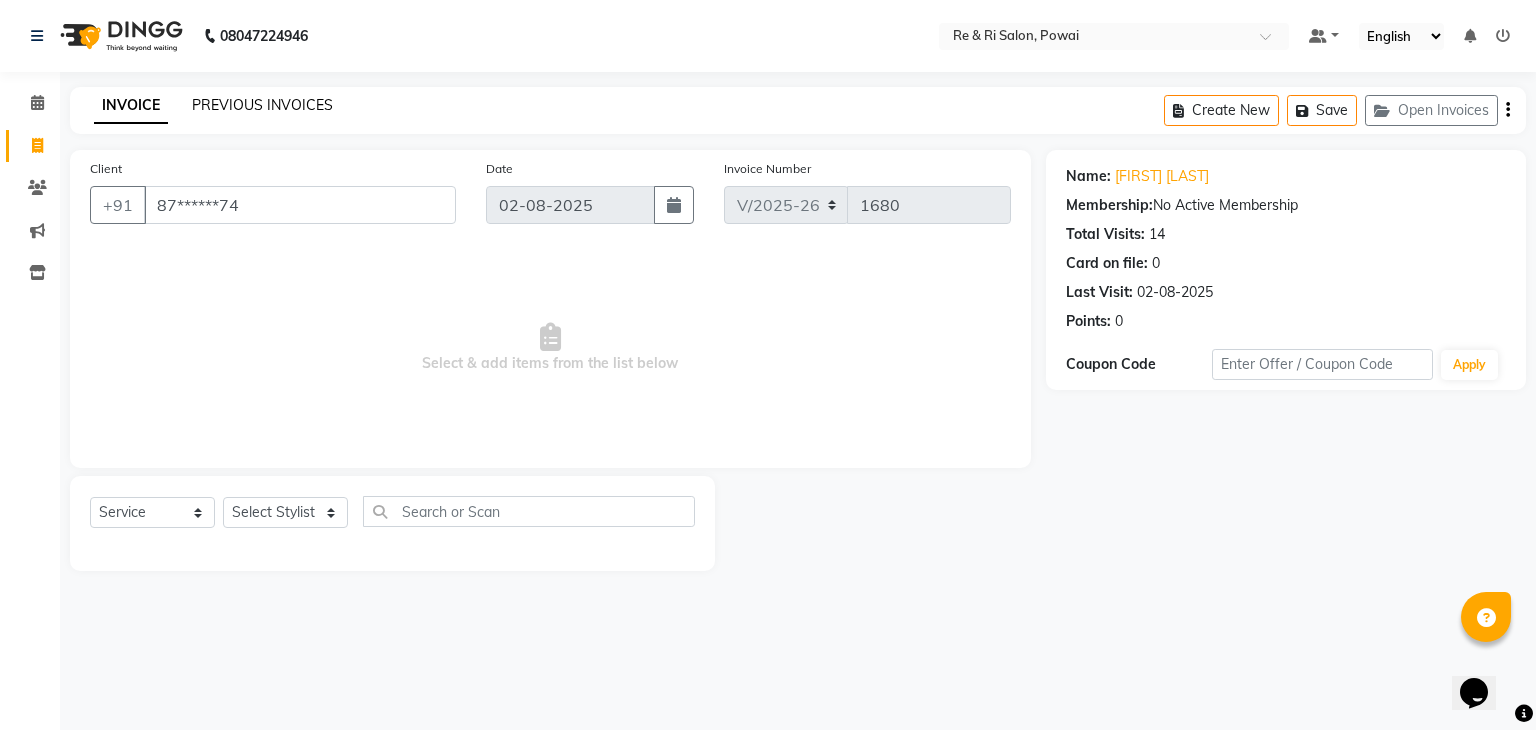 click on "PREVIOUS INVOICES" 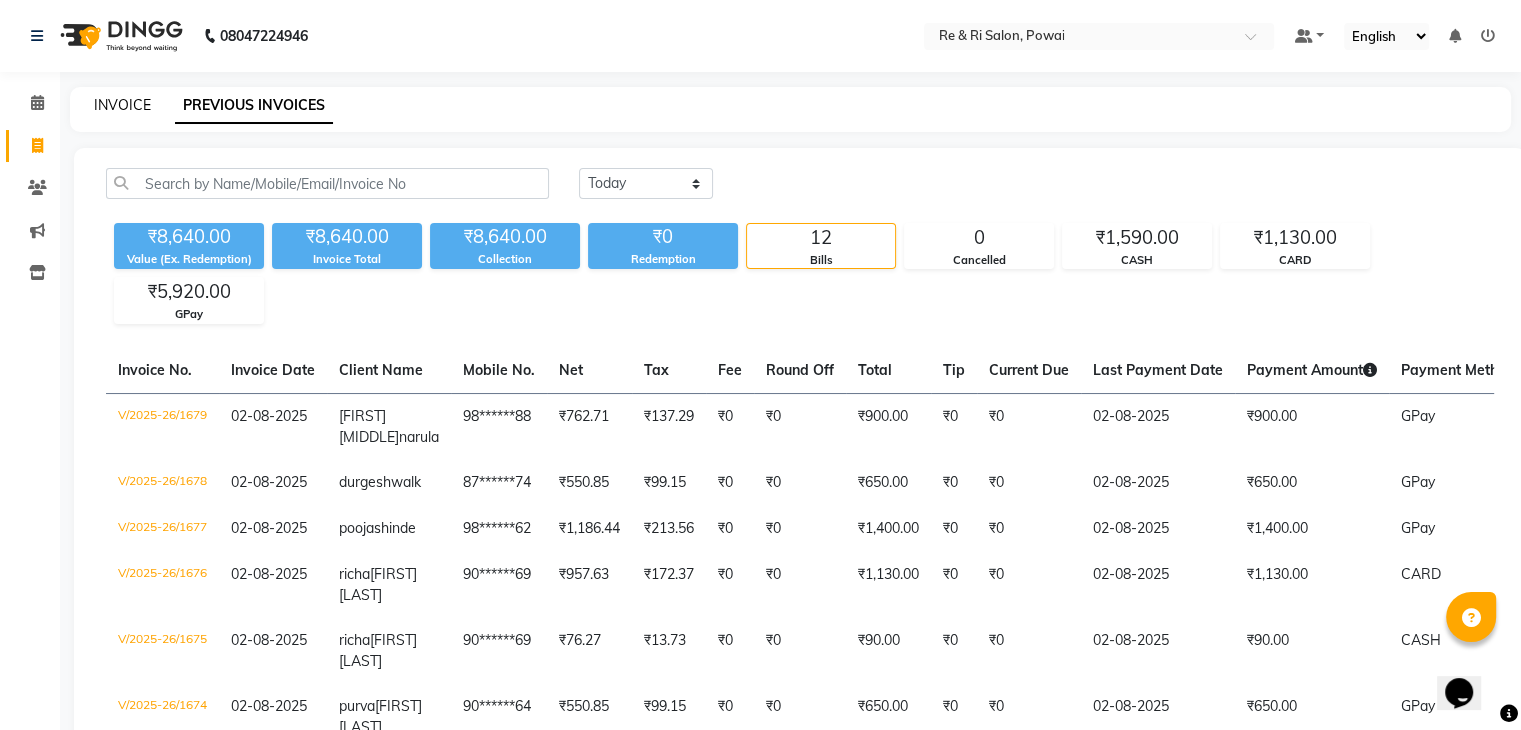 click on "INVOICE" 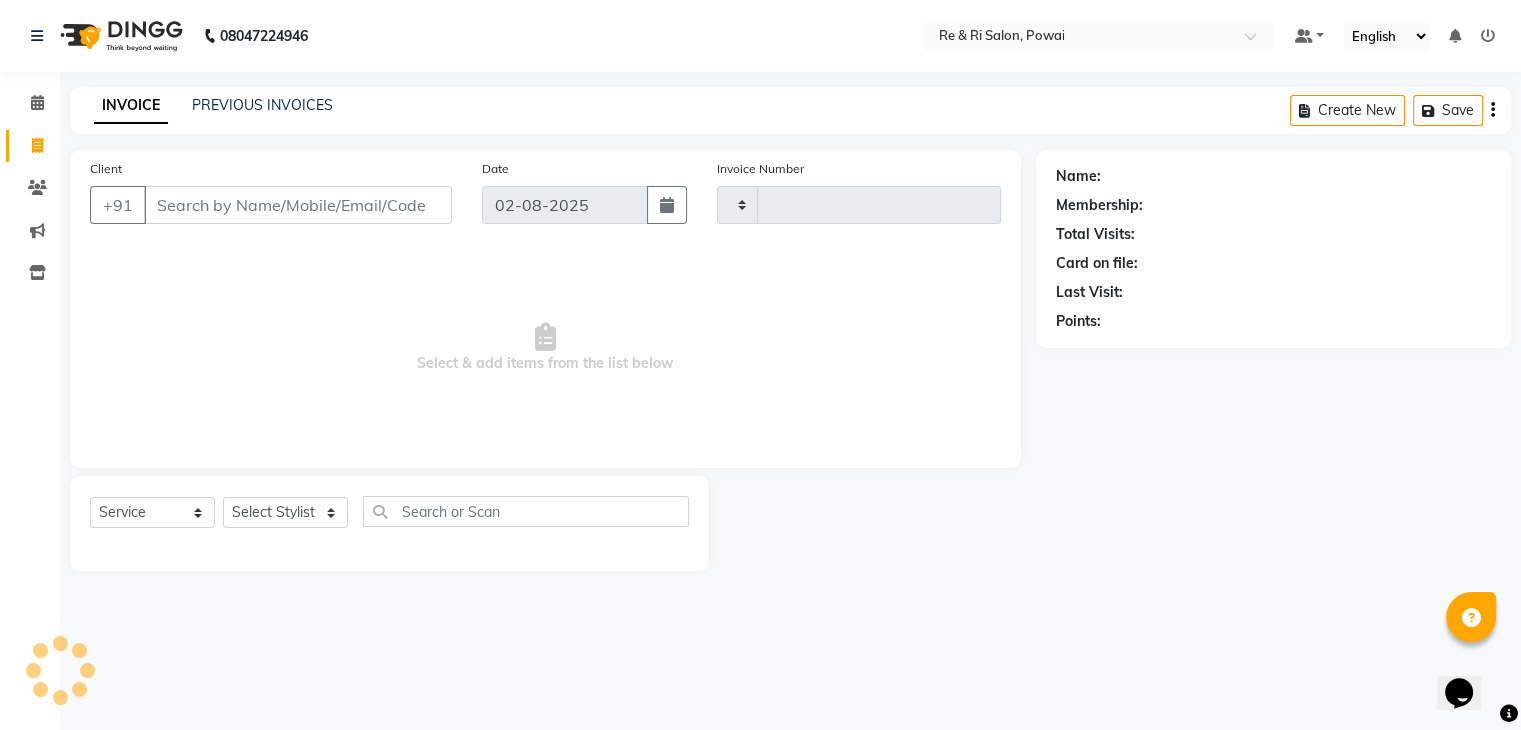 type on "1680" 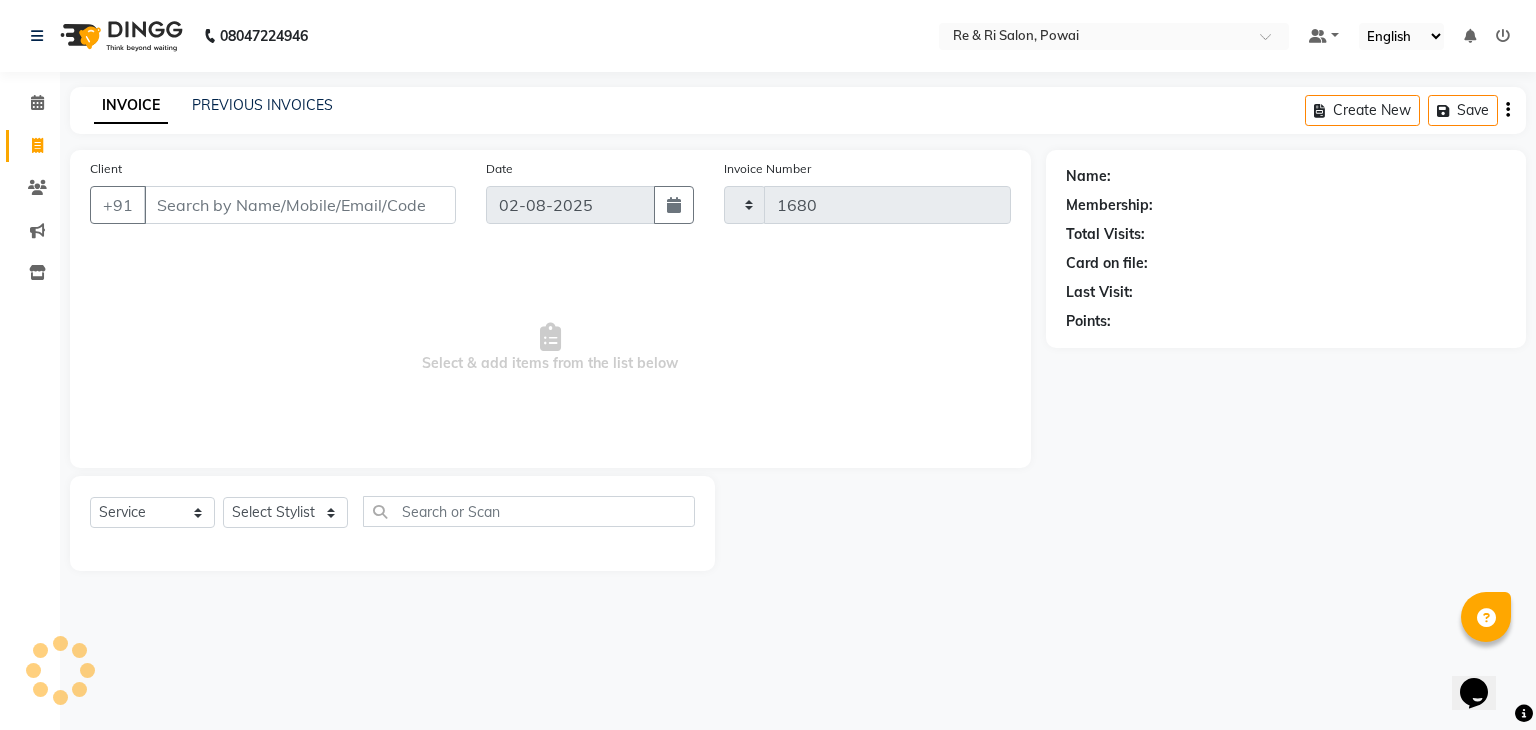 select on "5364" 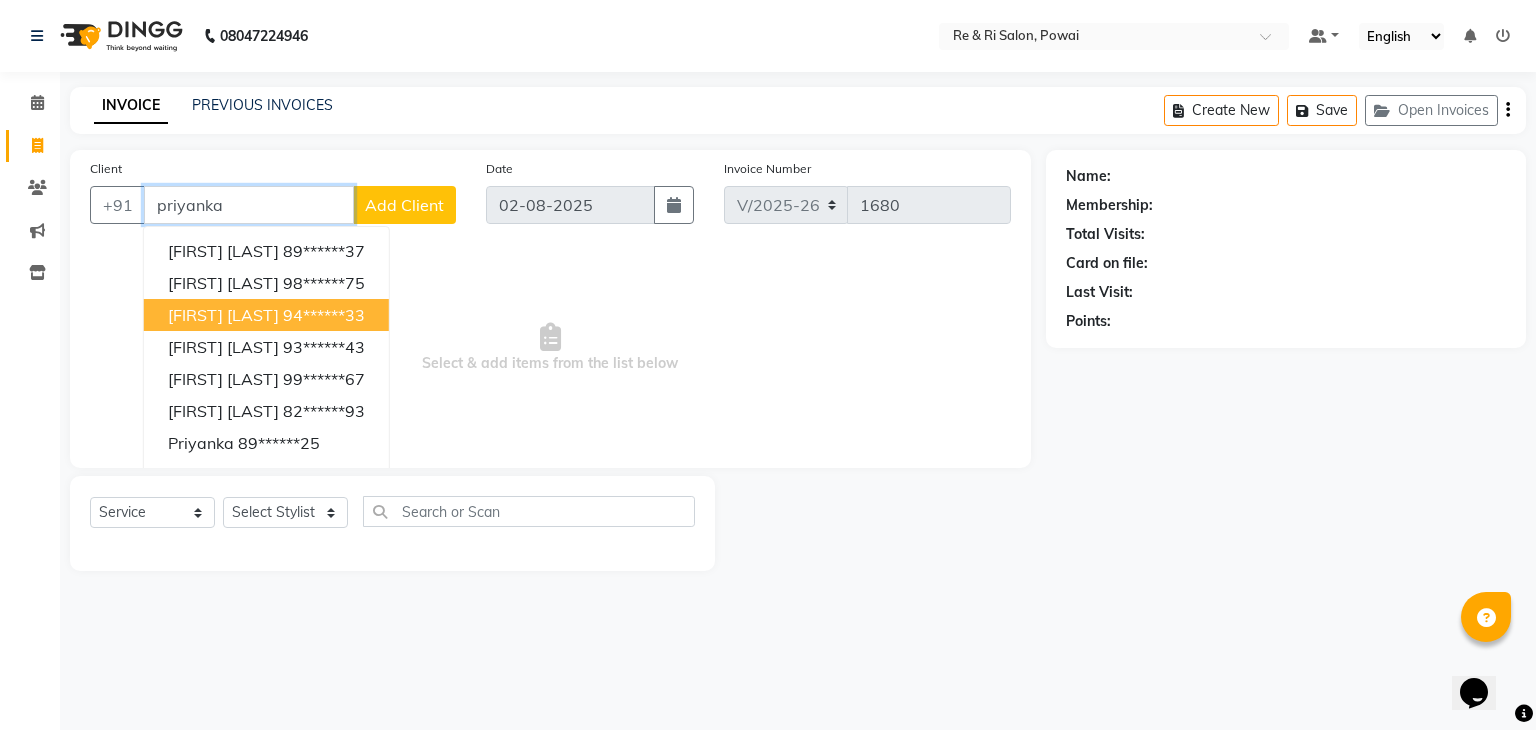 click on "94******33" at bounding box center [324, 315] 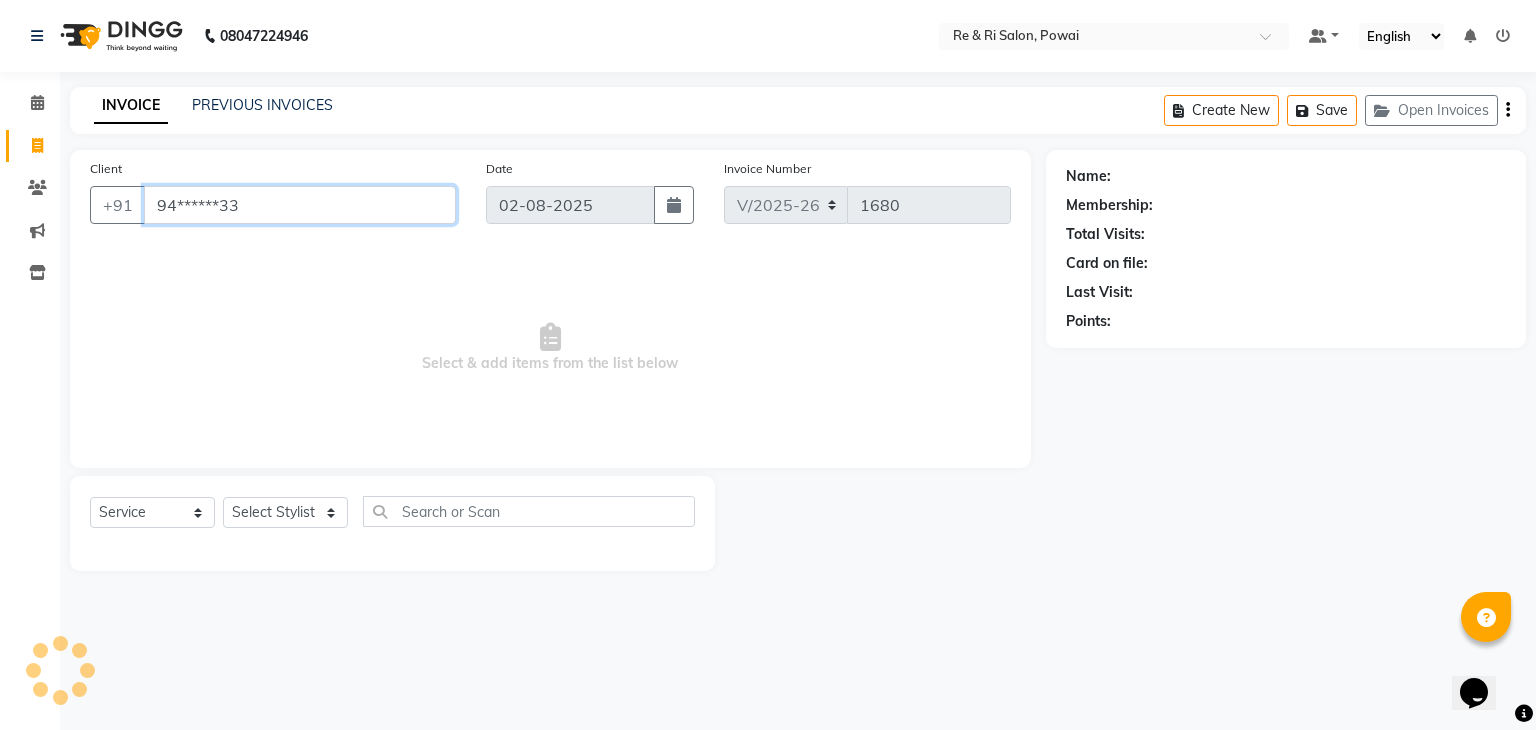 type on "94******33" 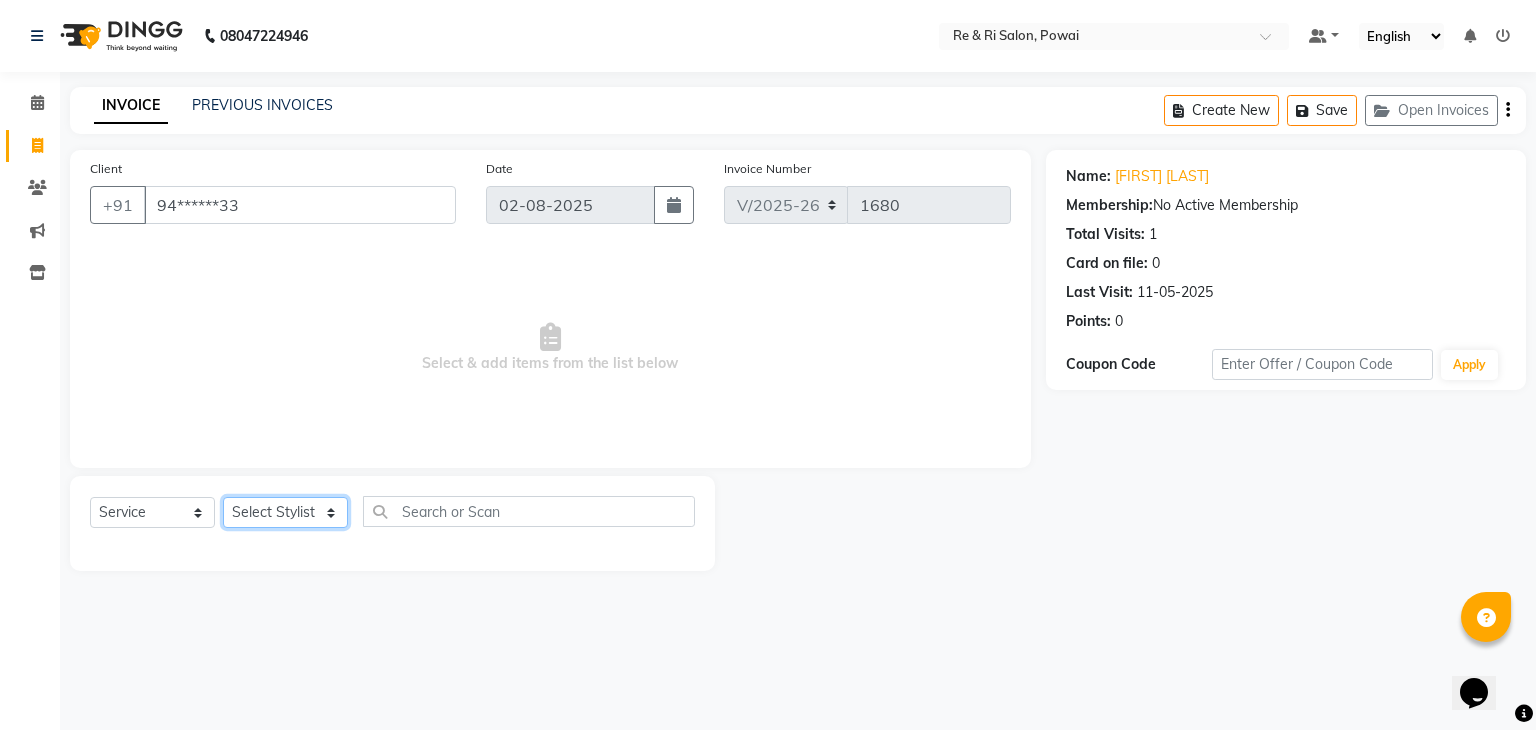 click on "Select Stylist ana Arbaaz  Danish  Poonam Rehaan  Salman  Sandy" 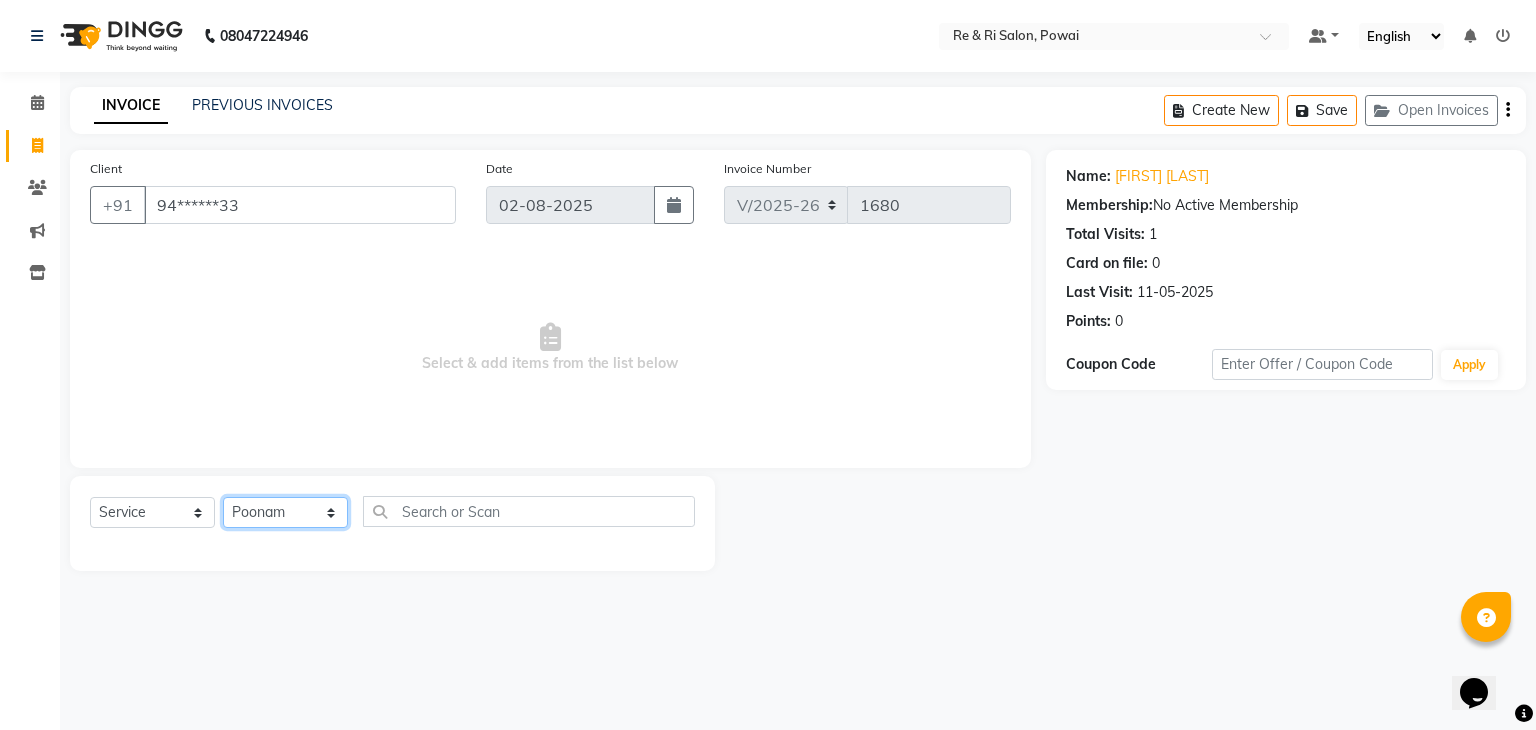 click on "Select Stylist ana Arbaaz  Danish  Poonam Rehaan  Salman  Sandy" 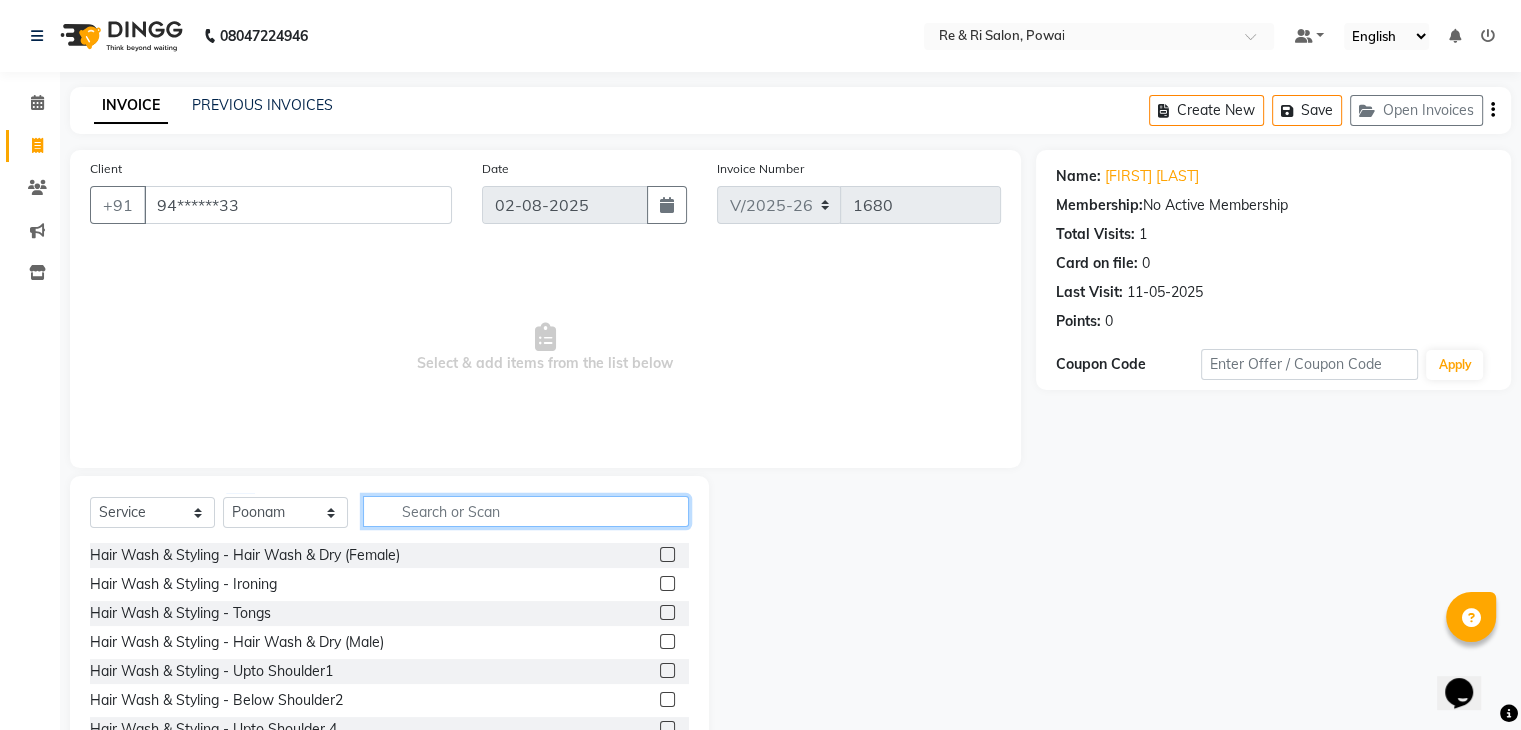 click 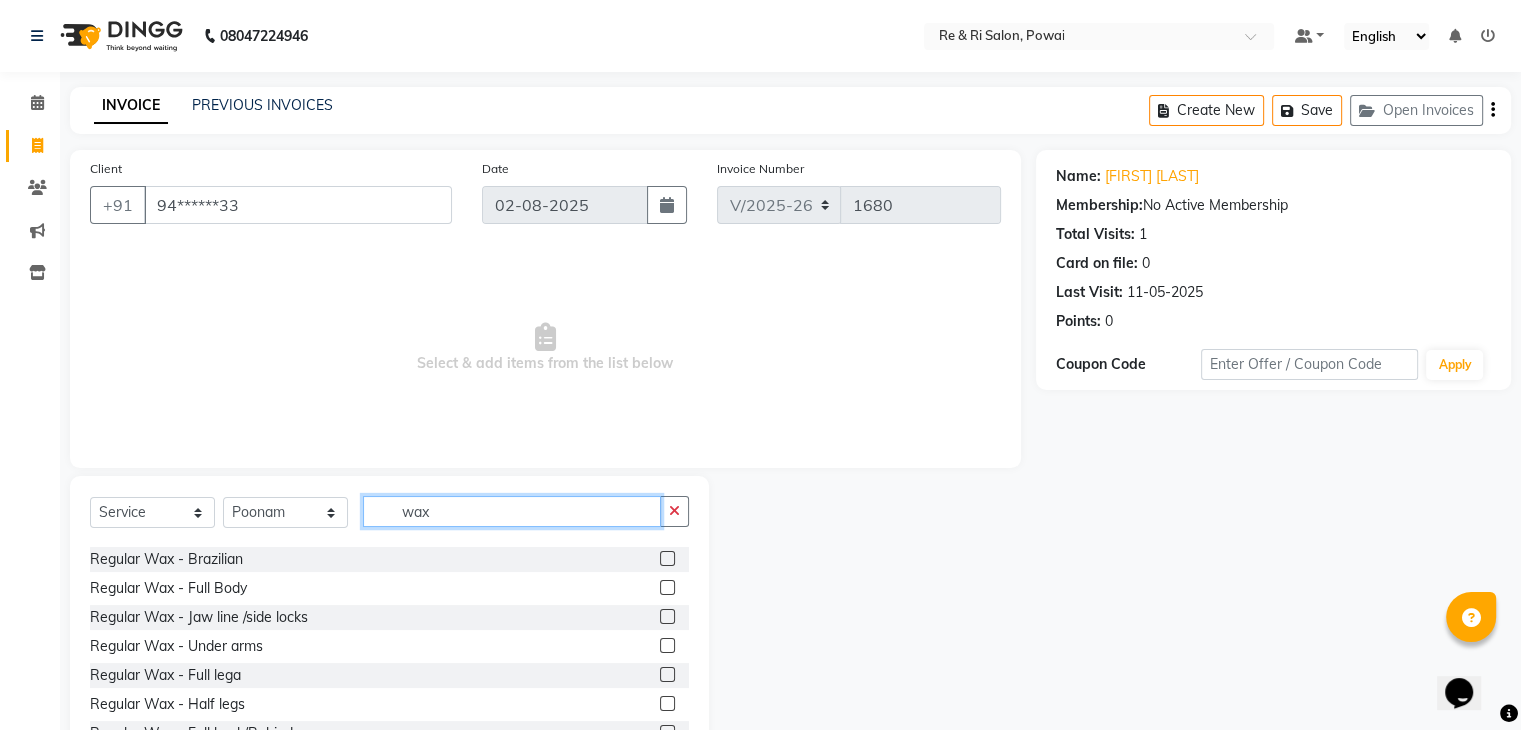 scroll, scrollTop: 232, scrollLeft: 0, axis: vertical 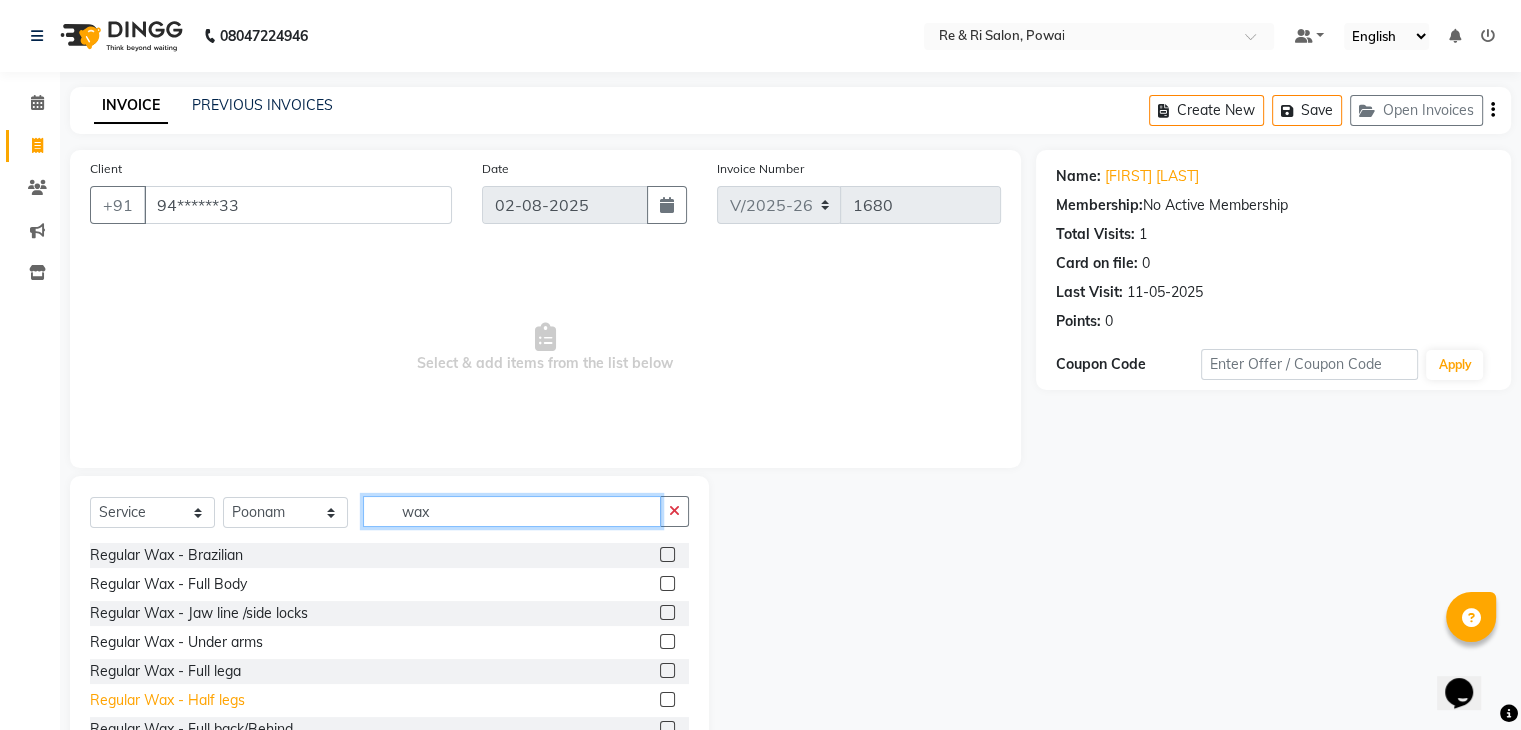 type on "wax" 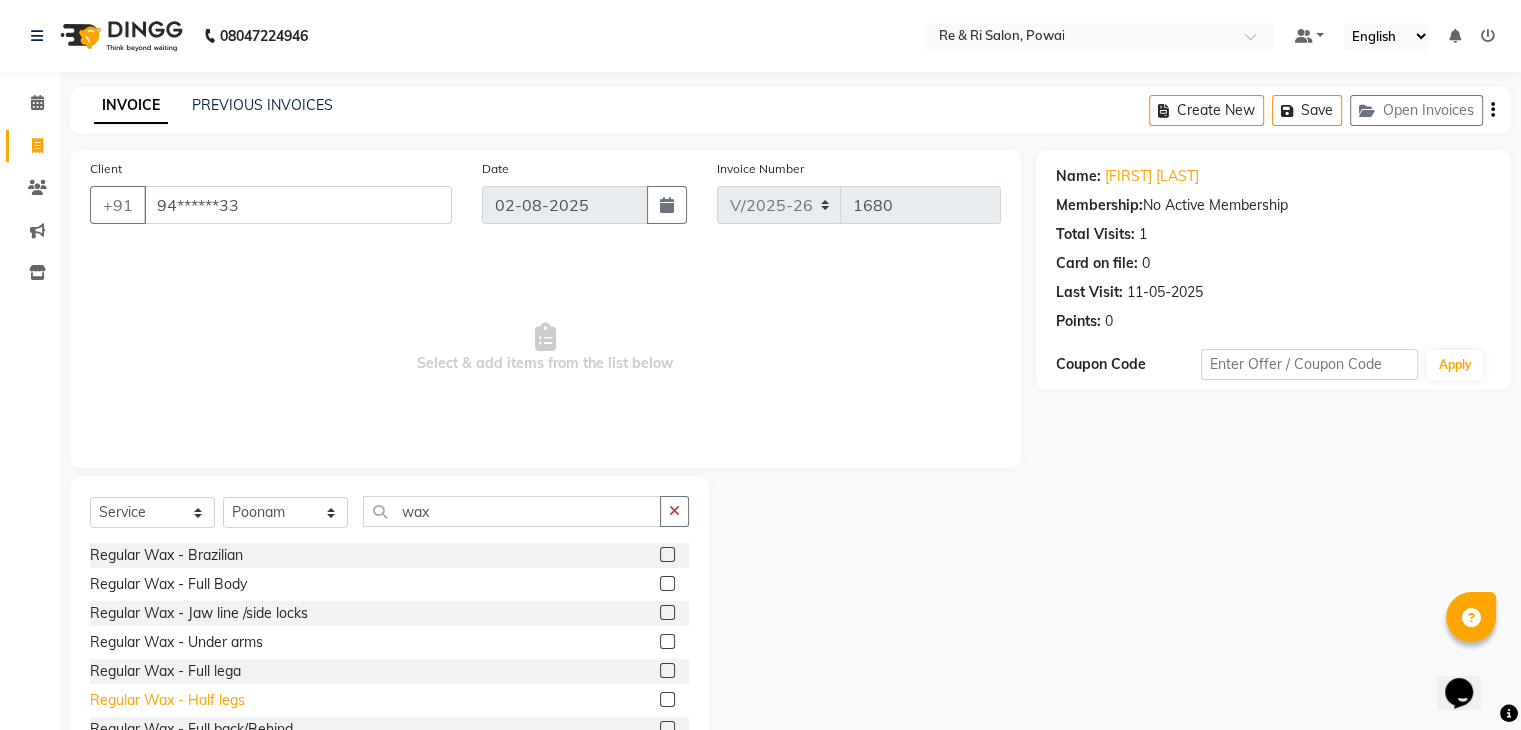 click on "Regular Wax - Half legs" 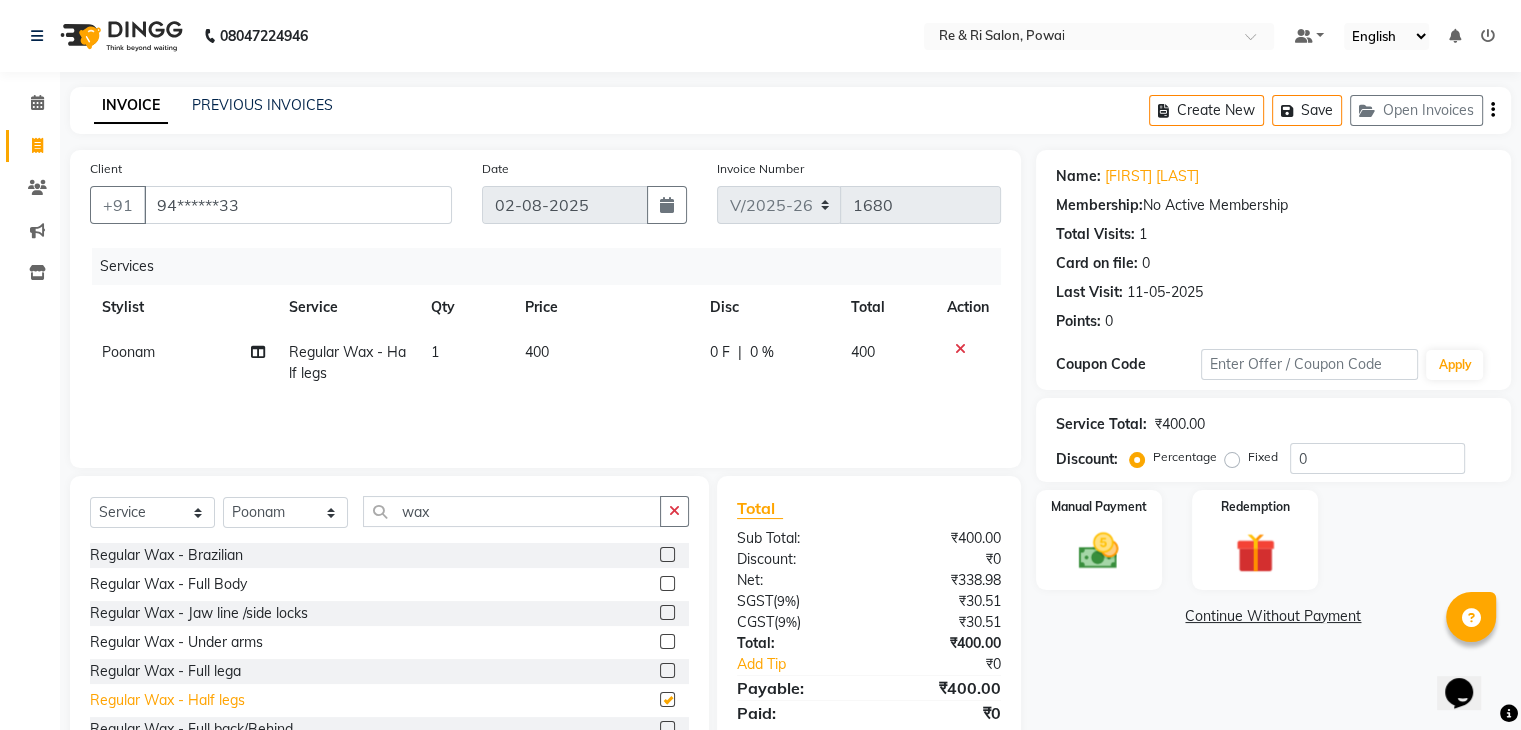 checkbox on "false" 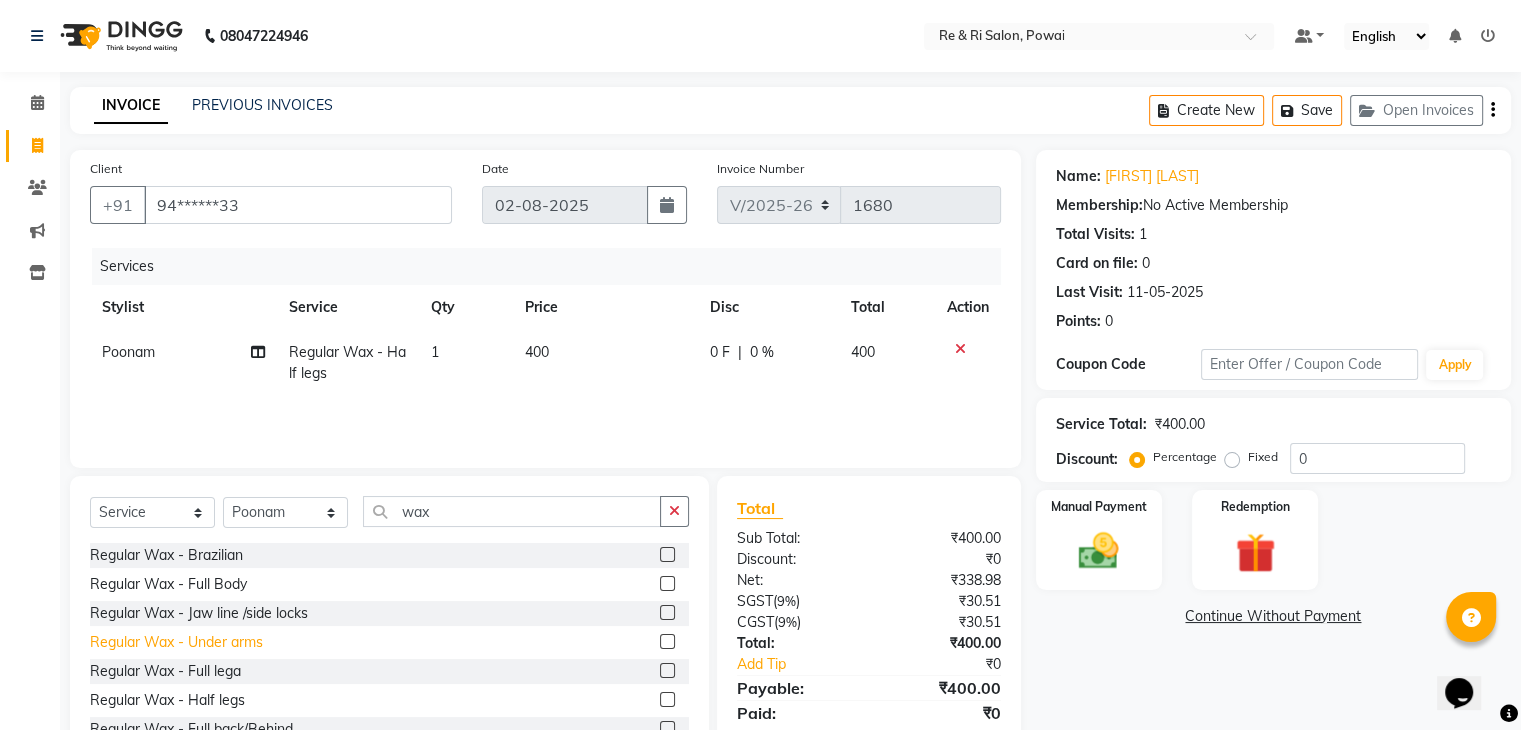 click on "Regular Wax - Under arms" 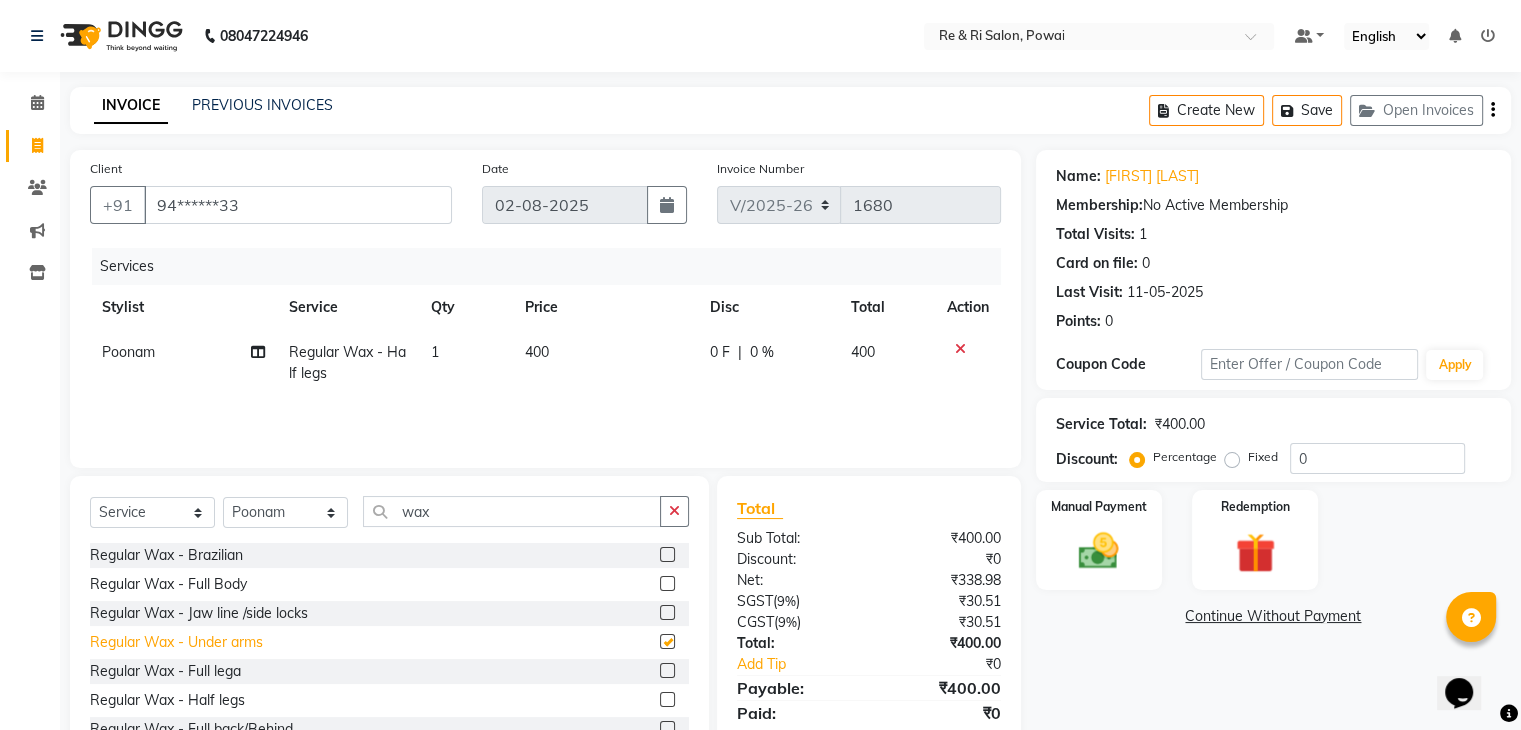 checkbox on "false" 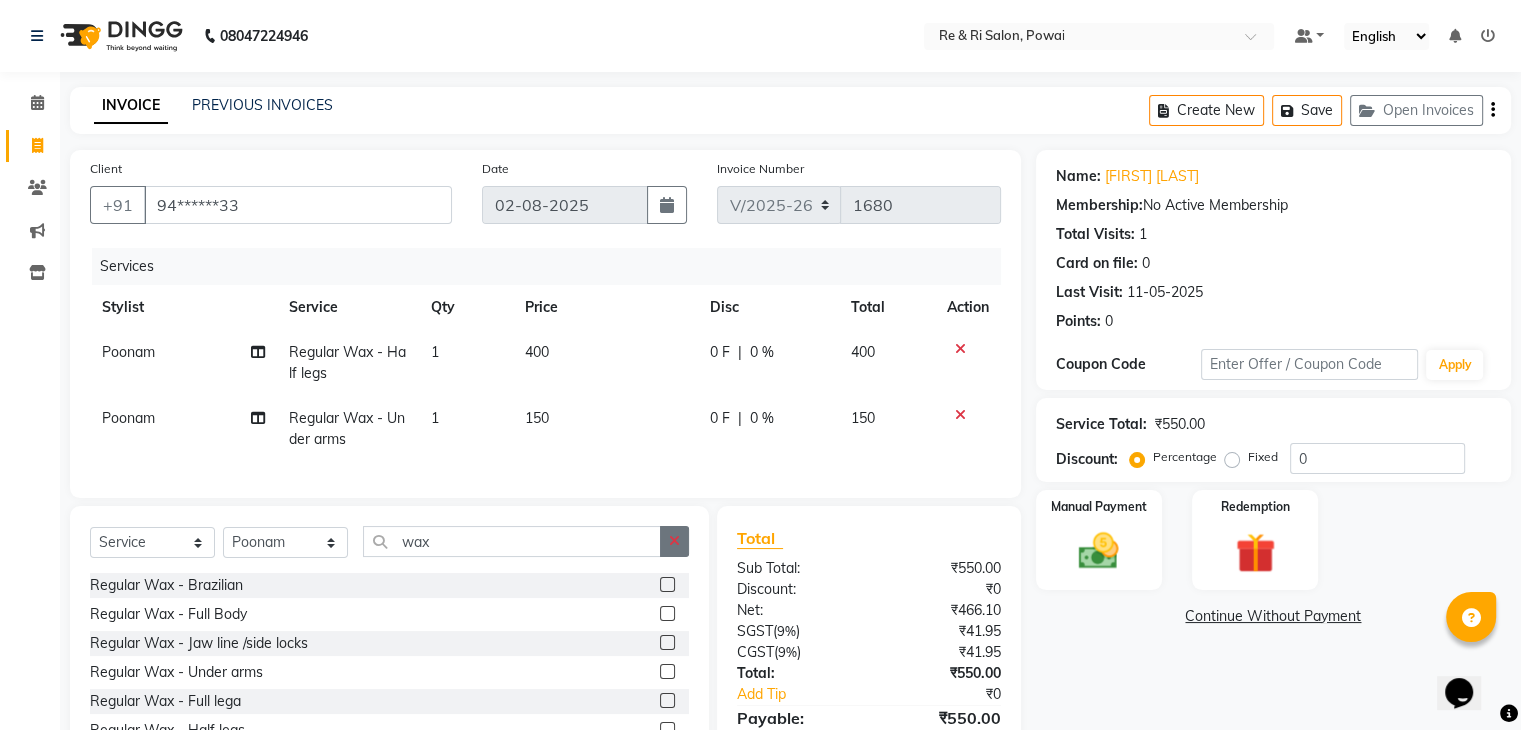 click 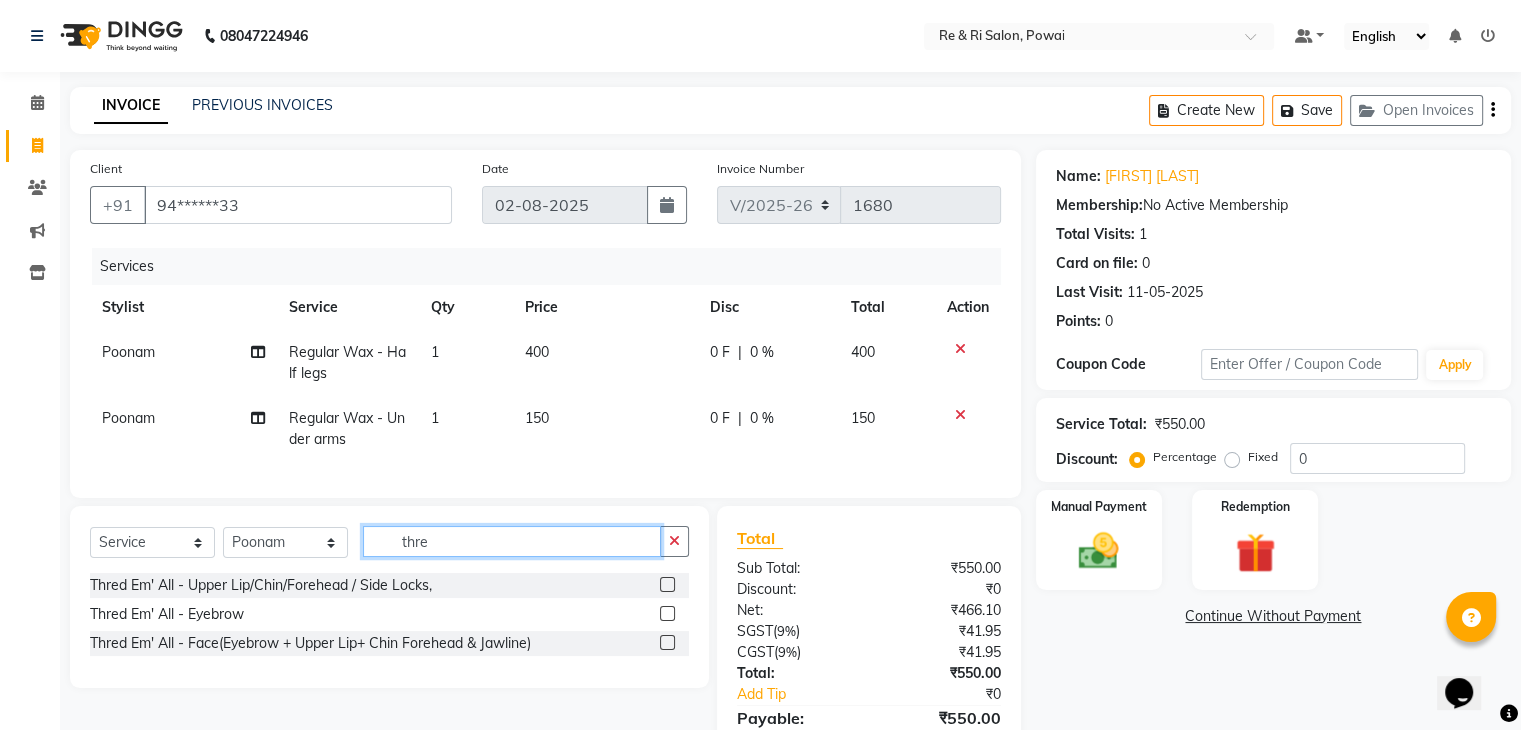 scroll, scrollTop: 0, scrollLeft: 0, axis: both 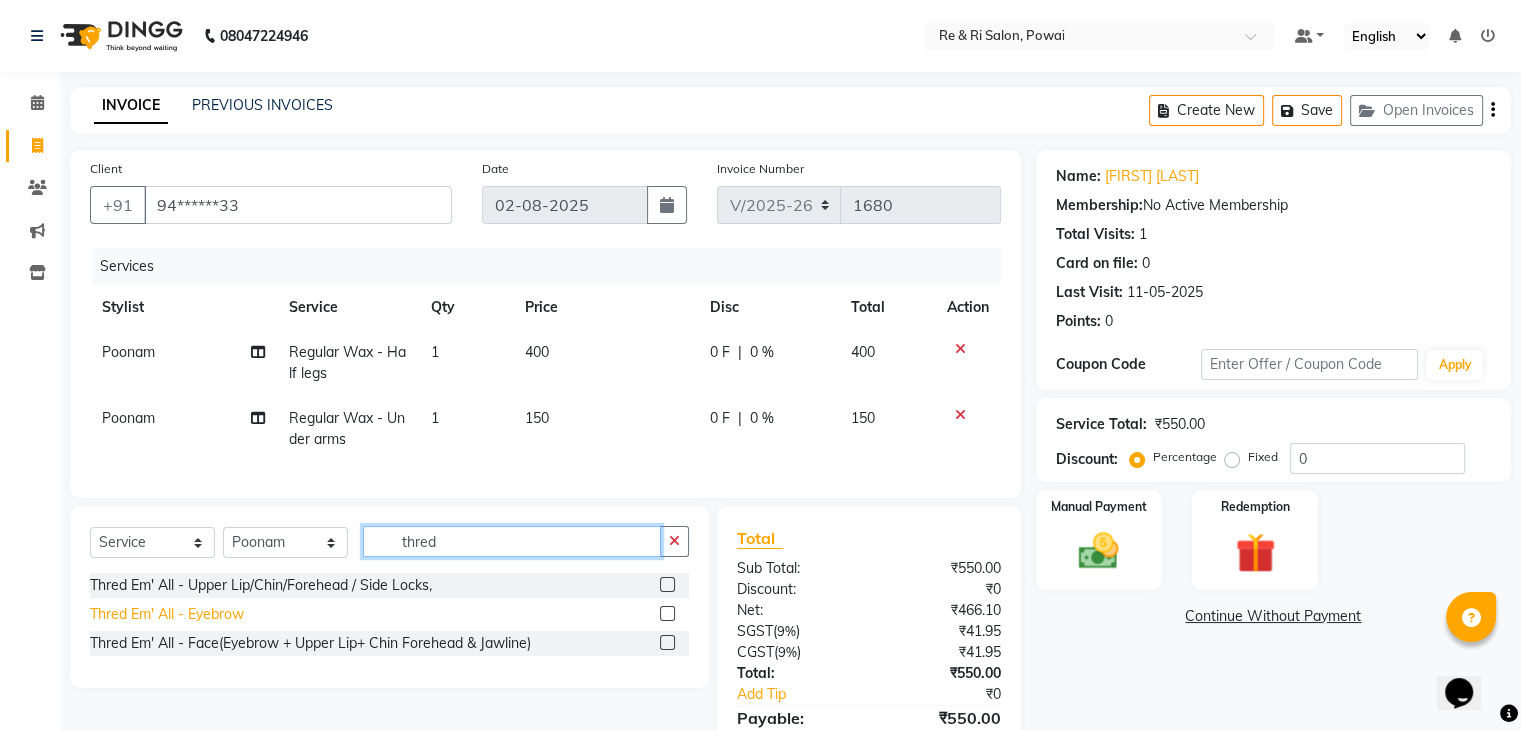 type on "thred" 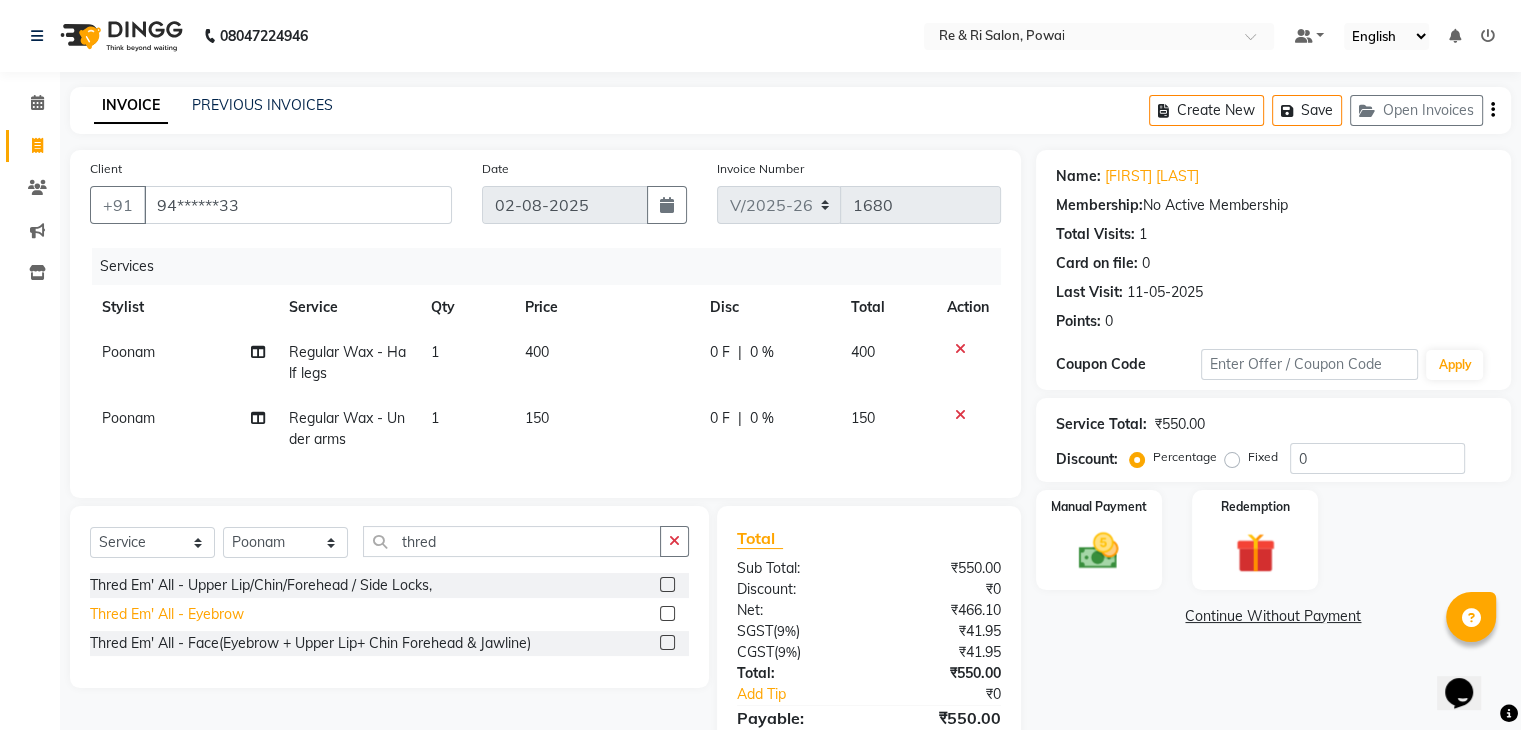 click on "Thred Em' All - Eyebrow" 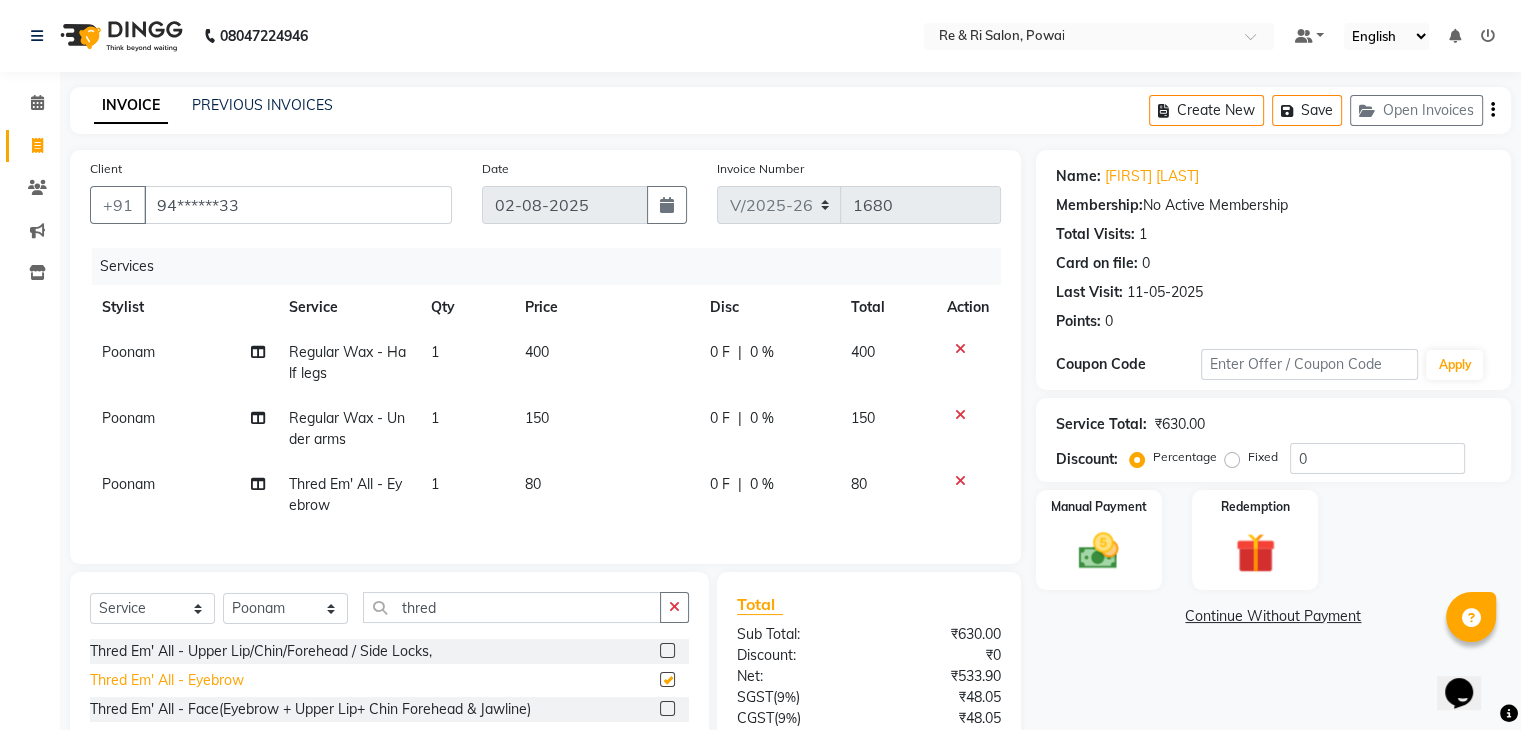 checkbox on "false" 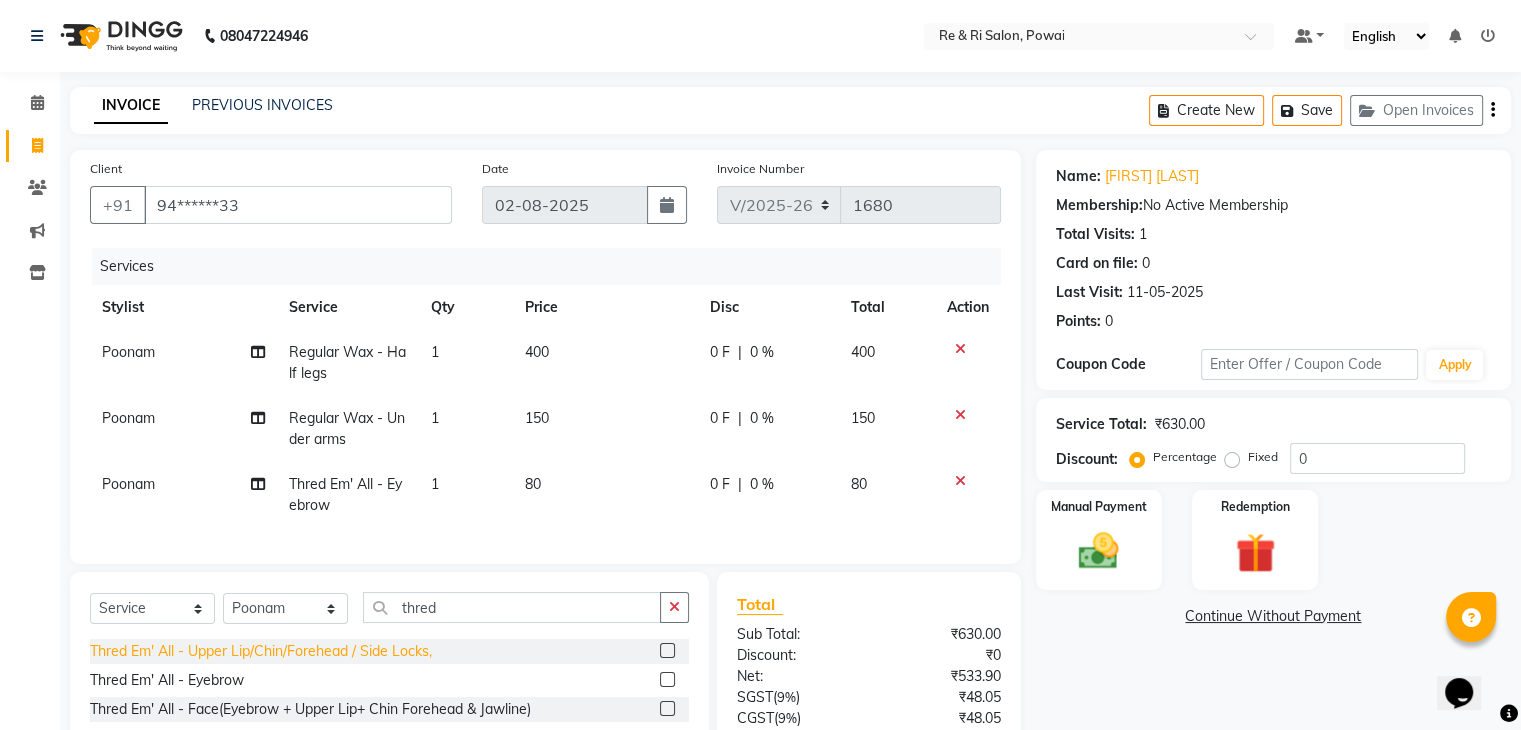 click on "Thred Em' All - Upper Lip/Chin/Forehead / Side Locks," 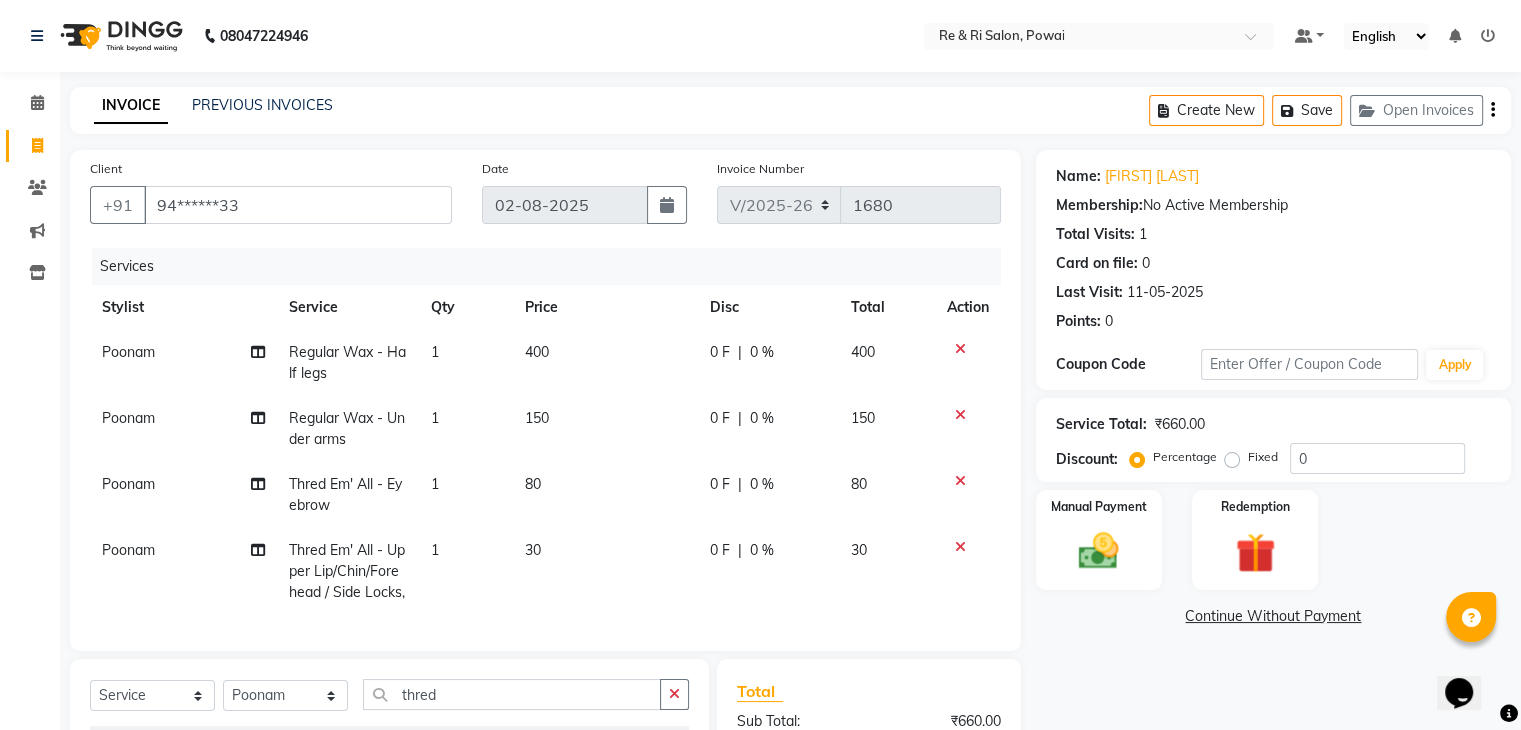 checkbox on "false" 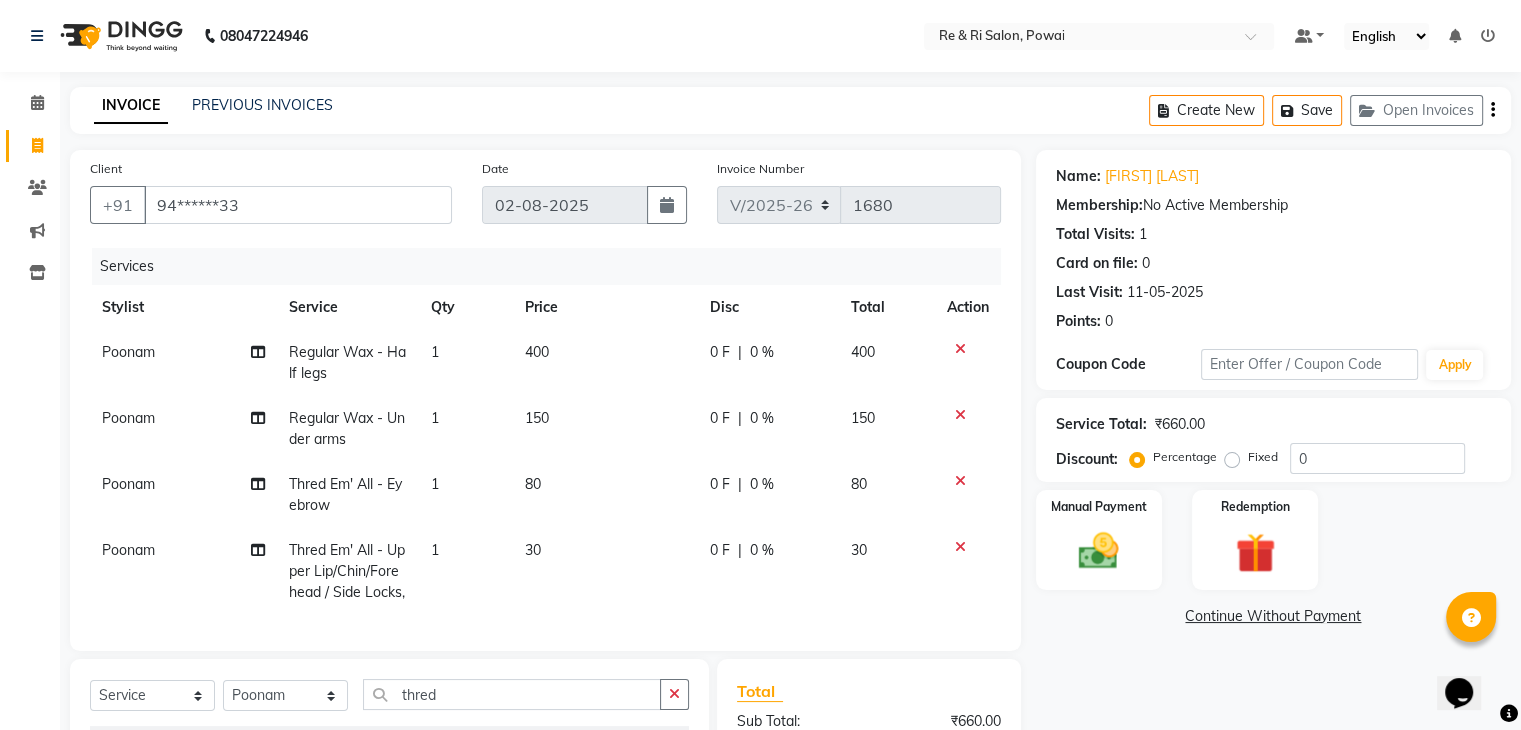 click on "400" 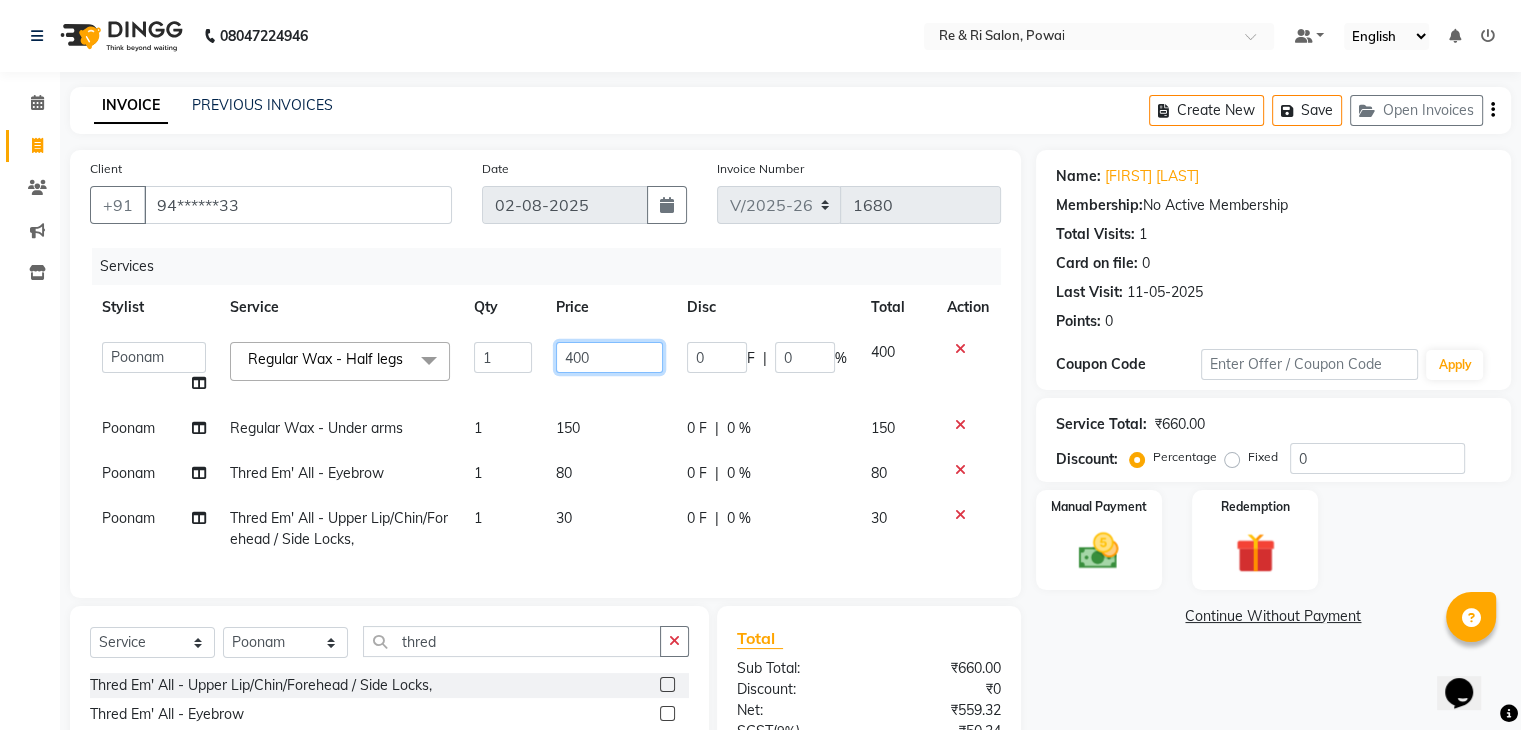 click on "400" 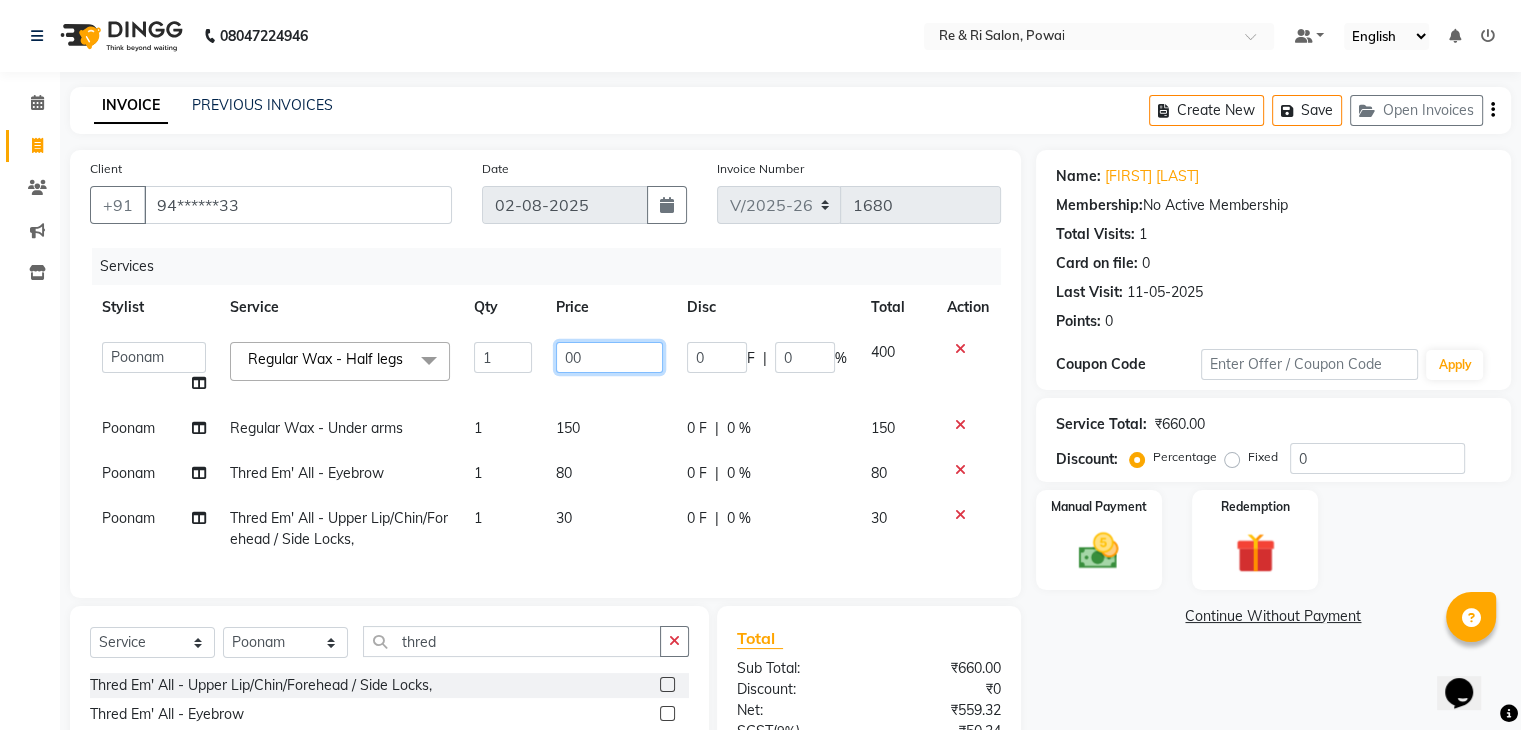 type on "500" 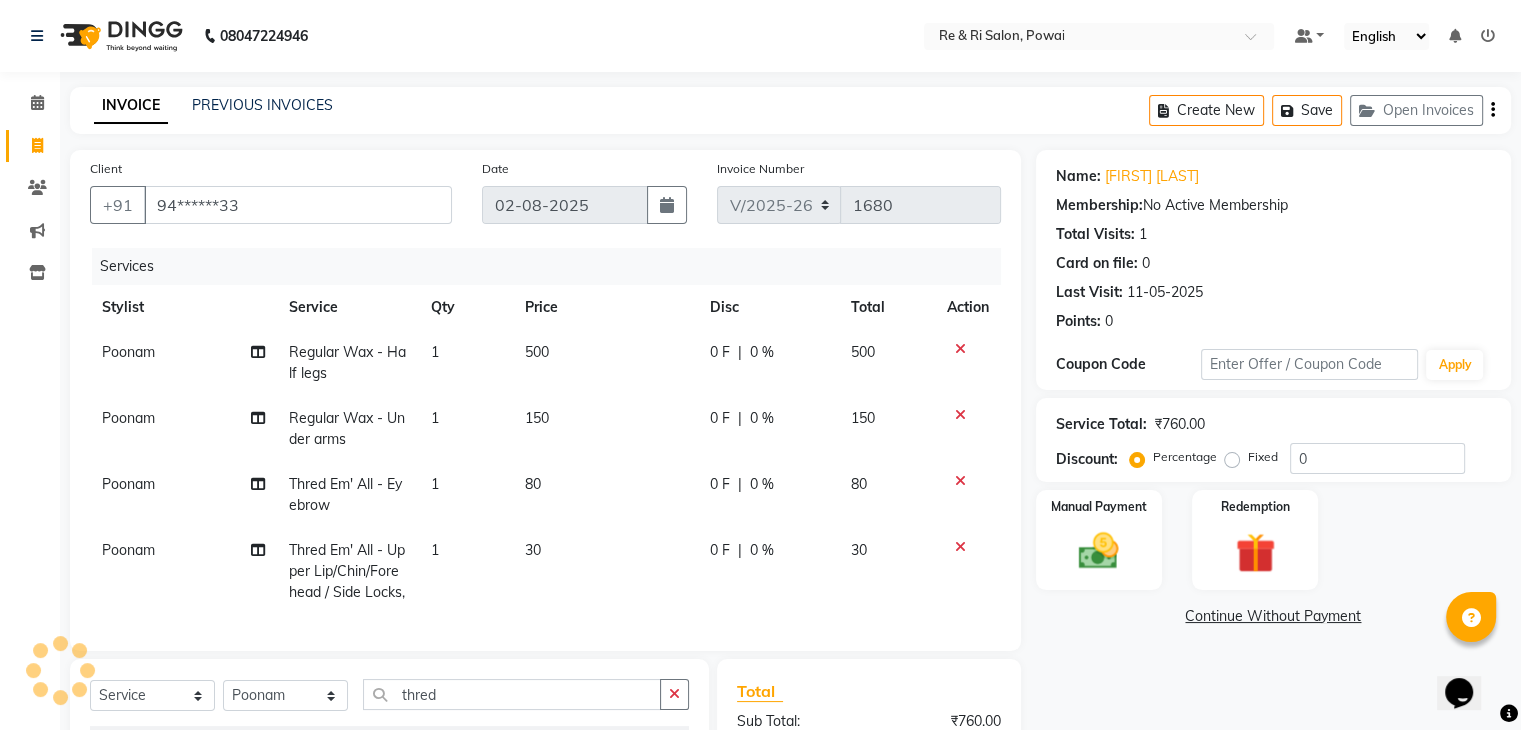 click on "0 F | 0 %" 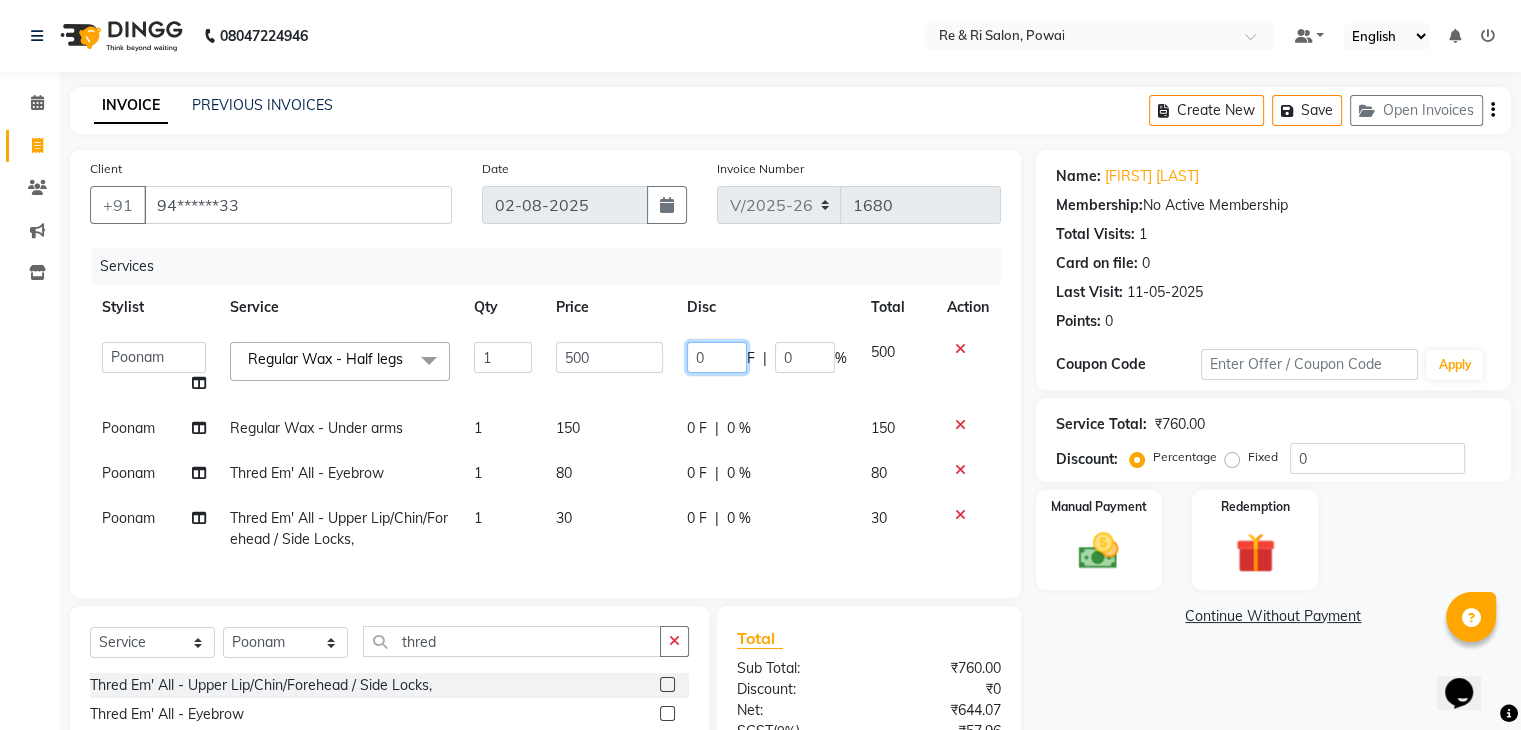 click on "0" 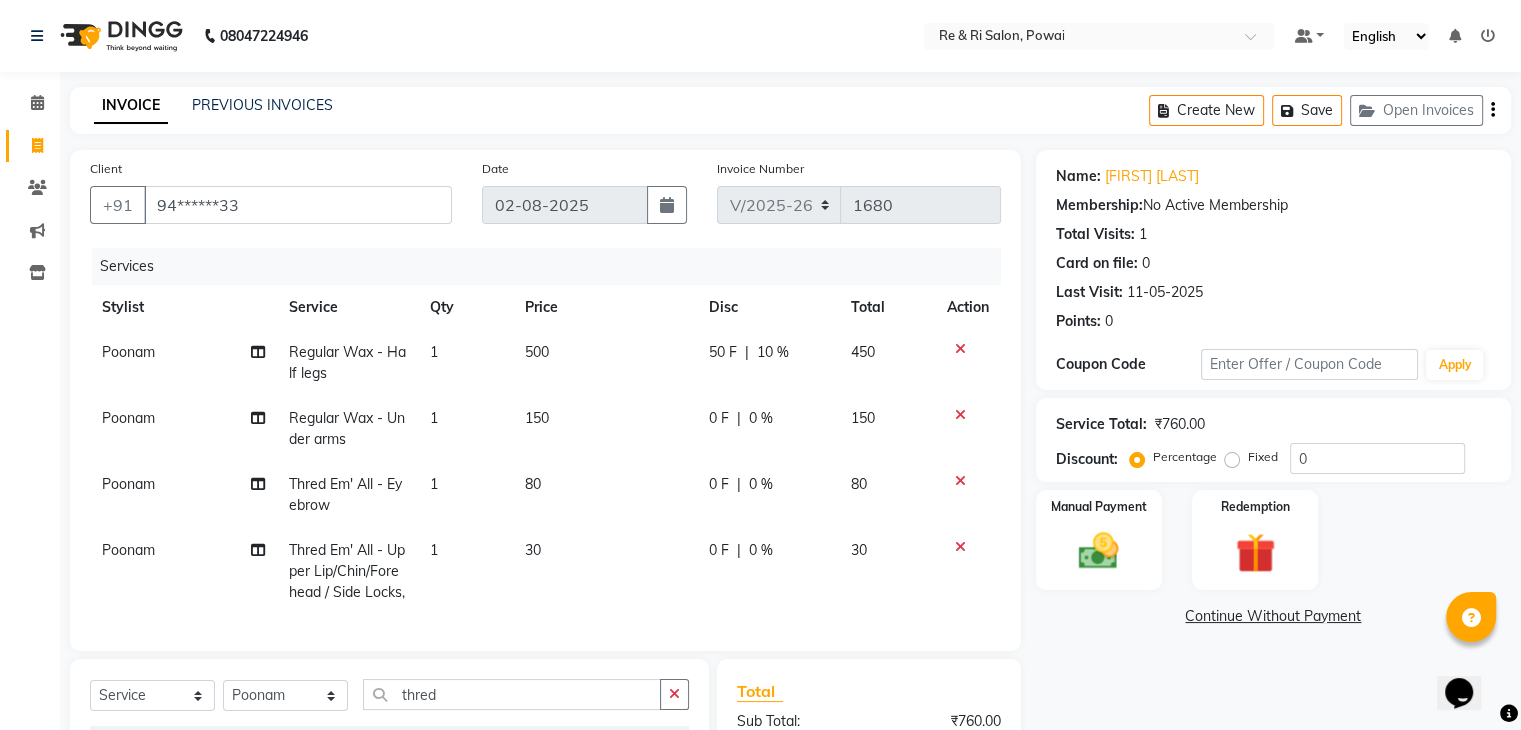 click on "Poonam Regular Wax - Half legs 1 500 50 F | 10 % 450 Poonam Regular Wax - Under arms 1 150 0 F | 0 % 150 Poonam Thred Em' All - Eyebrow 1 80 0 F | 0 % 80 Poonam Thred Em' All - Upper Lip/Chin/Forehead / Side Locks, 1 30 0 F | 0 % 30" 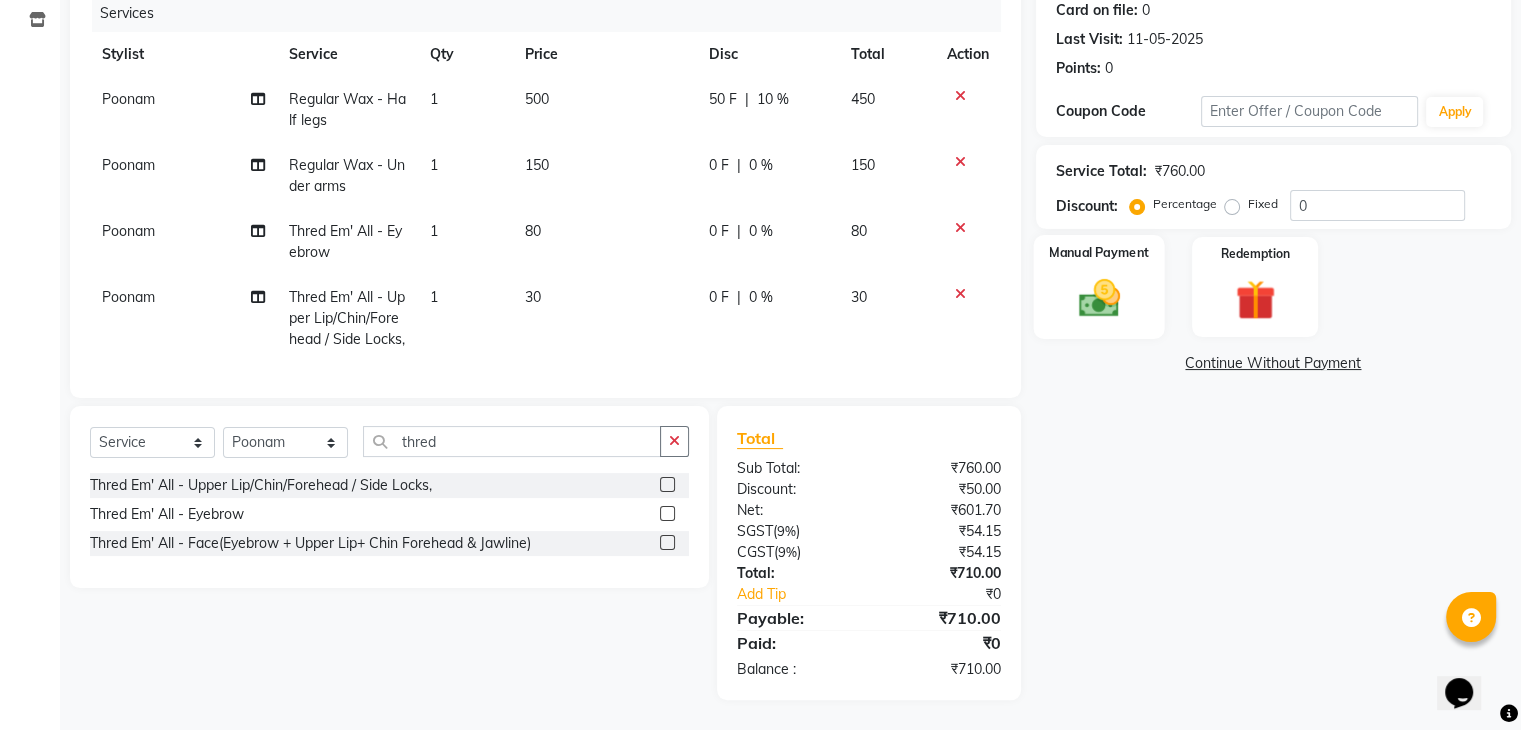 click 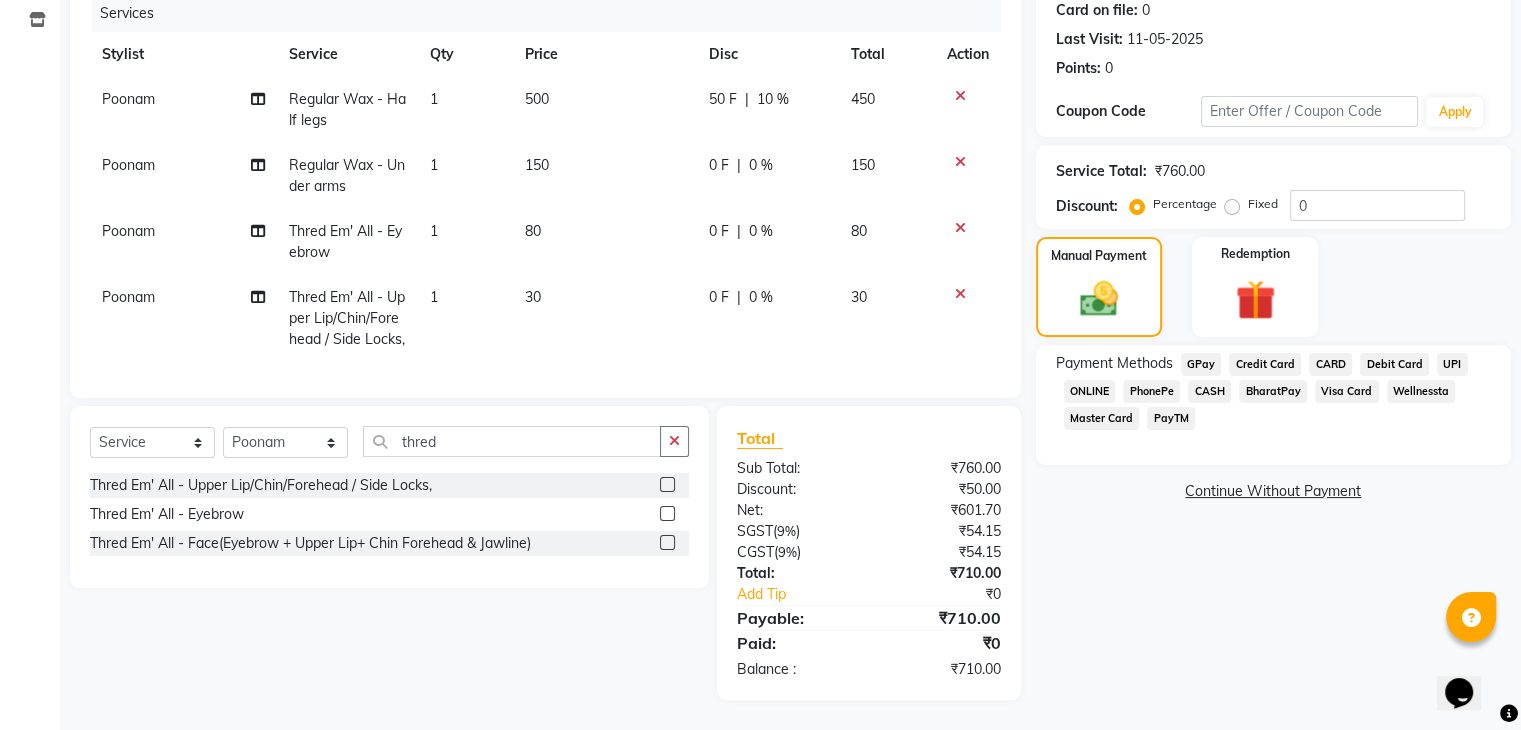 click on "GPay" 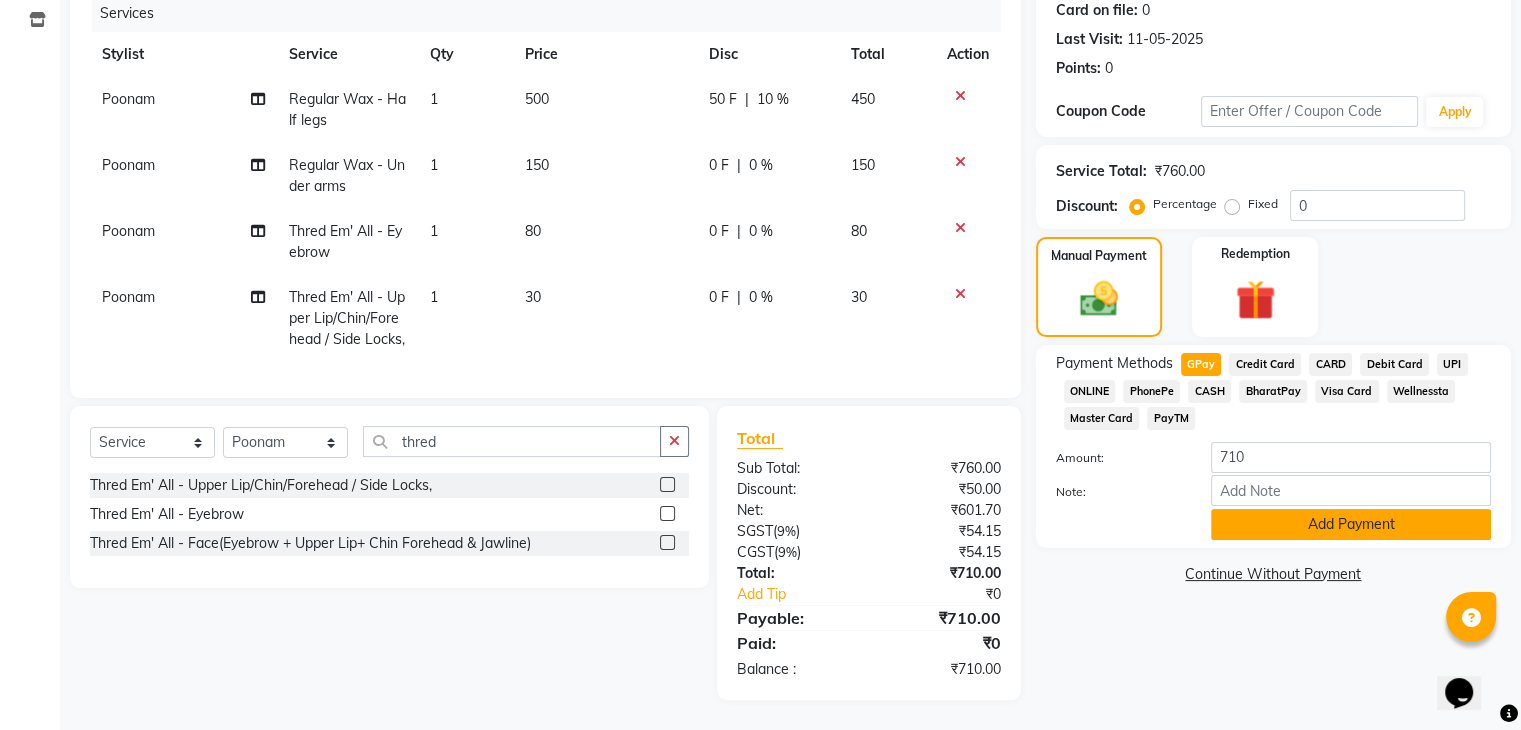 click on "Add Payment" 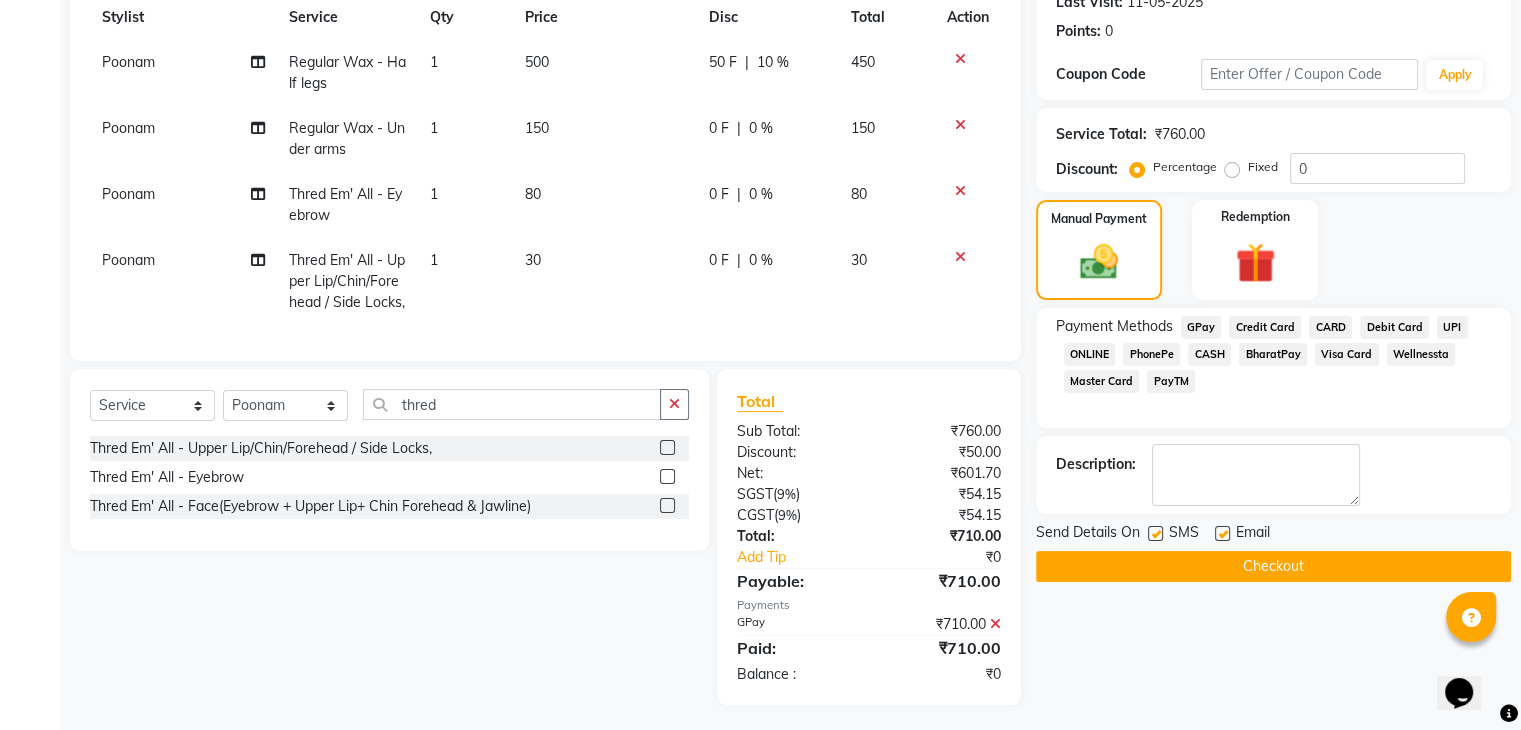 scroll, scrollTop: 332, scrollLeft: 0, axis: vertical 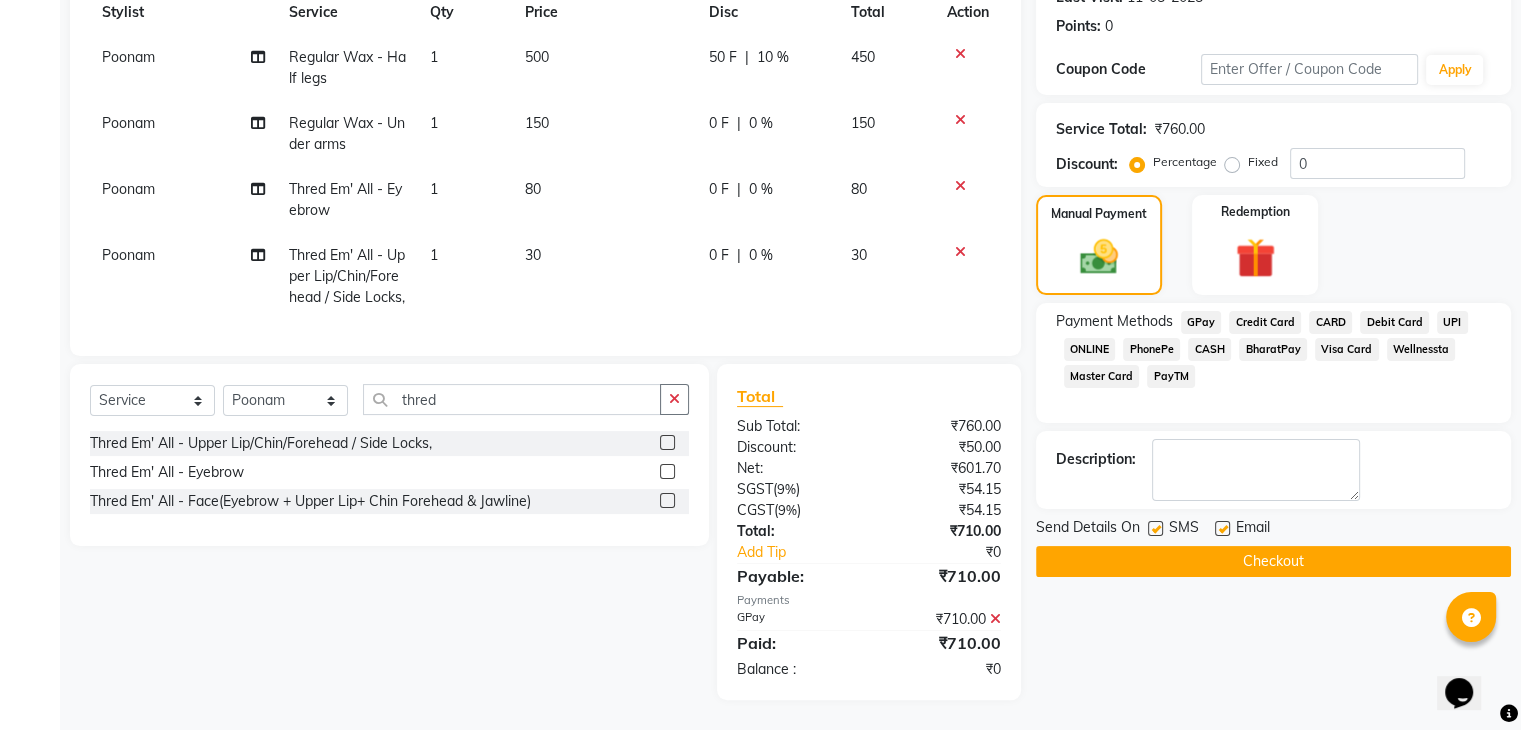 click 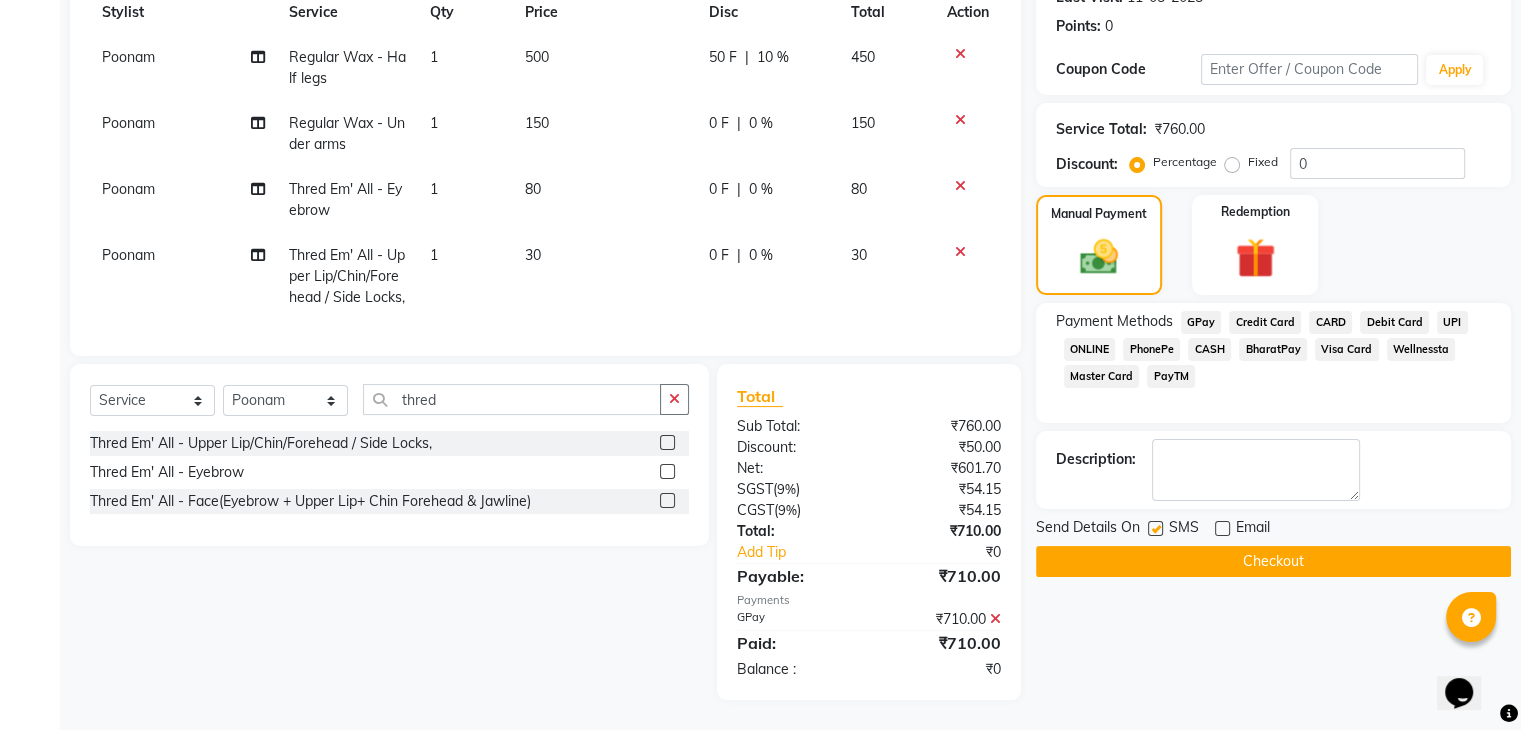 click 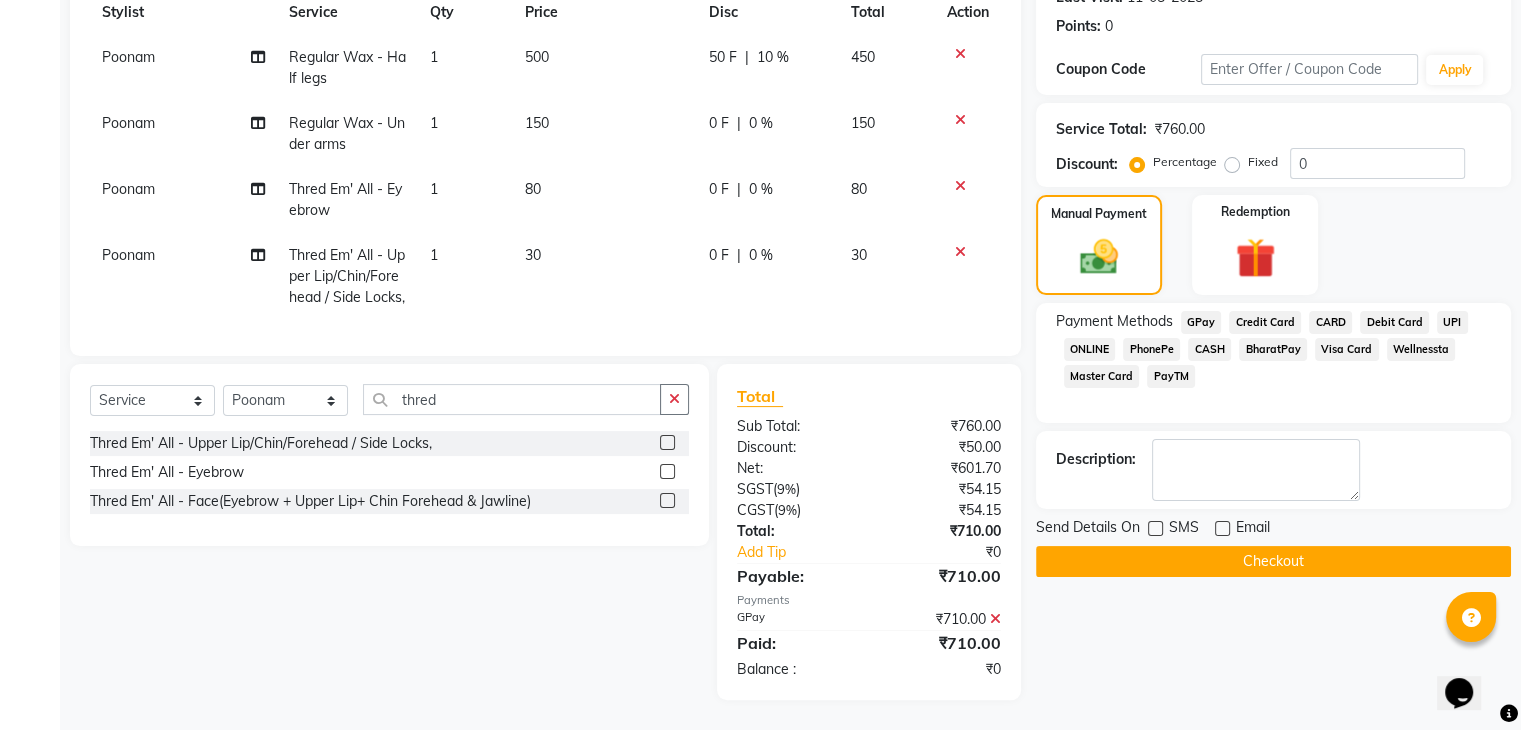 click on "Checkout" 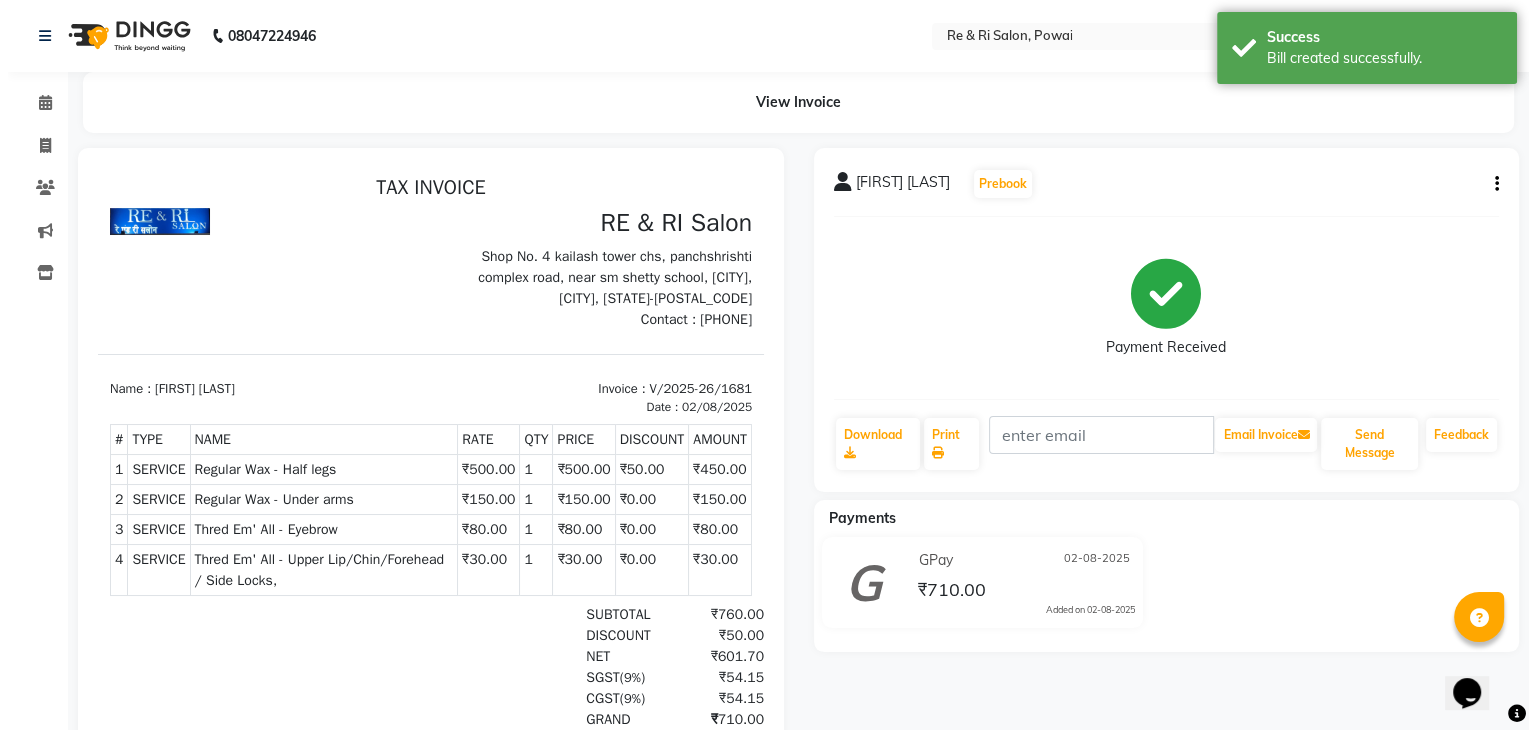 scroll, scrollTop: 0, scrollLeft: 0, axis: both 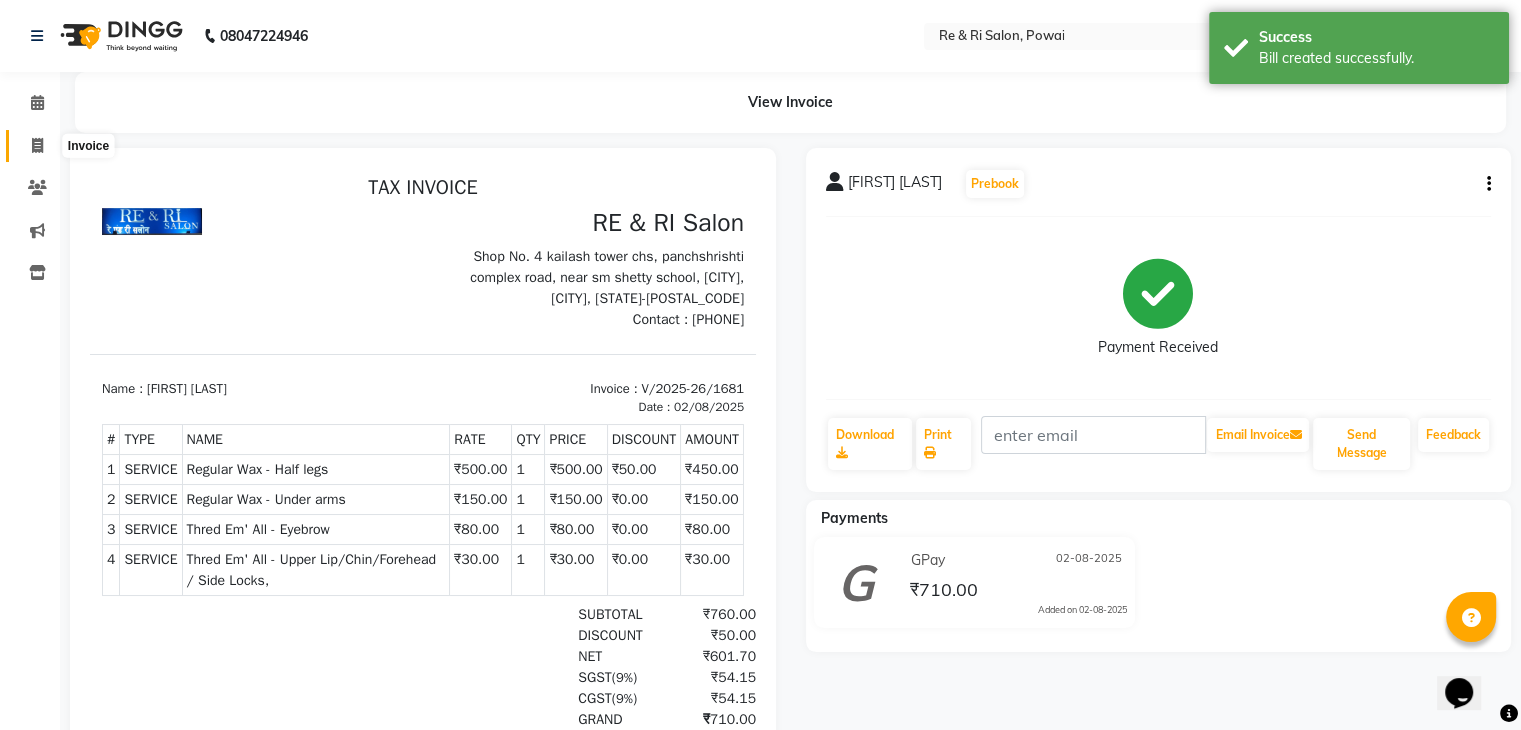 click 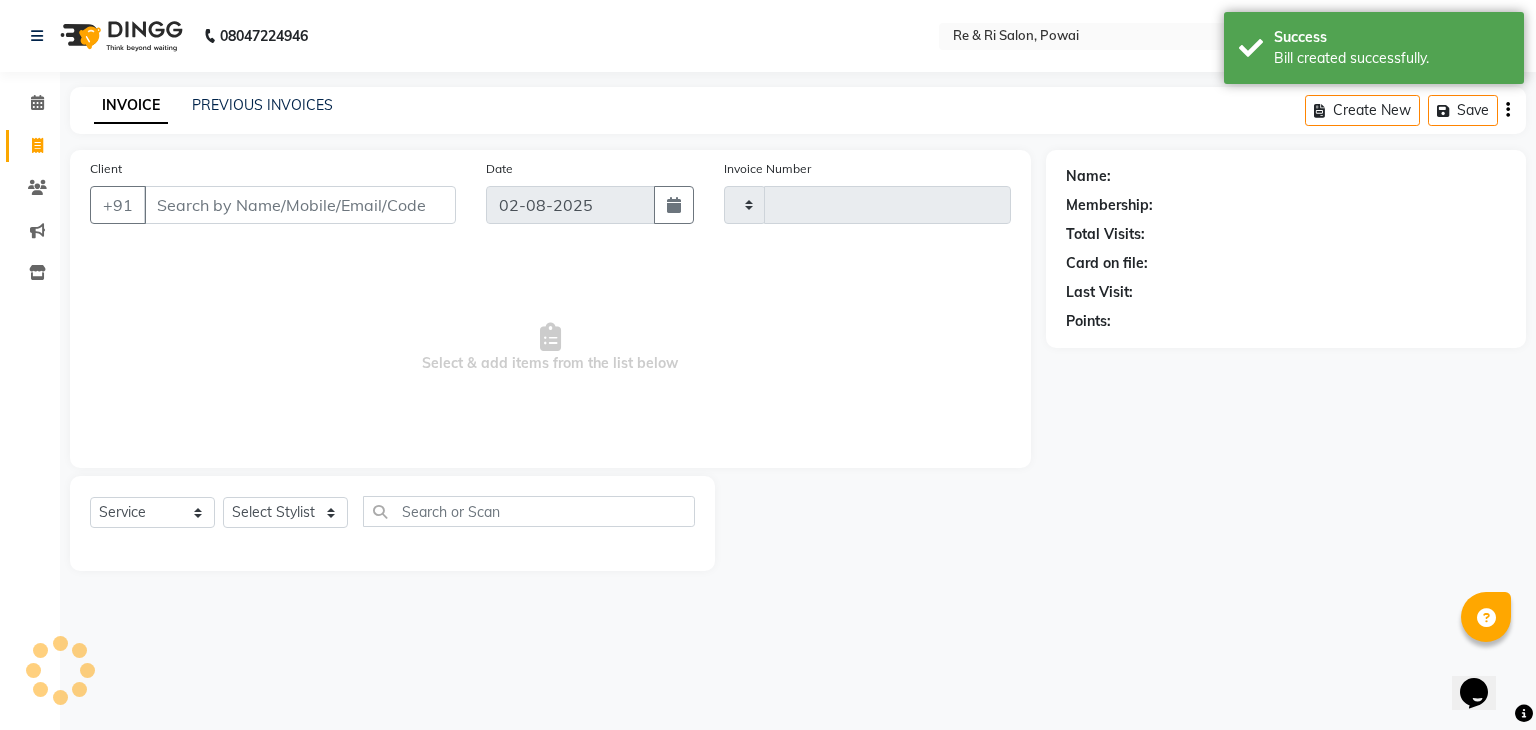 type on "1682" 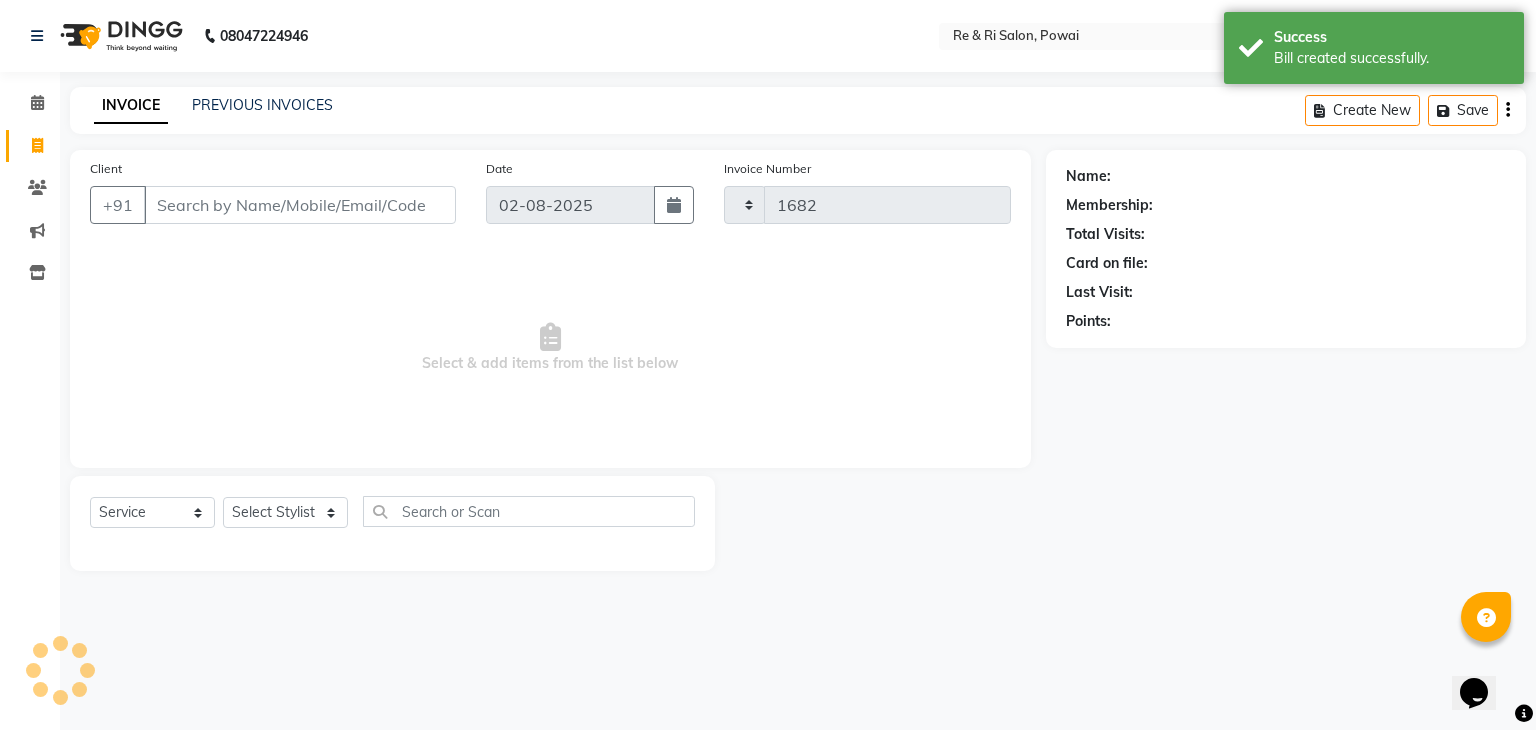 select on "5364" 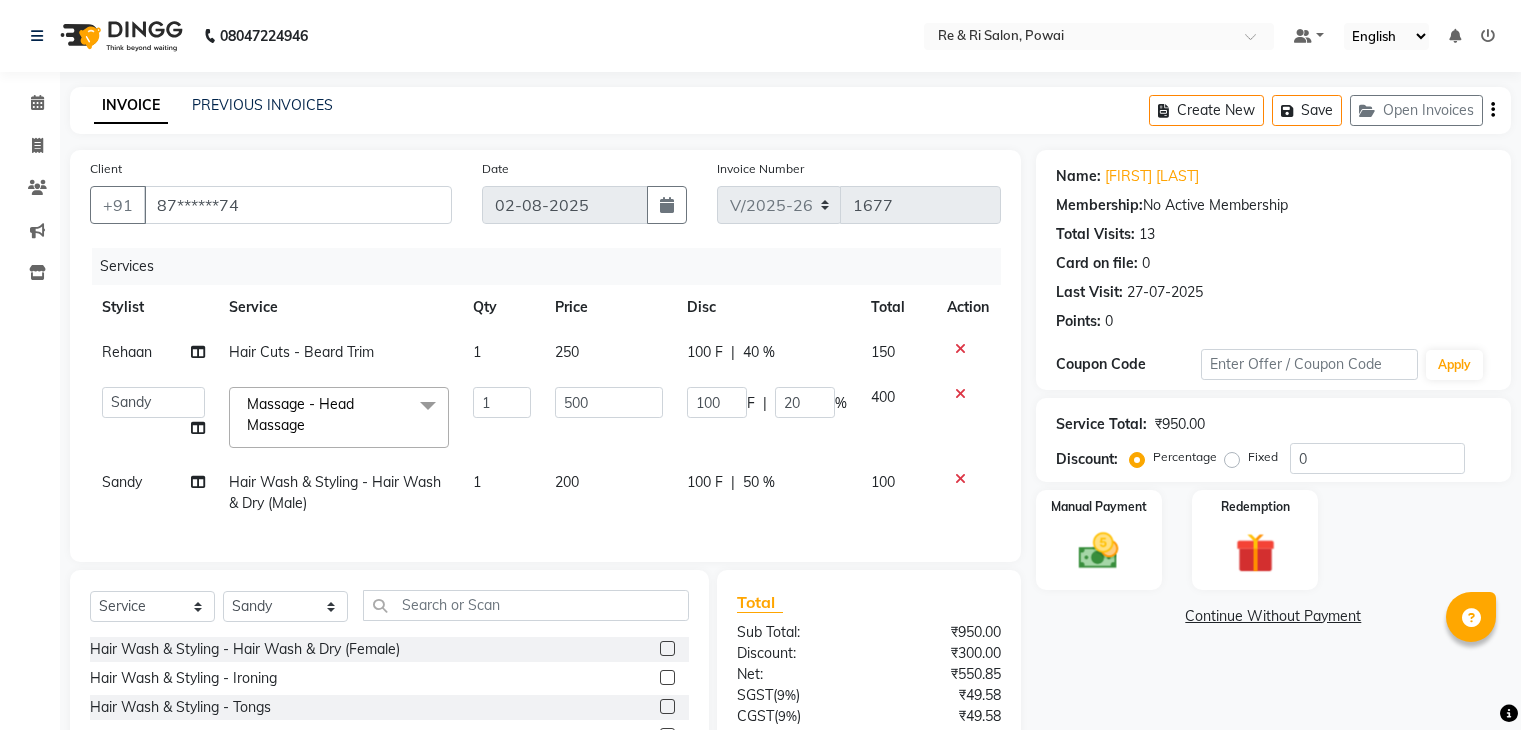 select on "5364" 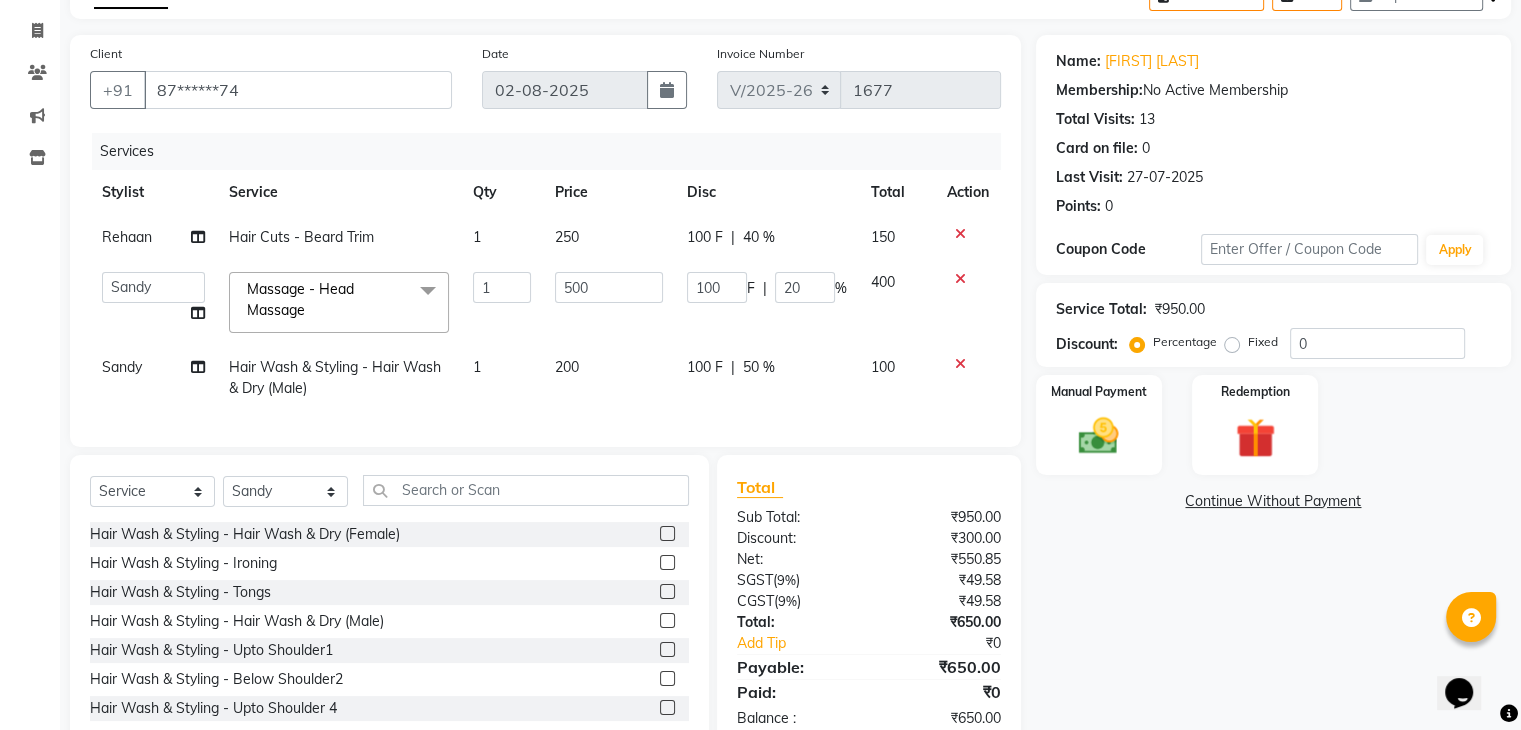 scroll, scrollTop: 0, scrollLeft: 0, axis: both 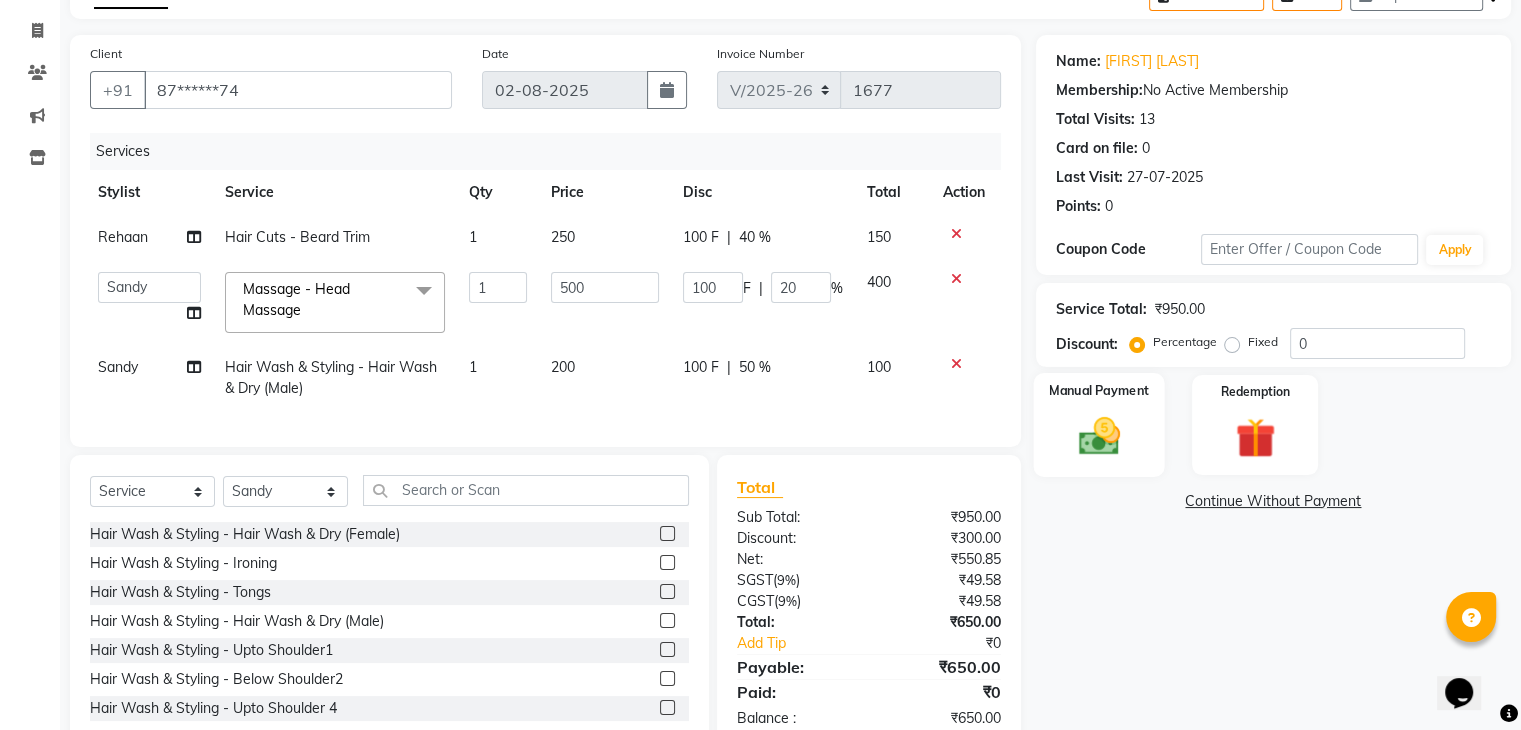 click on "Manual Payment" 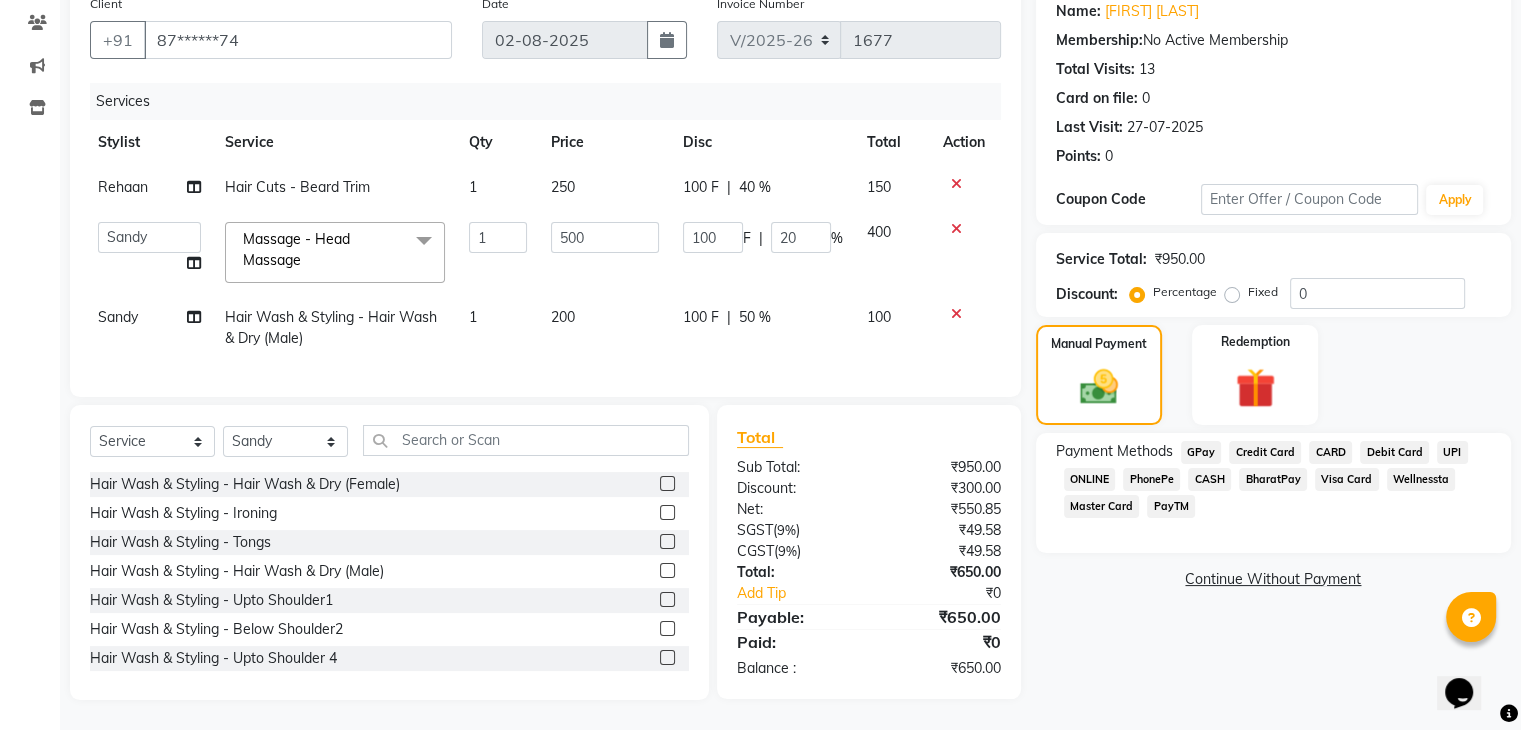 click on "GPay" 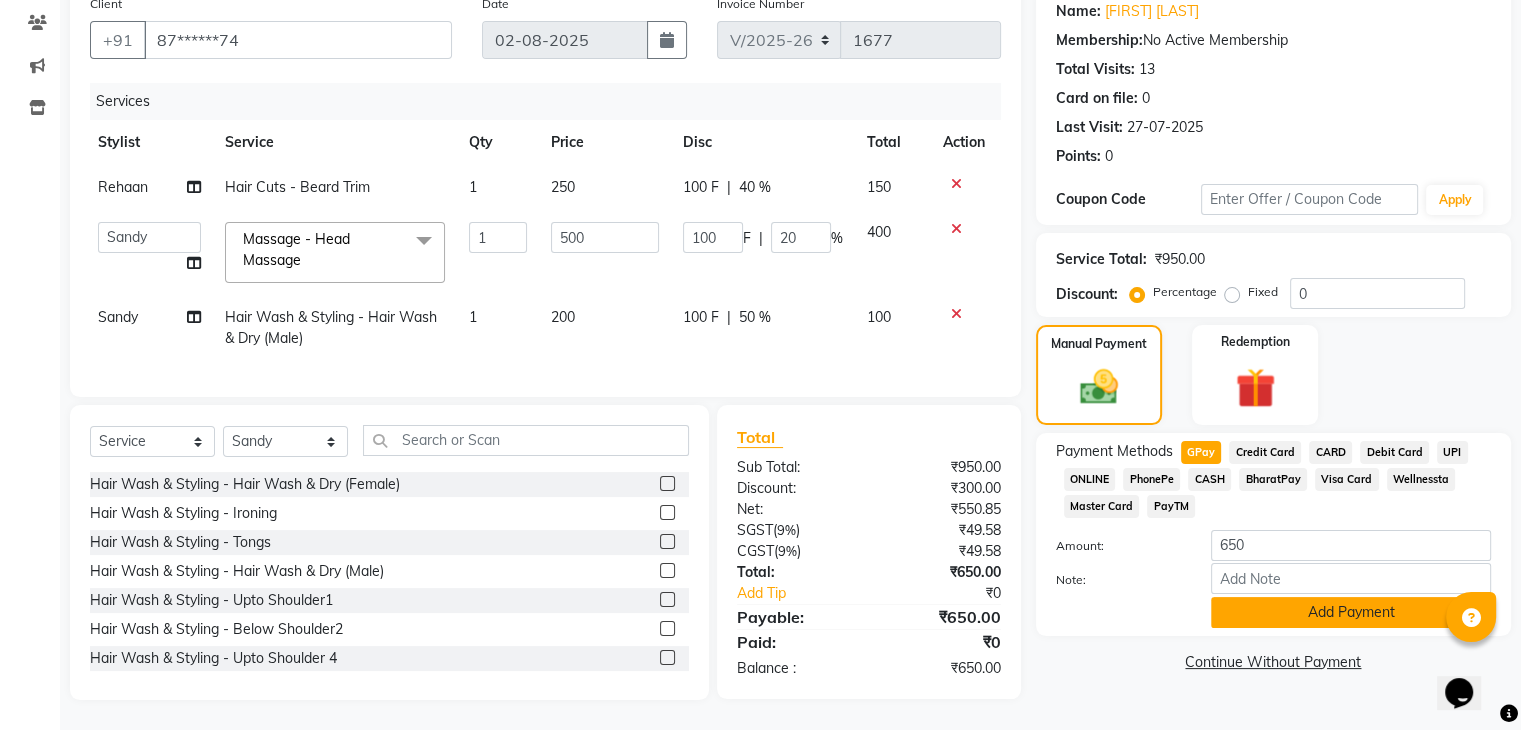 click on "Add Payment" 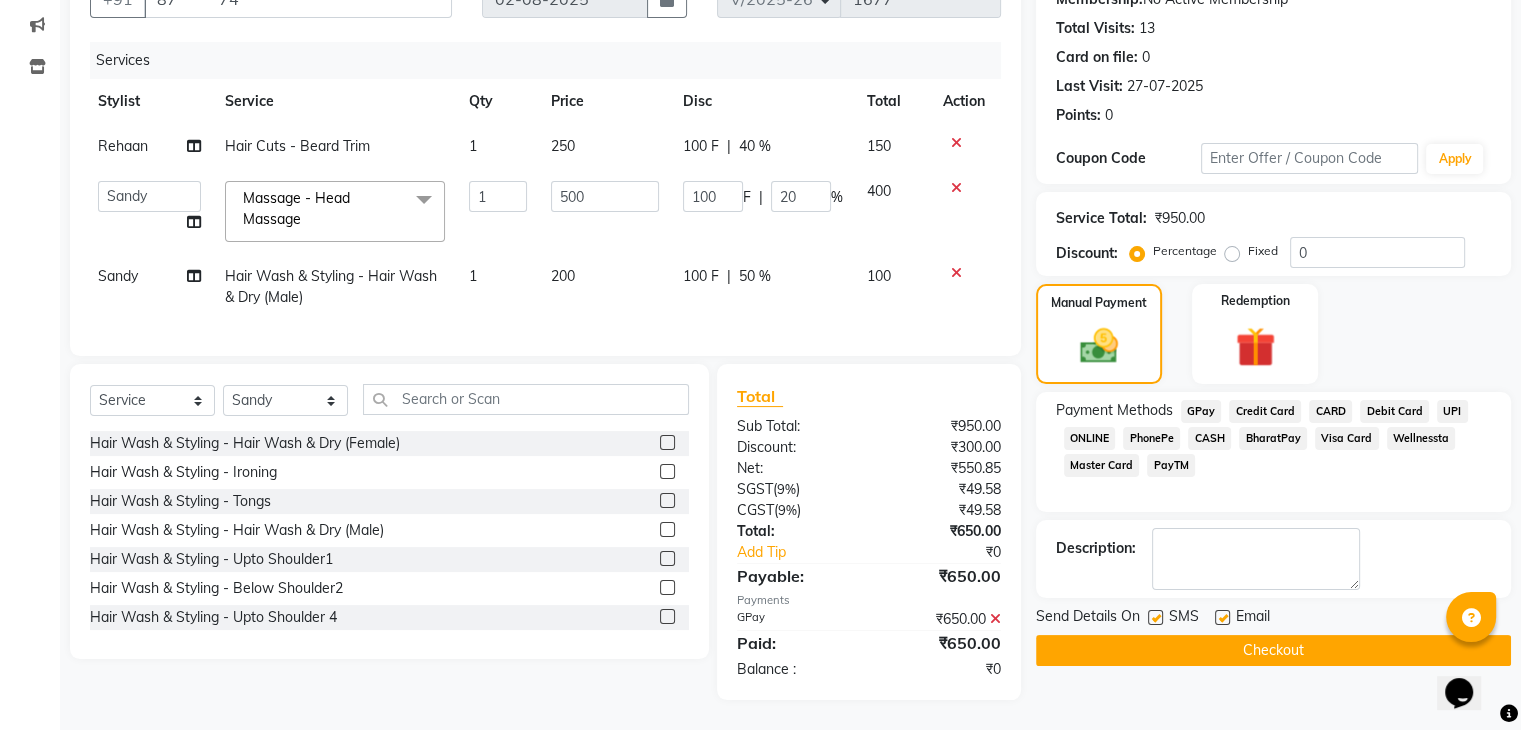 click 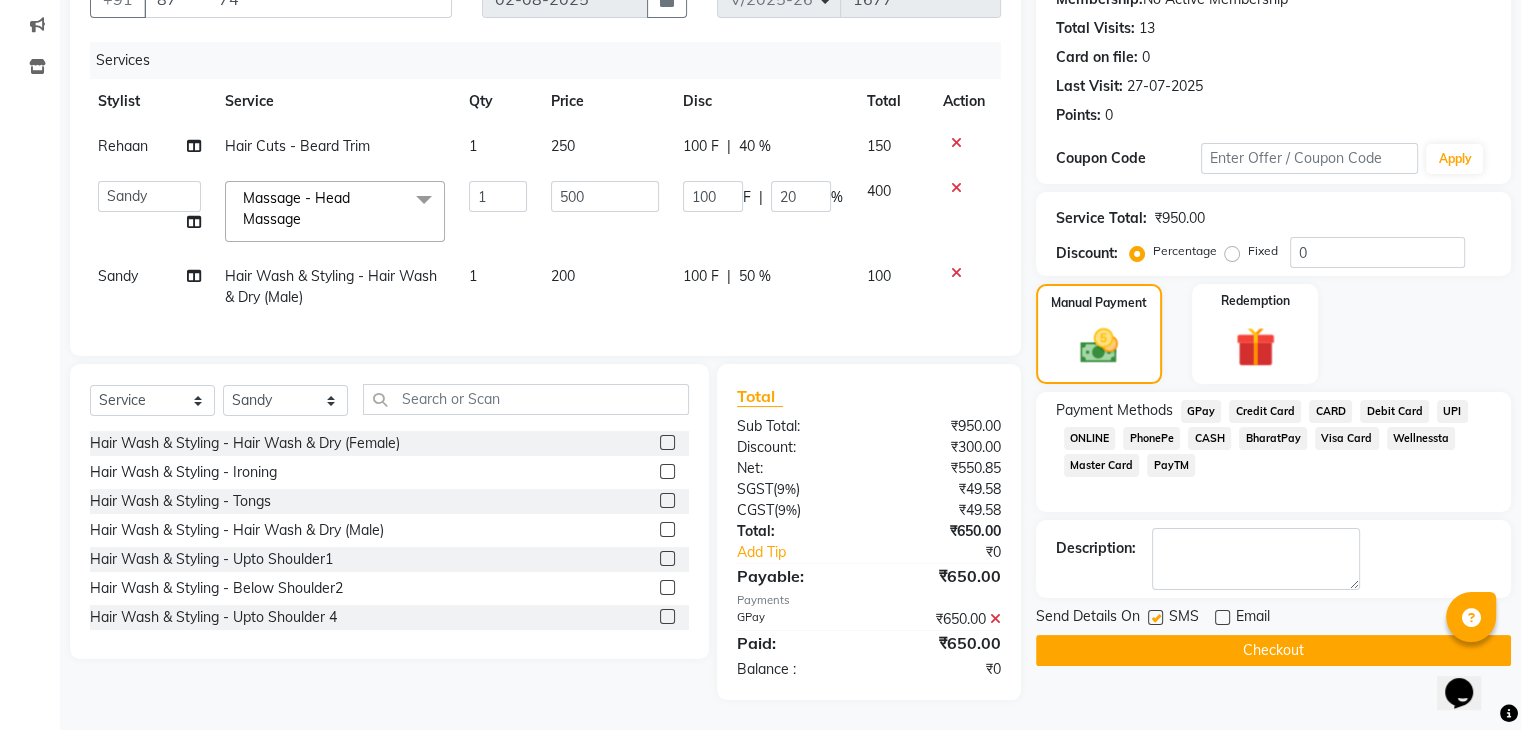 click 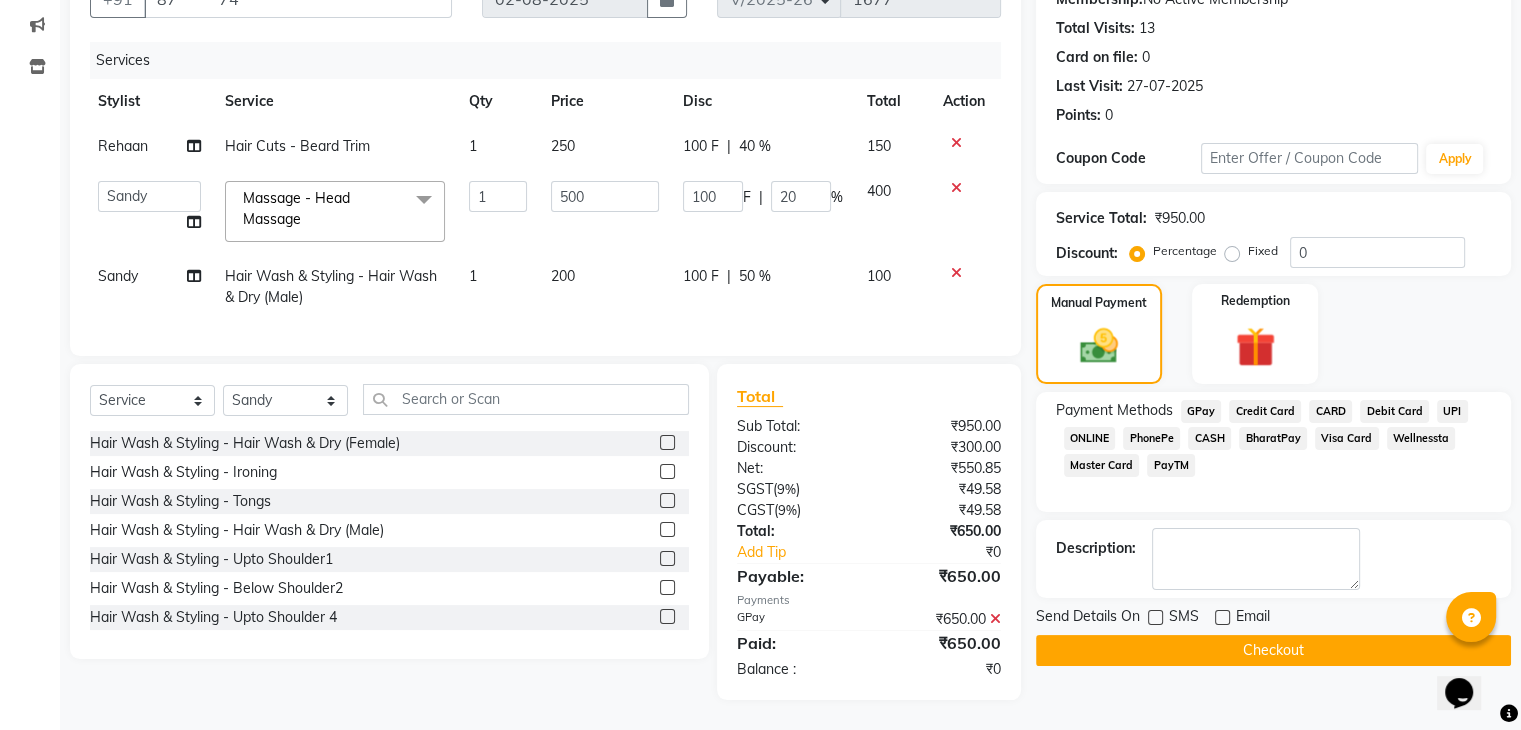 click on "Checkout" 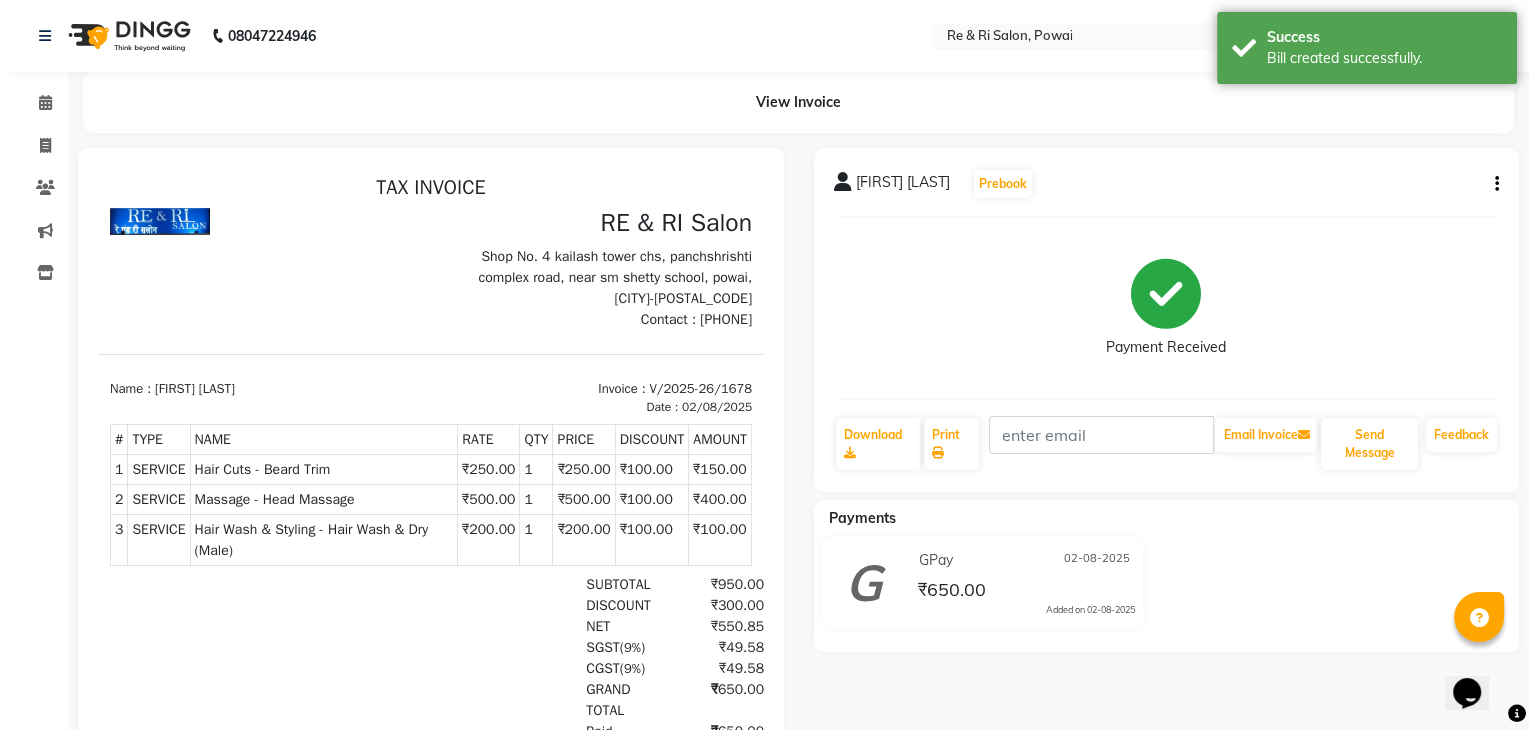 scroll, scrollTop: 0, scrollLeft: 0, axis: both 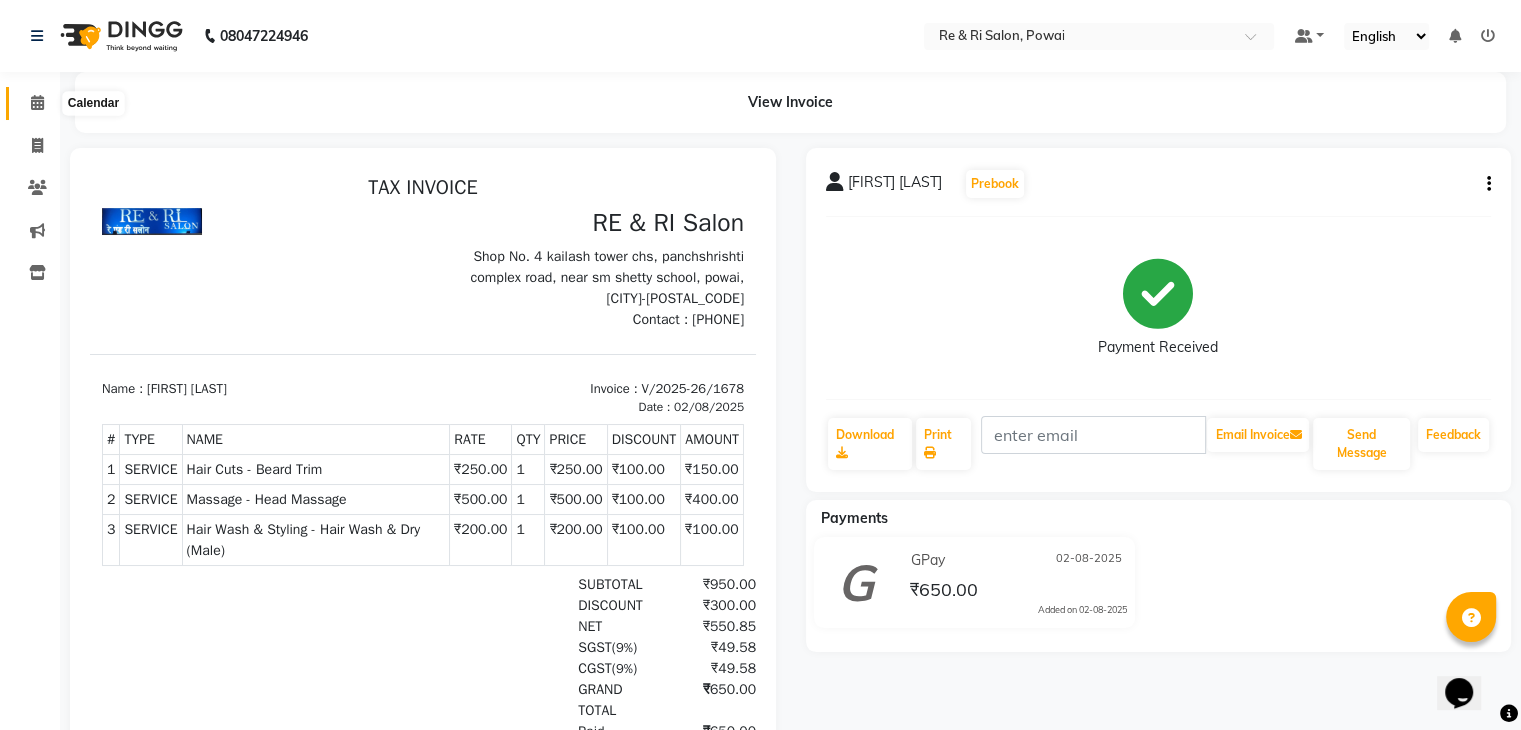 click 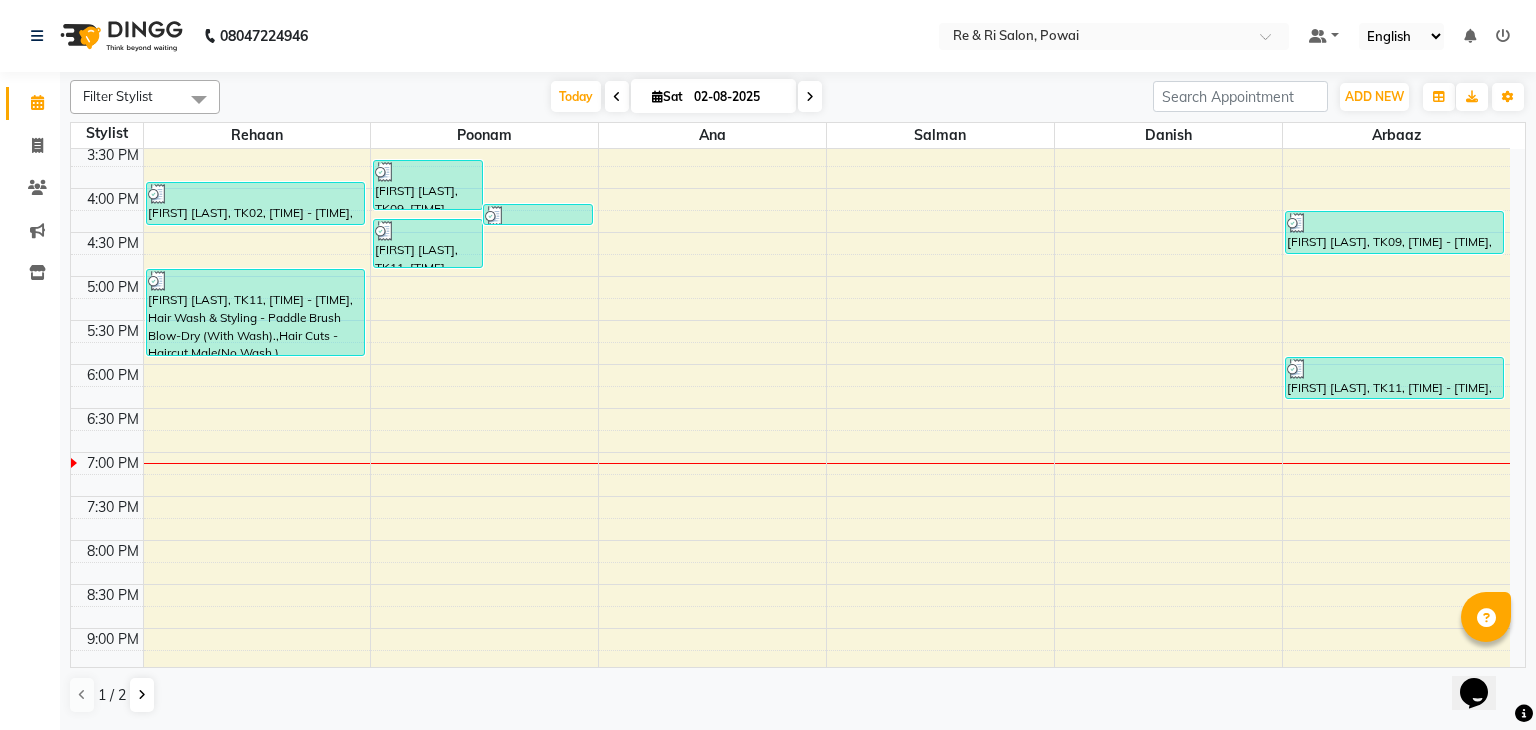 scroll, scrollTop: 670, scrollLeft: 0, axis: vertical 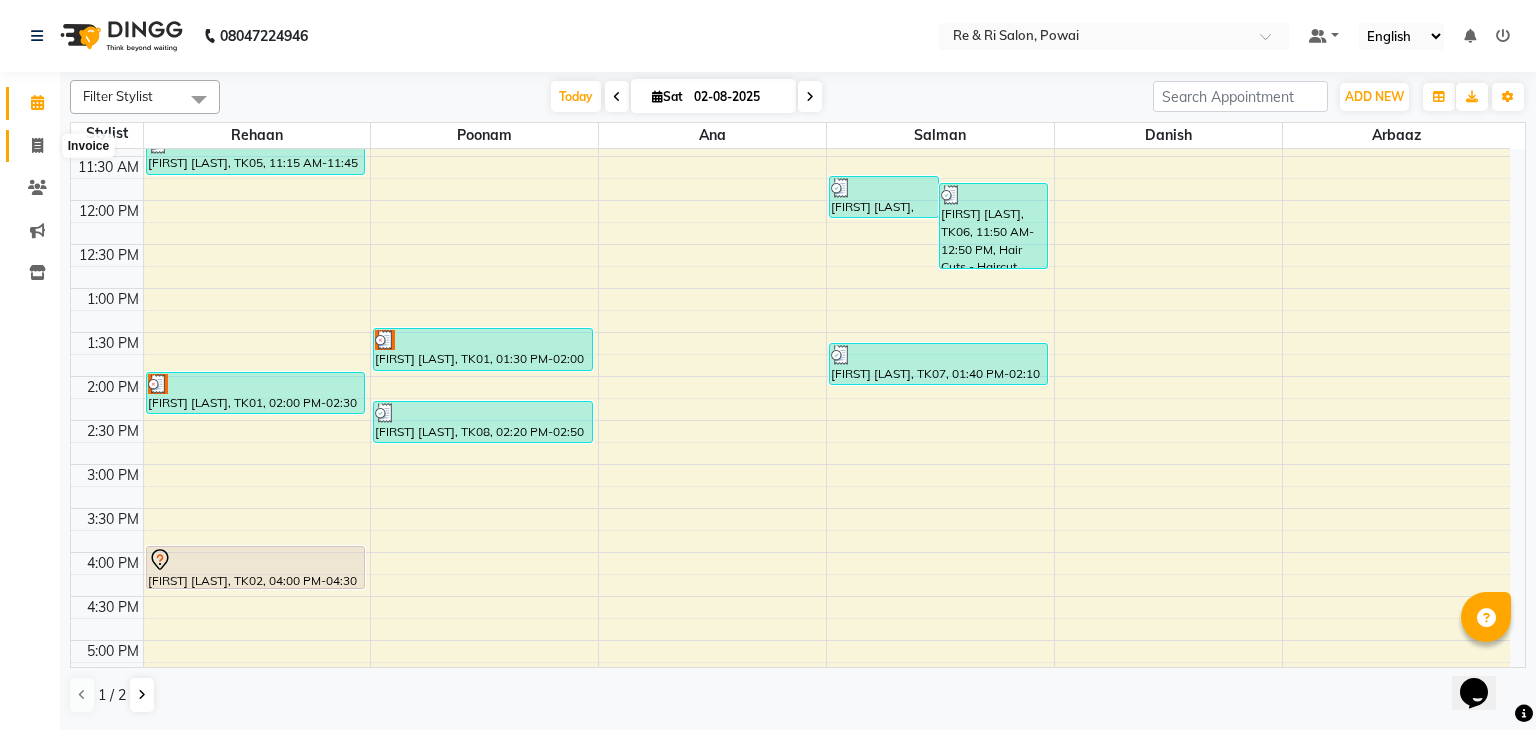 click 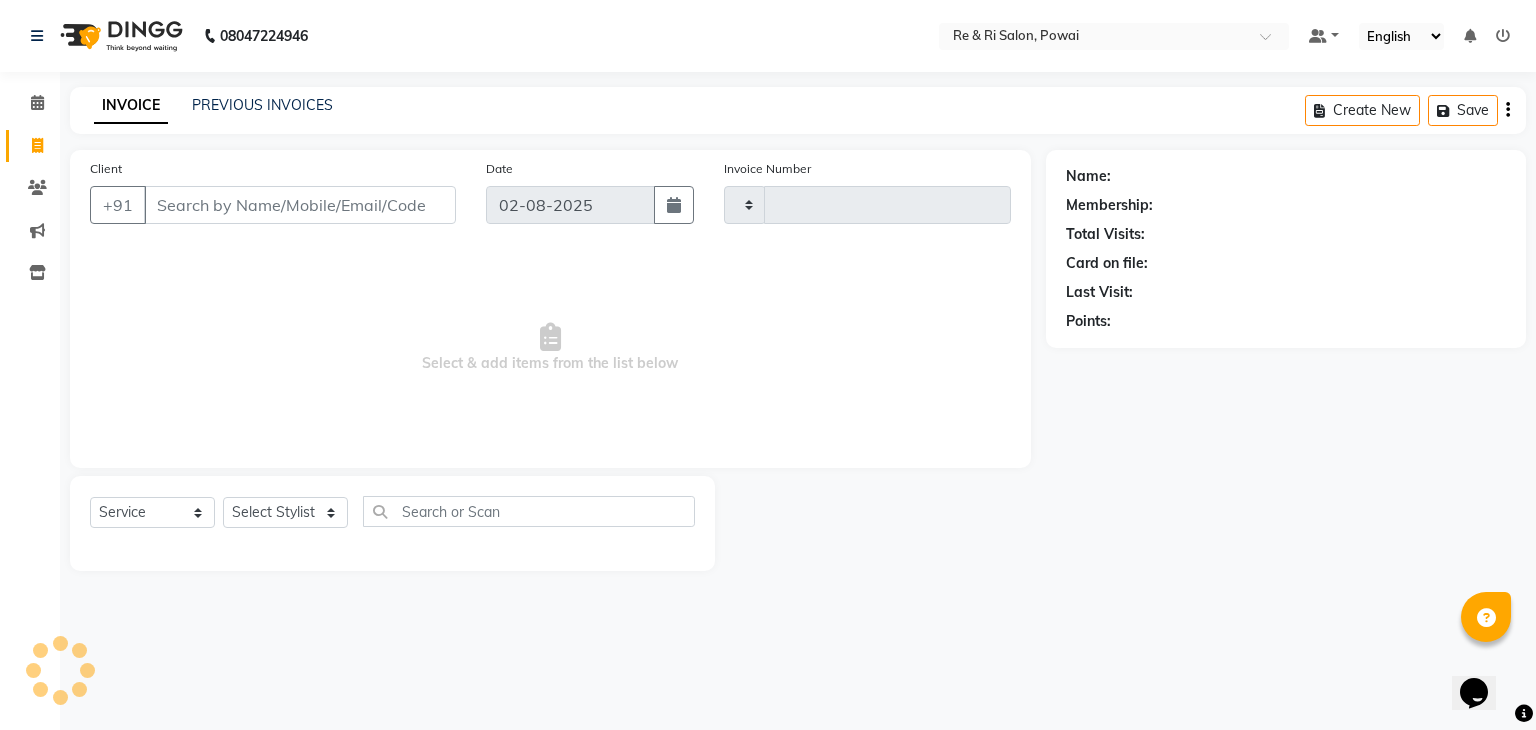 type on "1680" 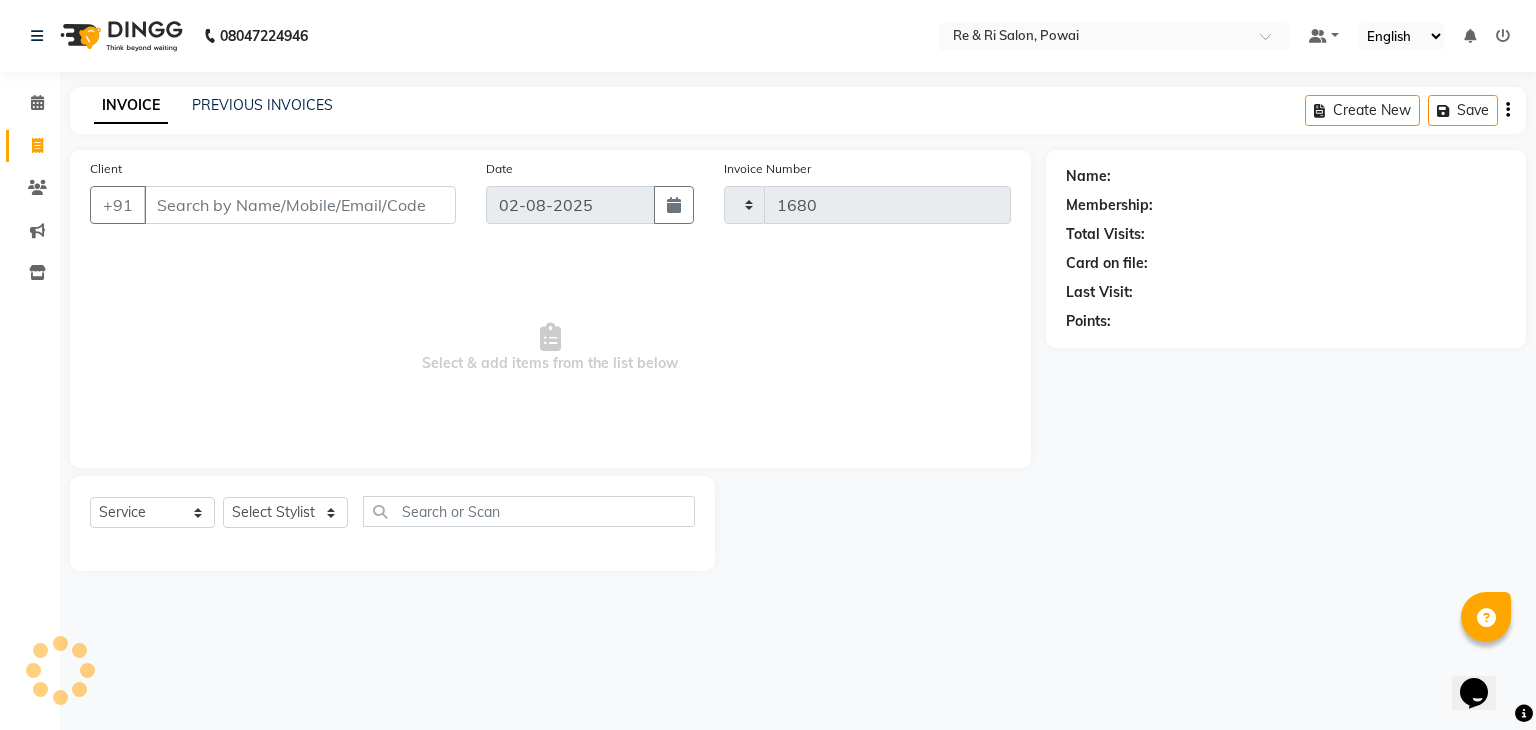select on "5364" 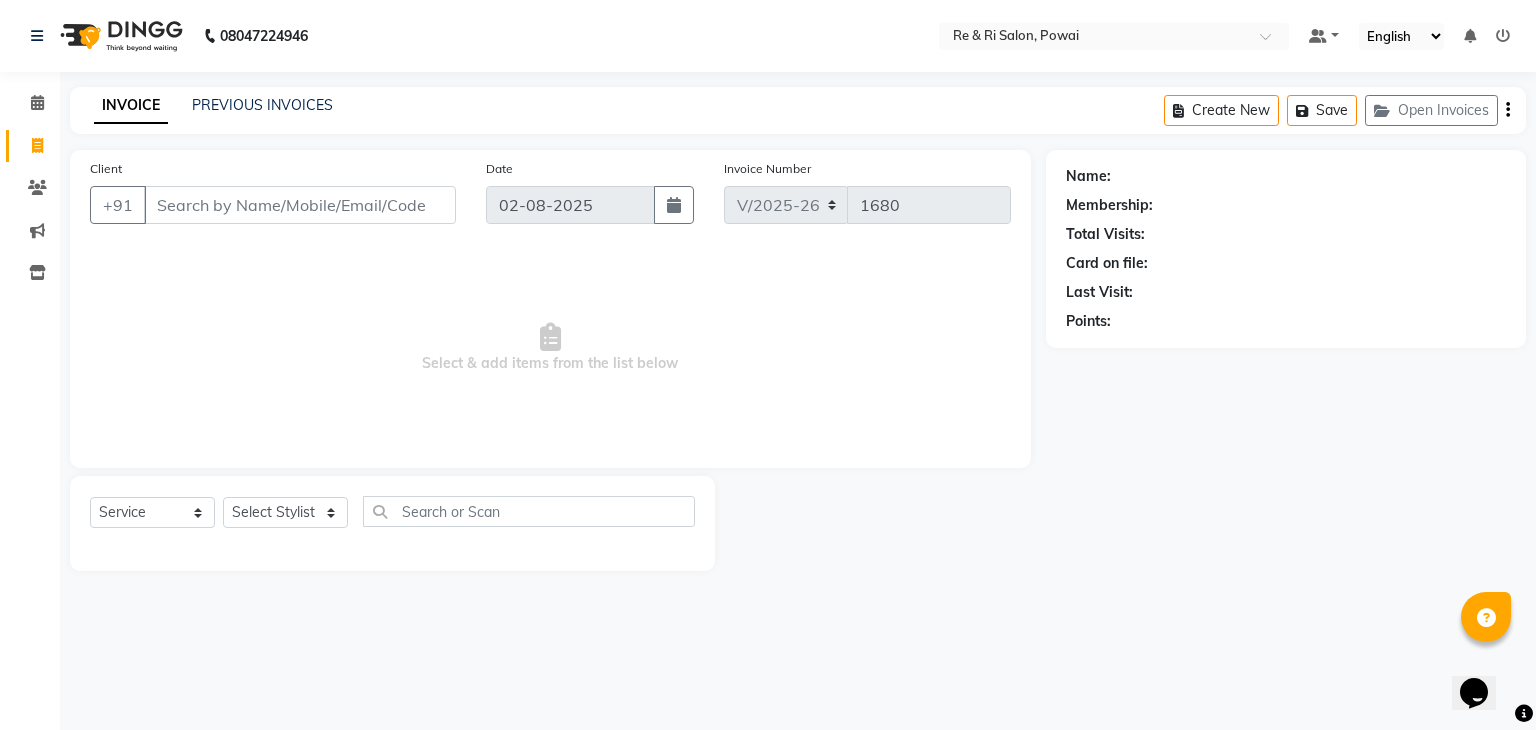 click on "INVOICE PREVIOUS INVOICES Create New   Save   Open Invoices" 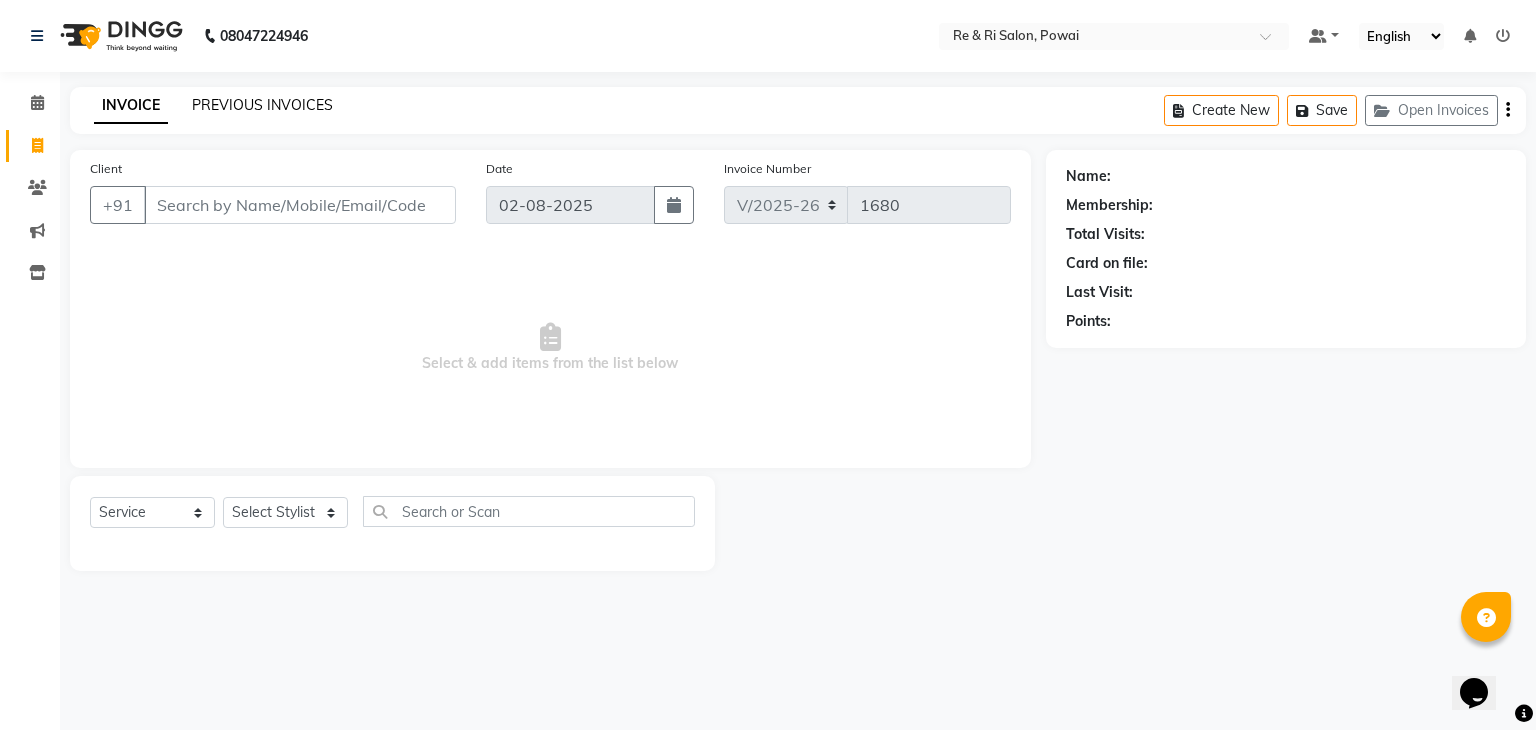 click on "PREVIOUS INVOICES" 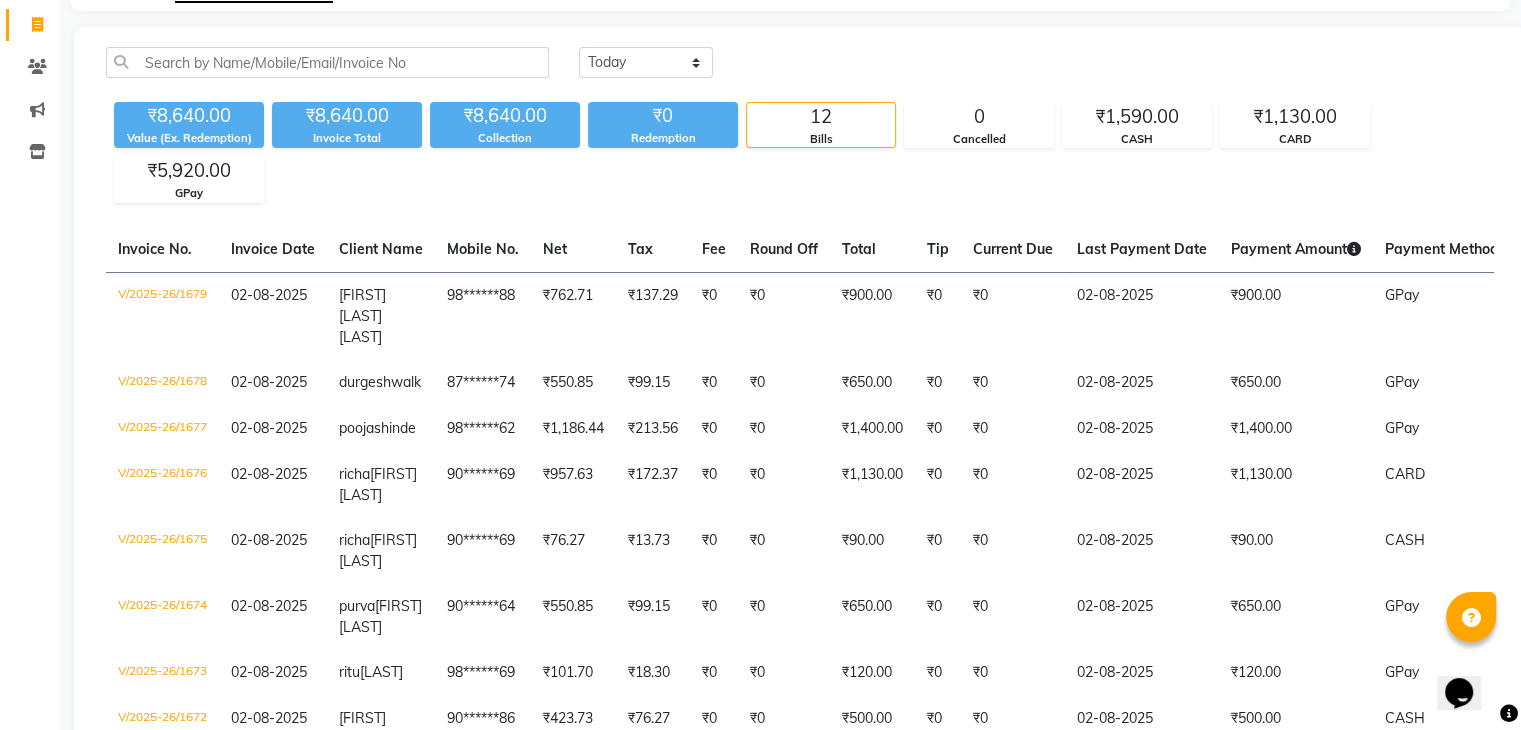 scroll, scrollTop: 0, scrollLeft: 0, axis: both 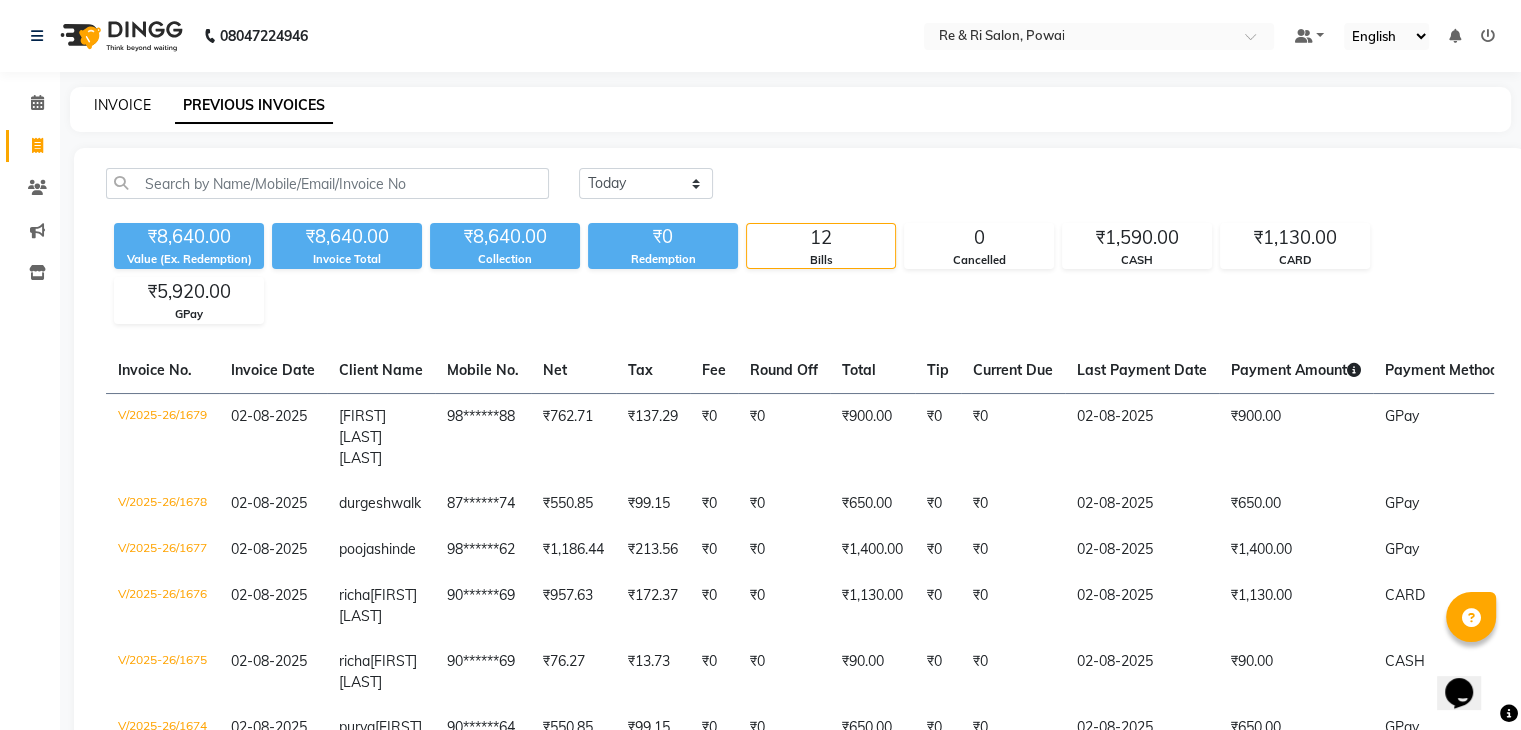 click on "INVOICE" 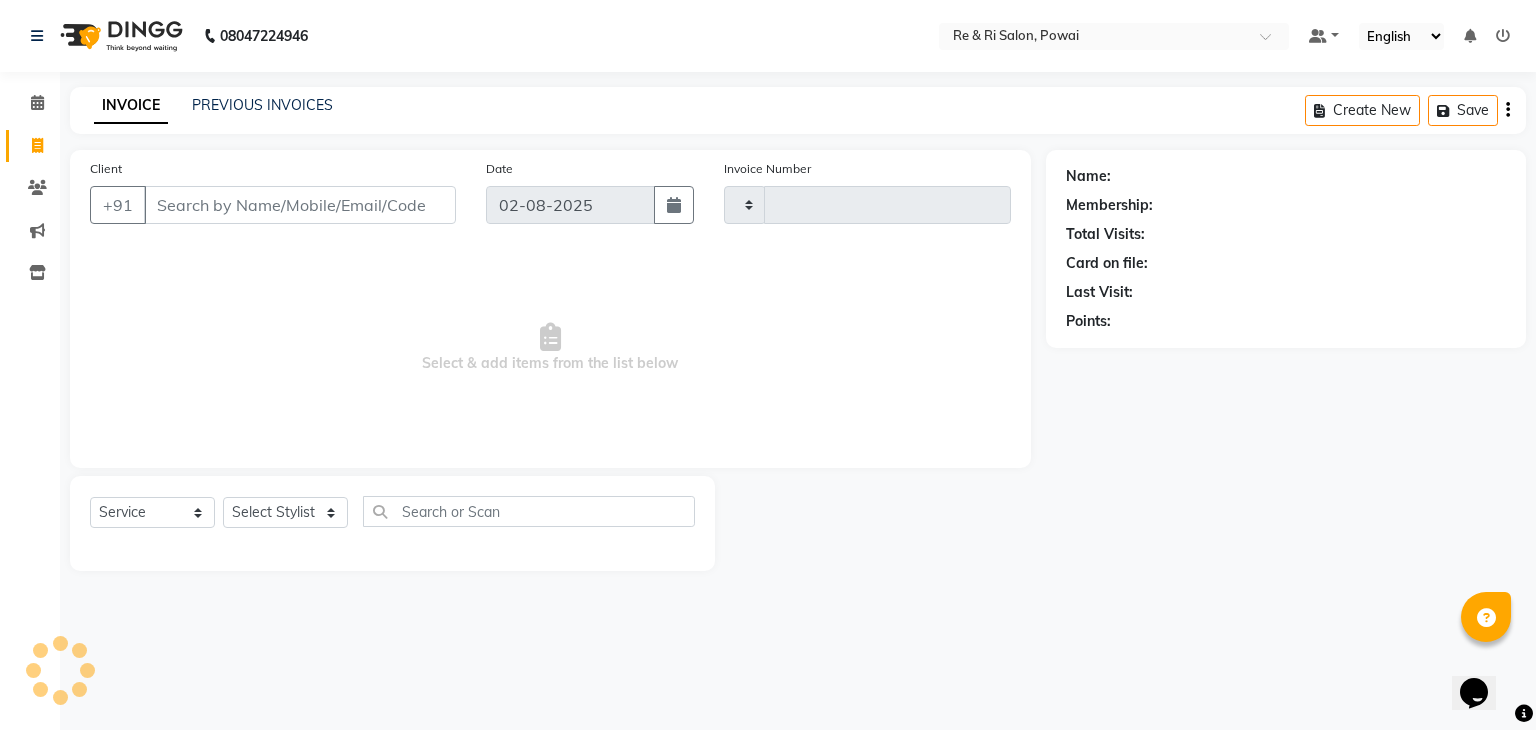 type on "1680" 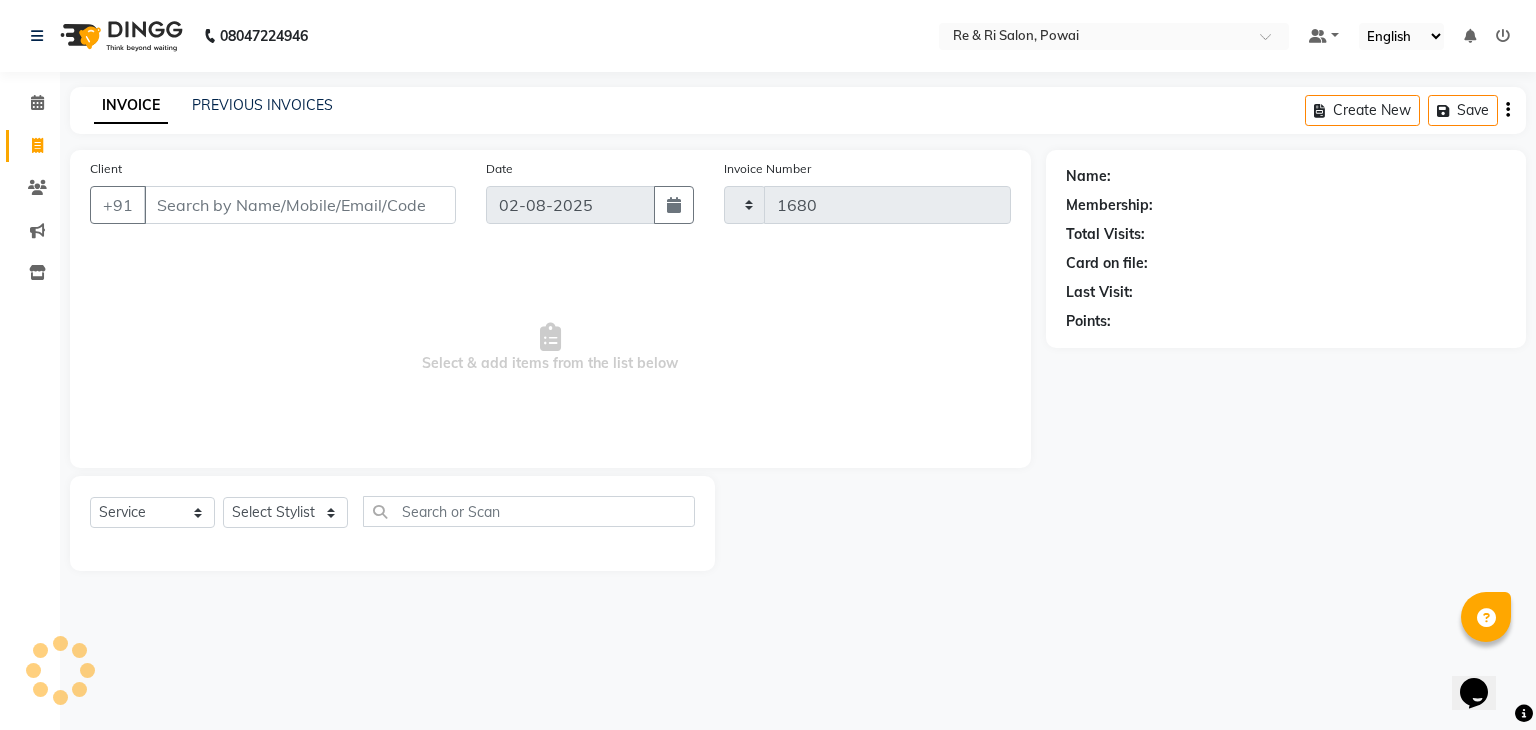 select on "5364" 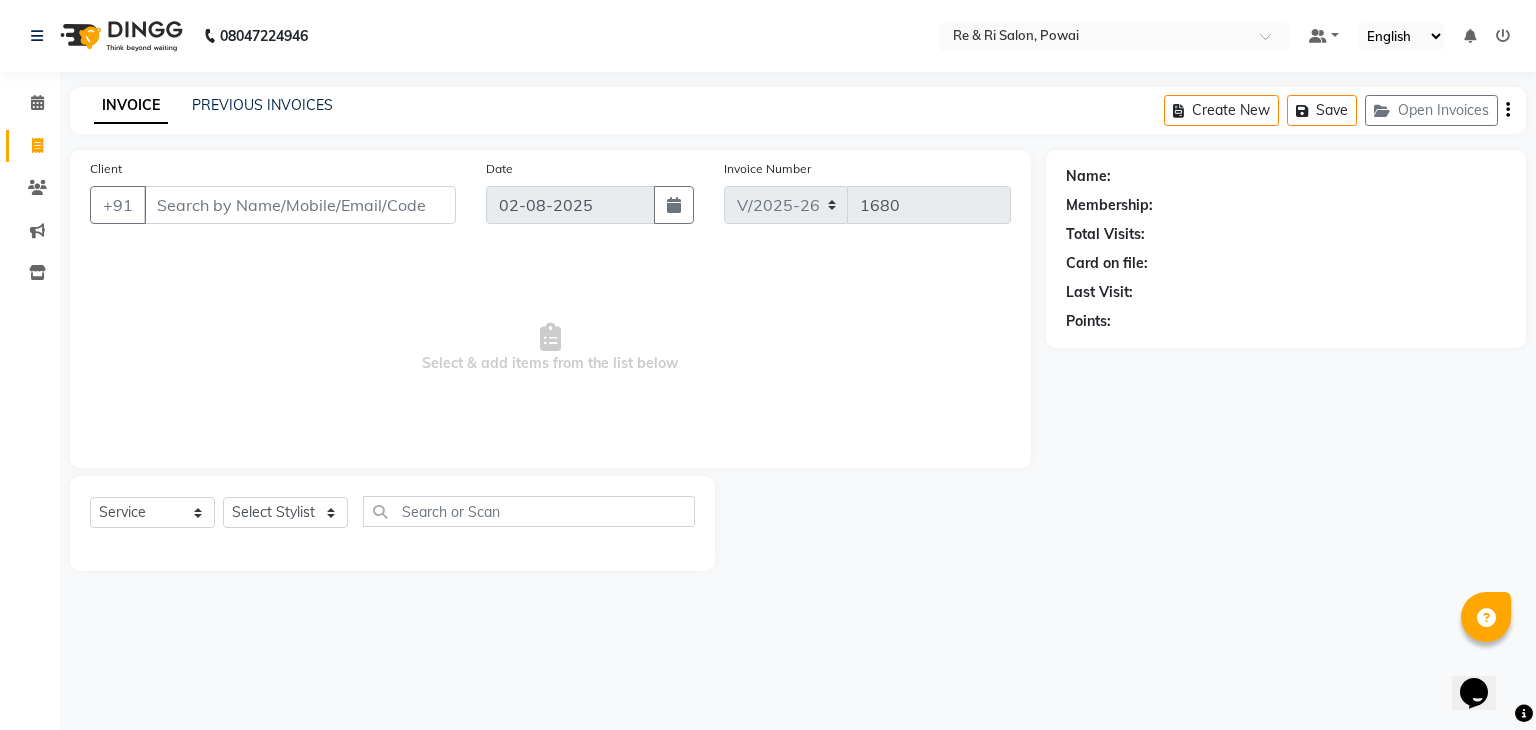 click on "Client" at bounding box center (300, 205) 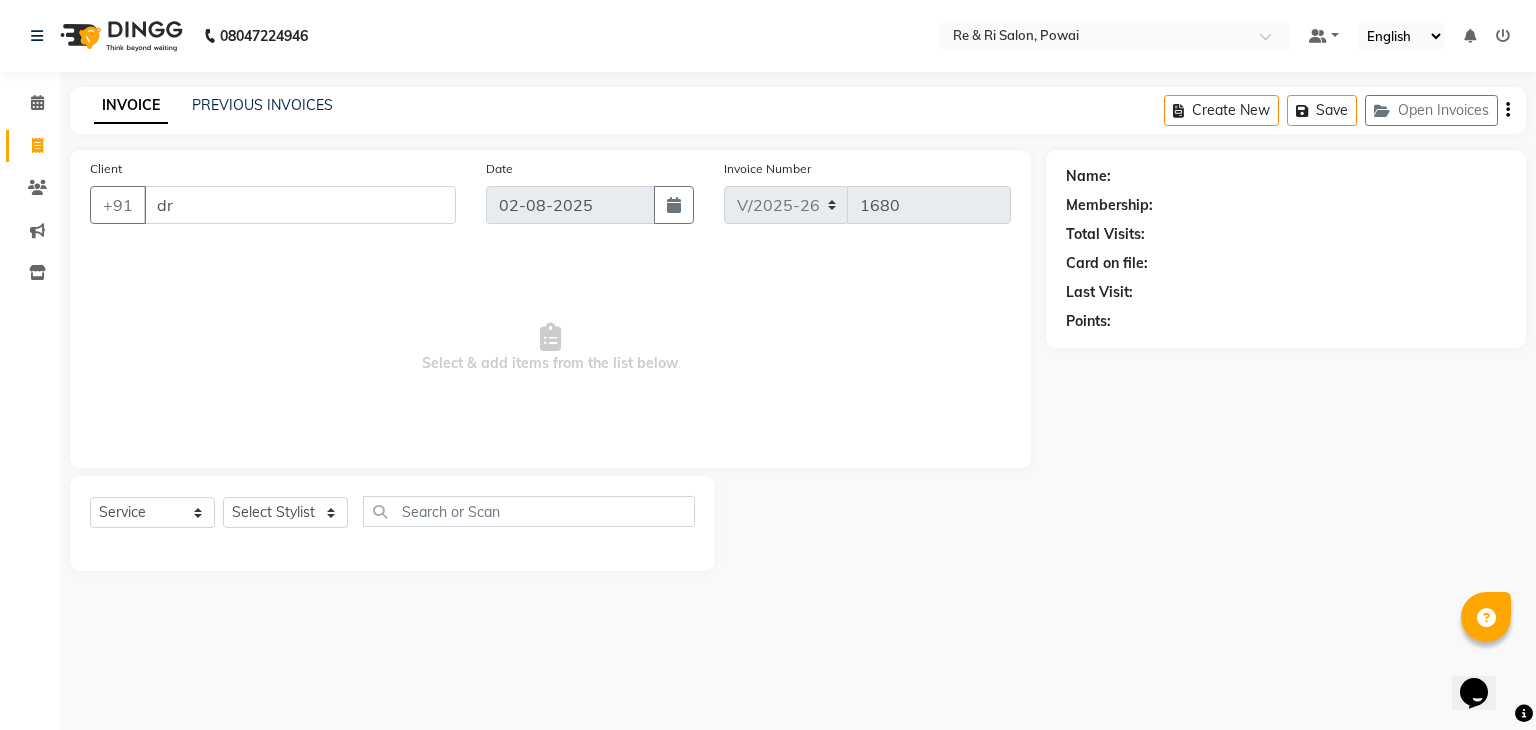 type on "d" 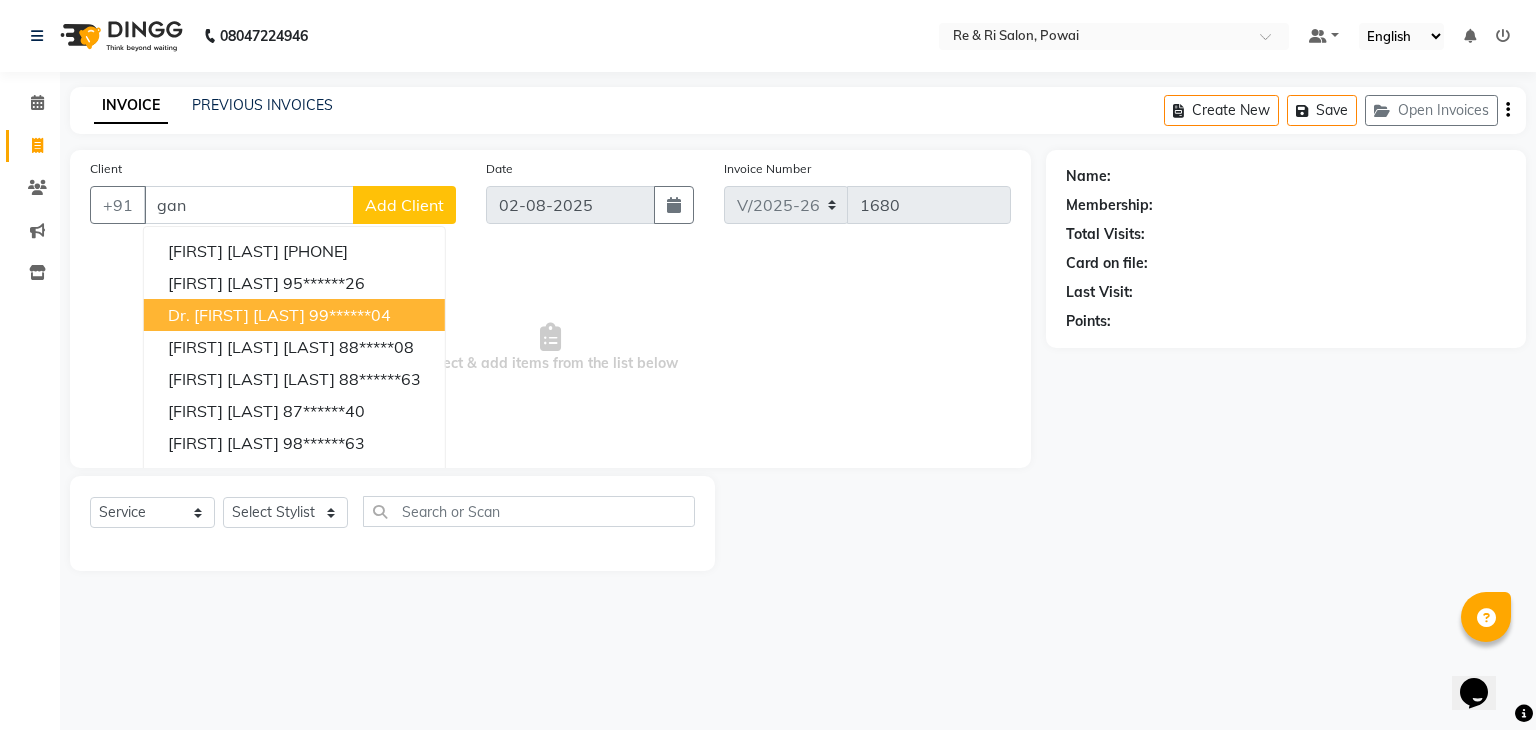 click on "Dr. [FIRST] [LAST]" at bounding box center [236, 315] 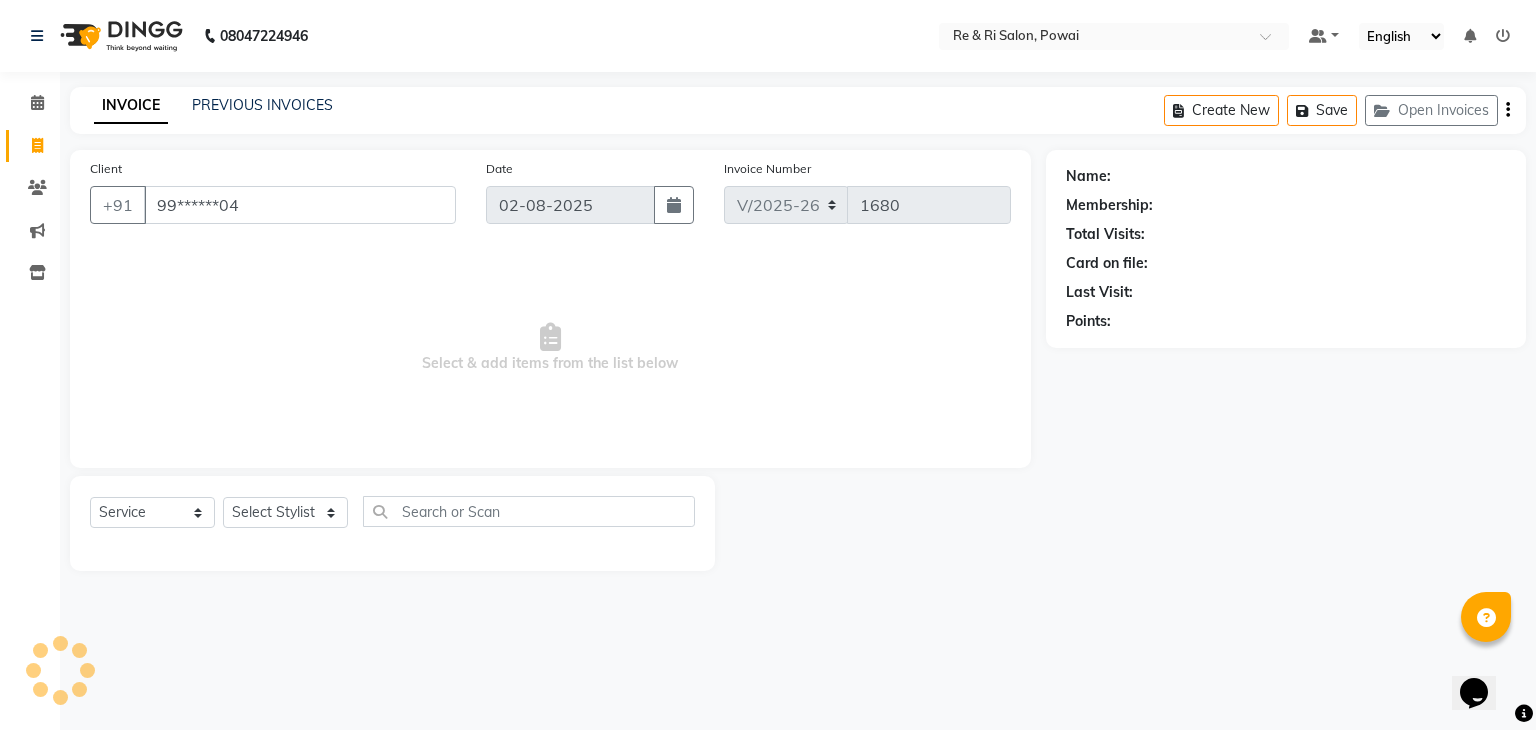 type on "99******04" 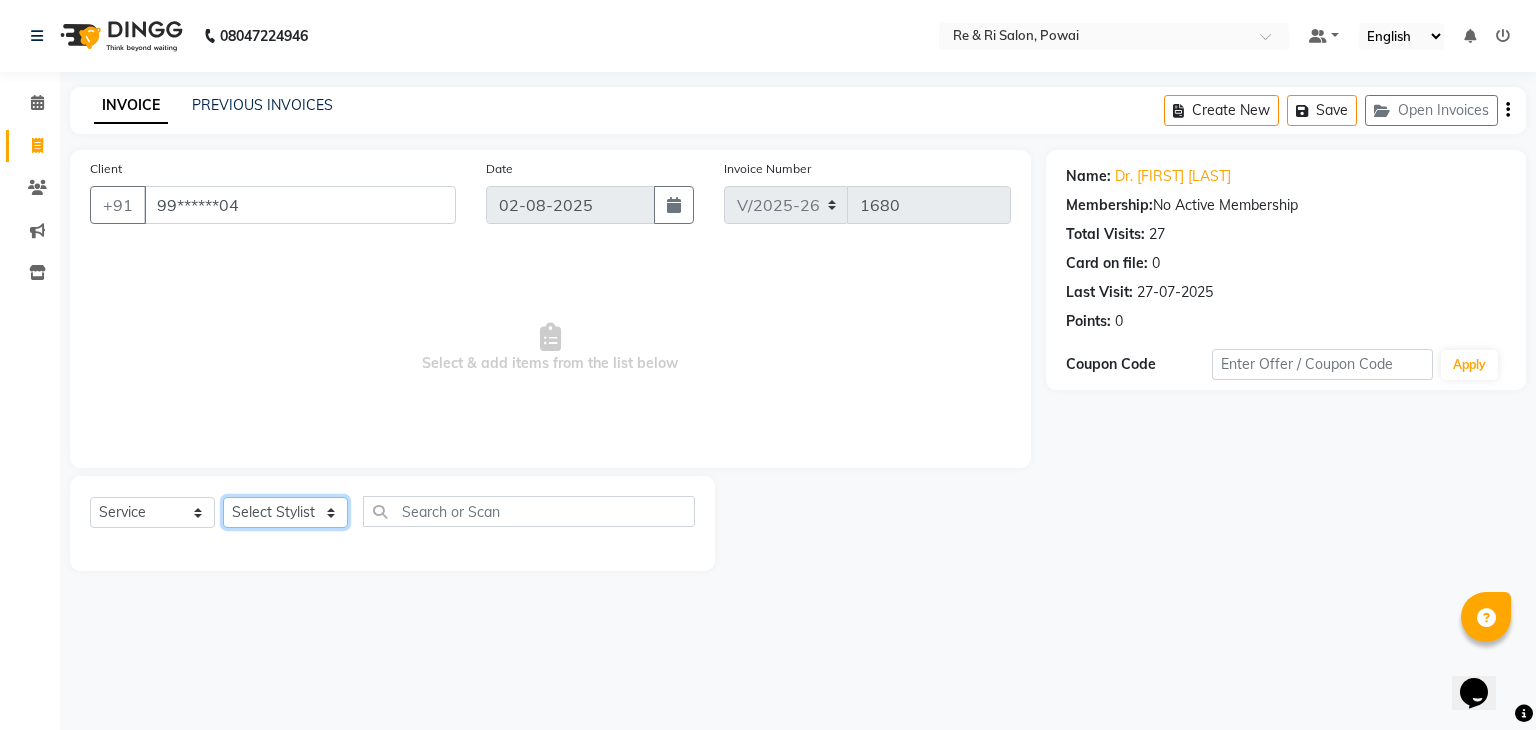 click on "Select Stylist ana Arbaaz  Danish  Poonam Rehaan  Salman  Sandy" 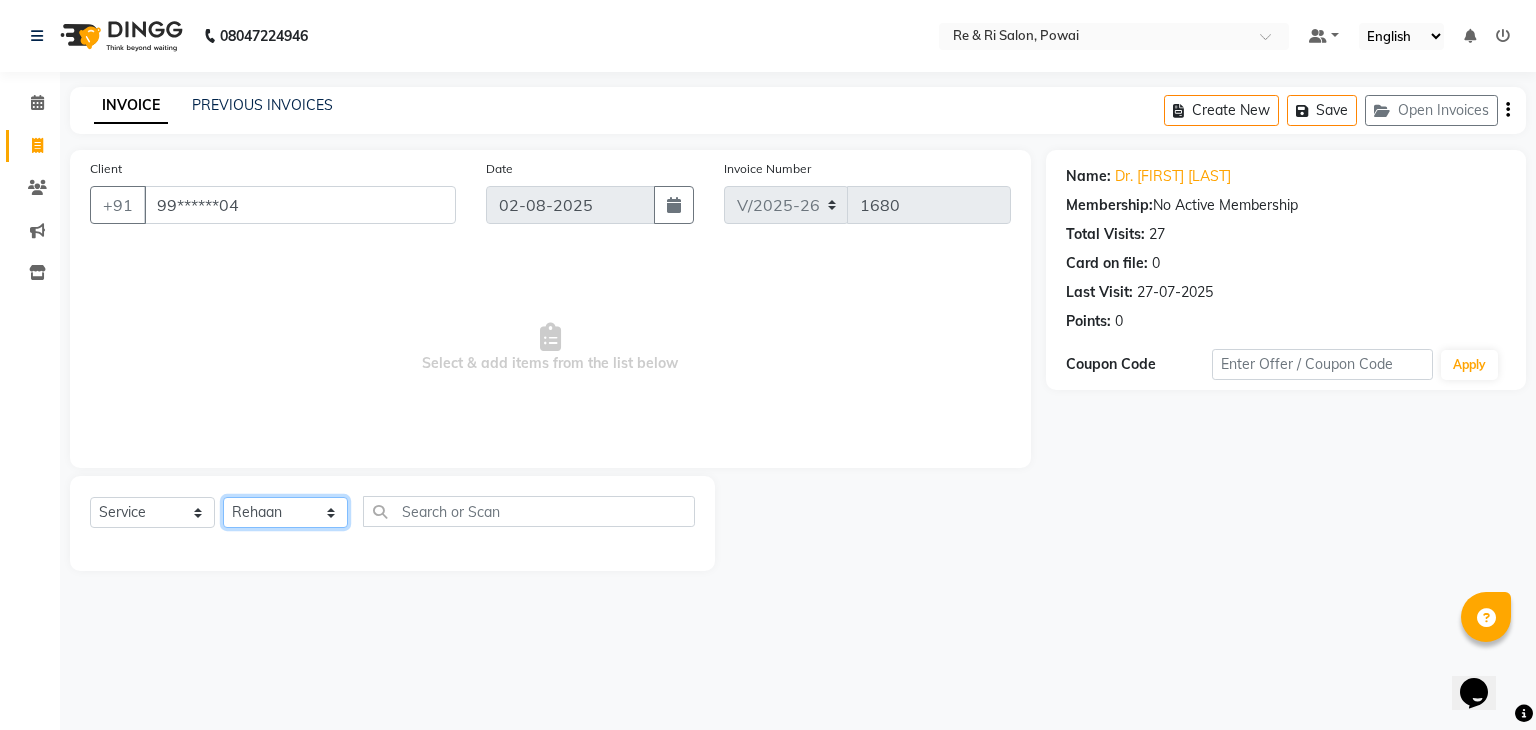 click on "Select Stylist ana Arbaaz  Danish  Poonam Rehaan  Salman  Sandy" 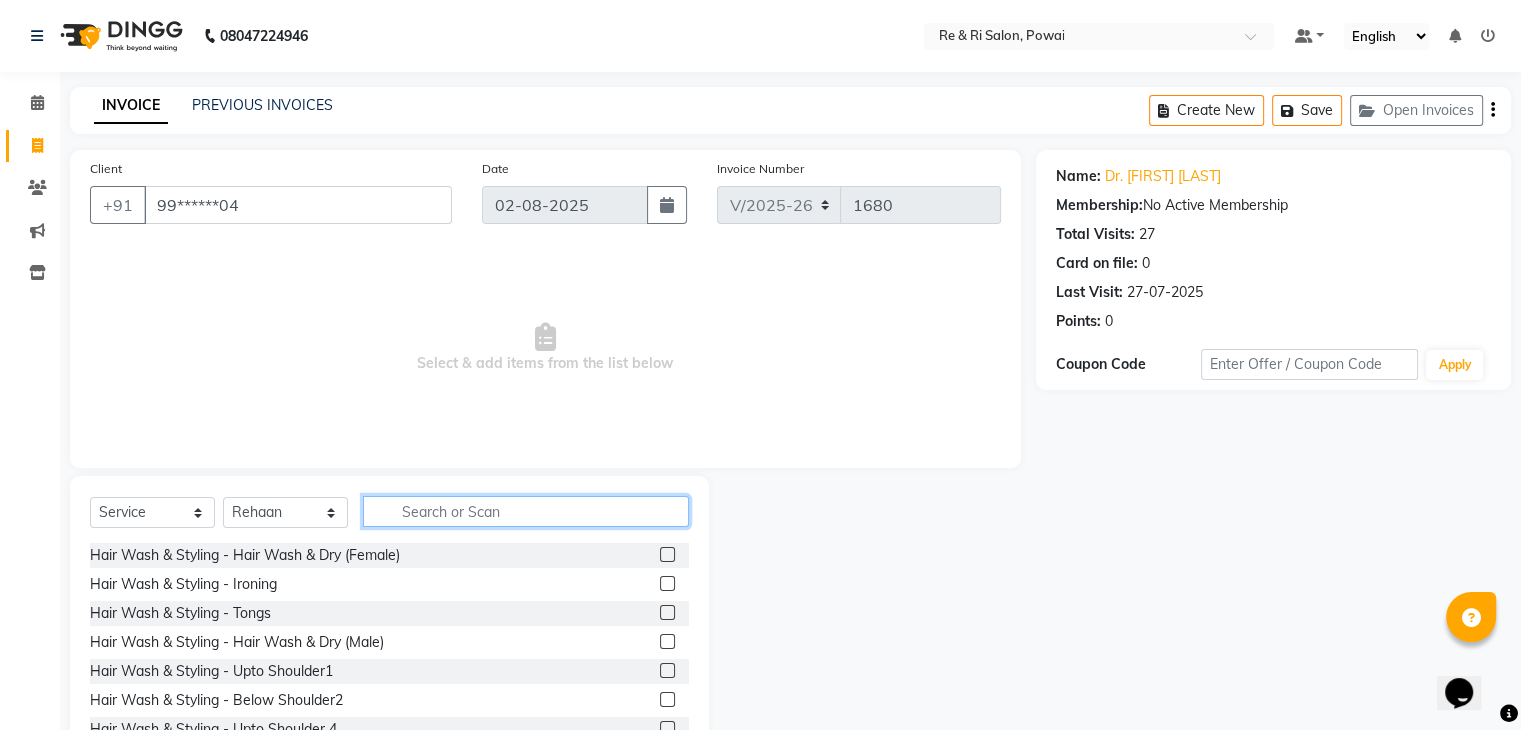 click 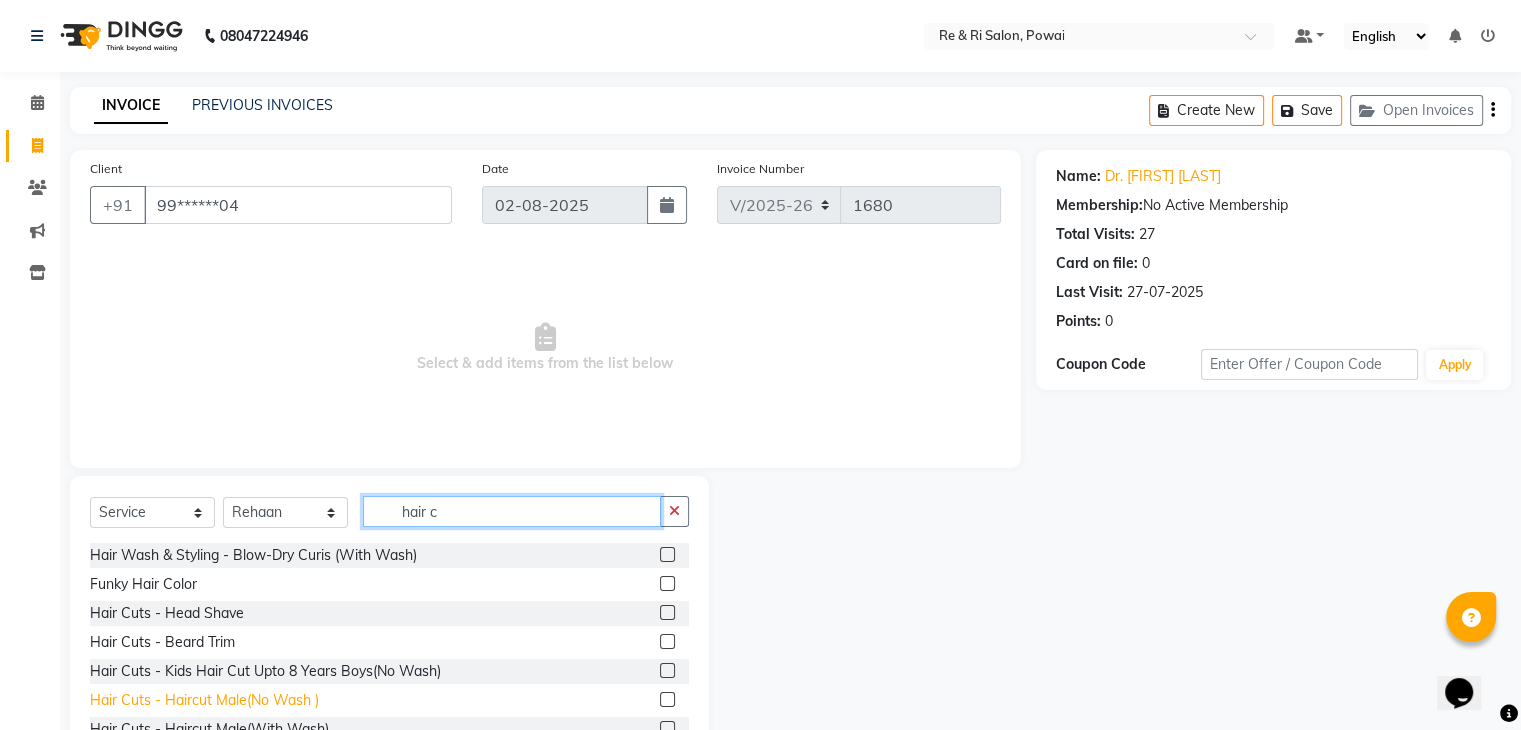 type on "hair c" 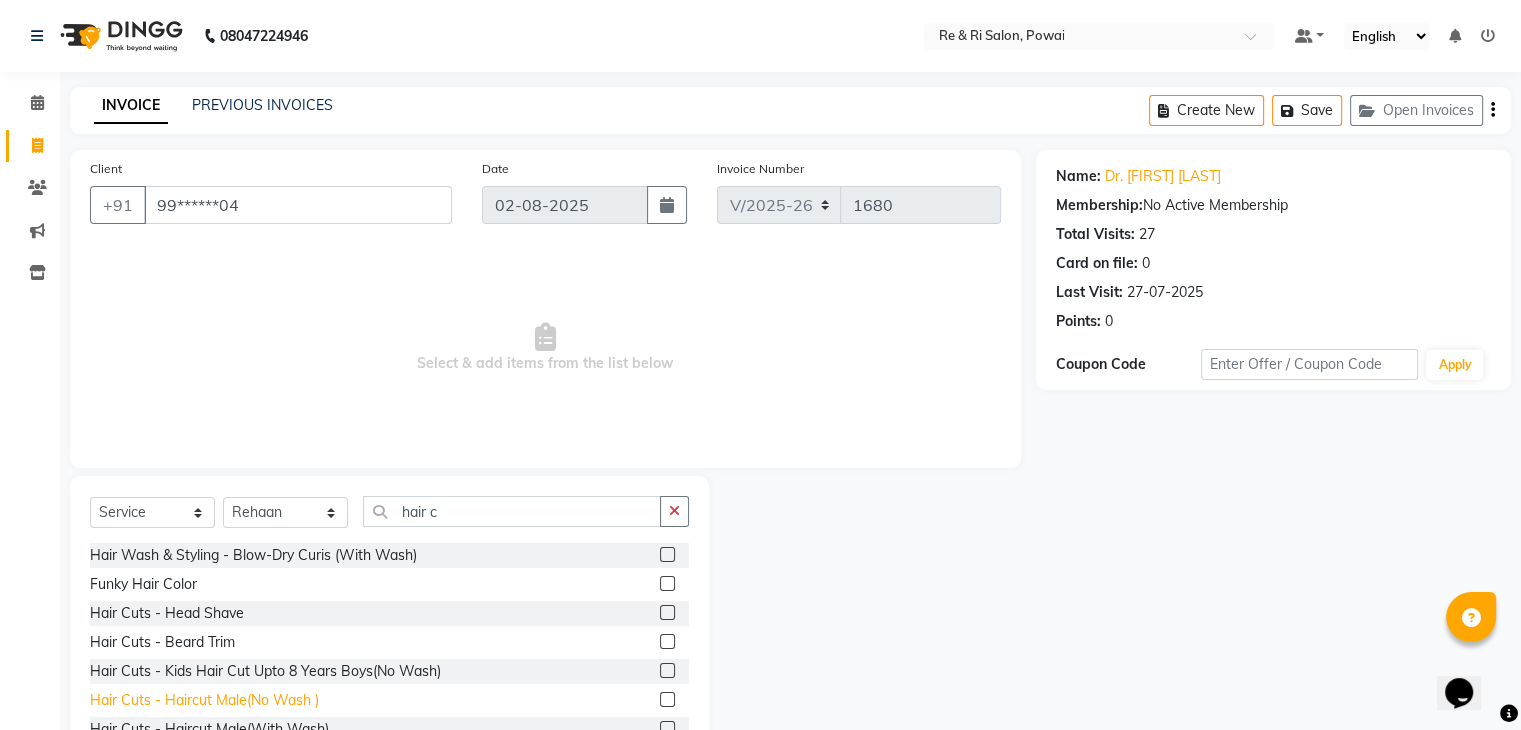 click on "Hair Cuts - Haircut Male(No Wash )" 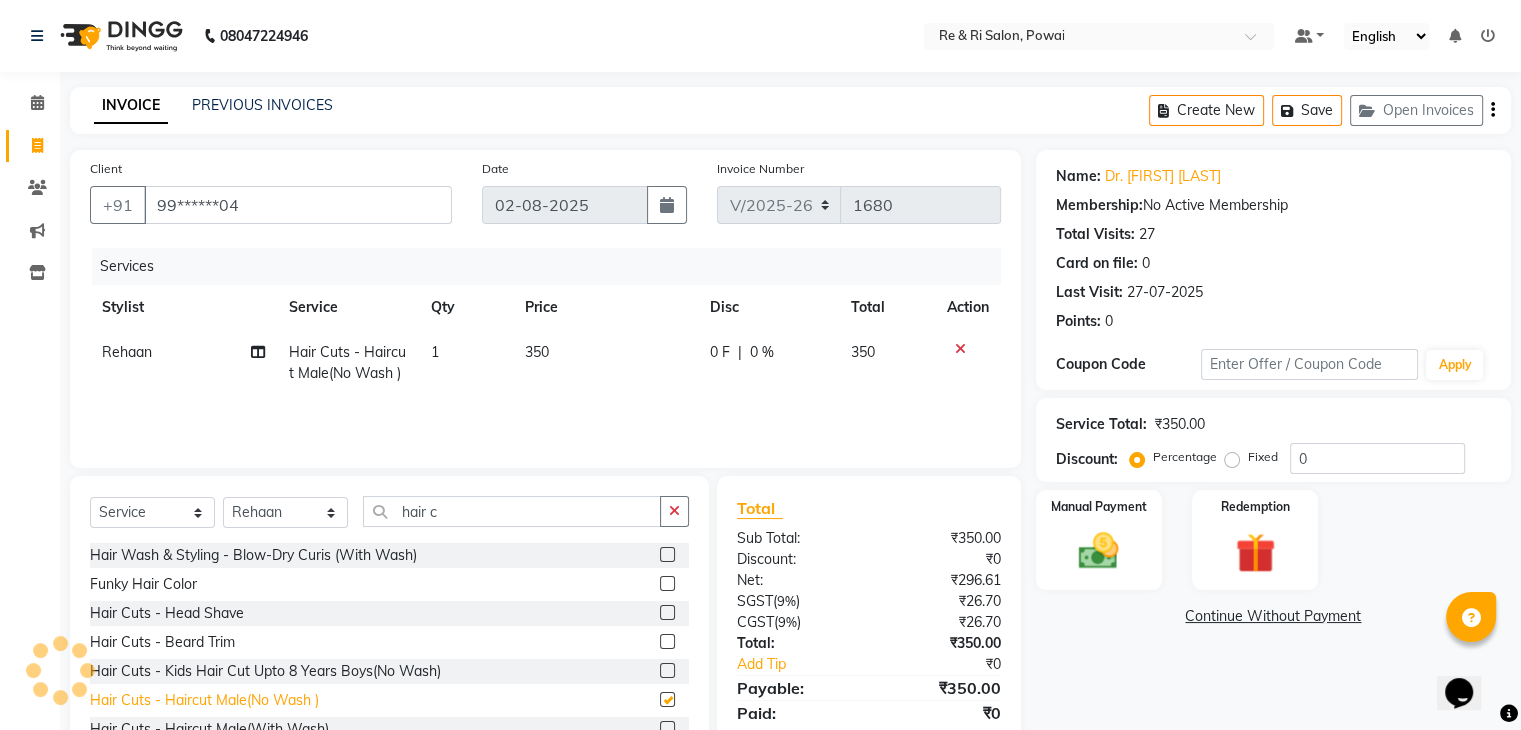 checkbox on "false" 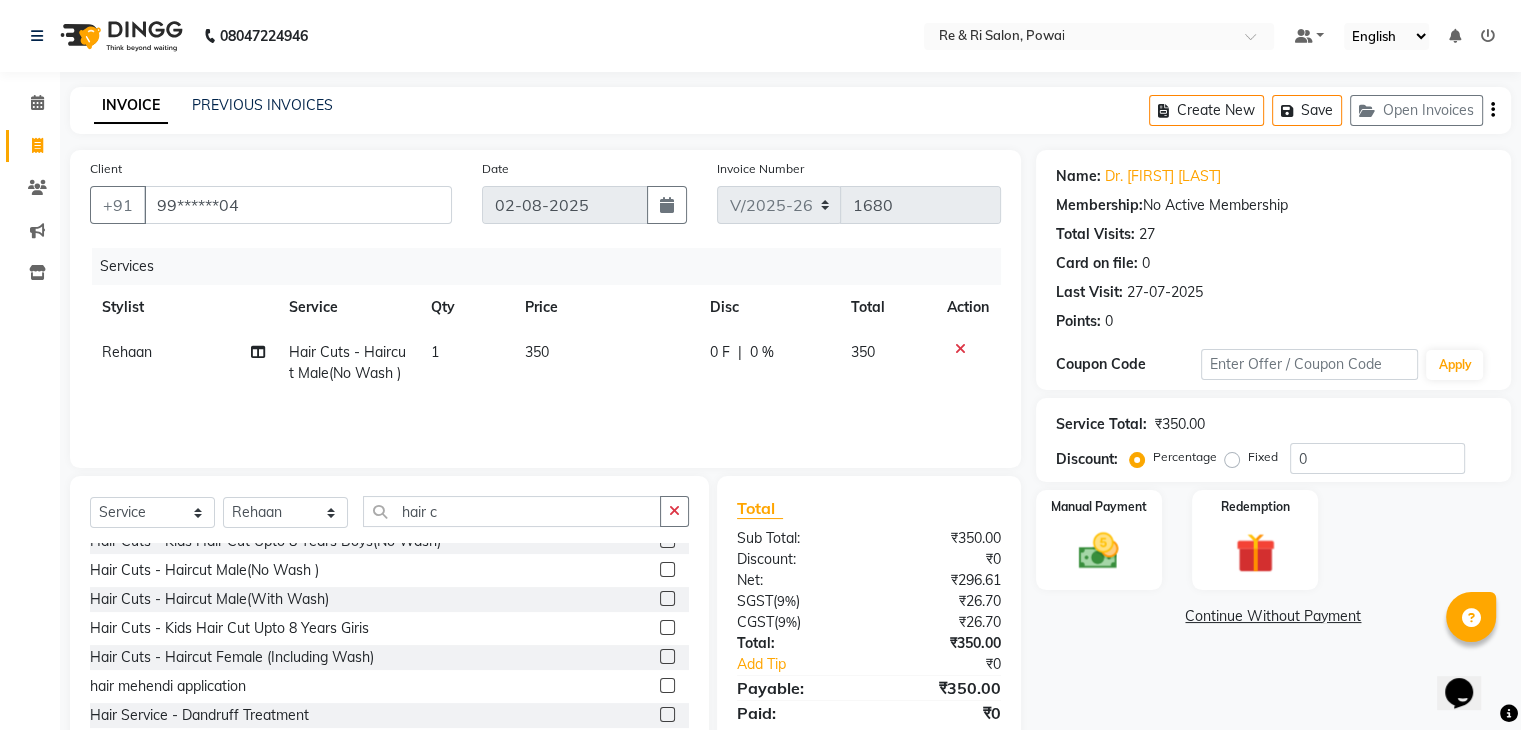 scroll, scrollTop: 148, scrollLeft: 0, axis: vertical 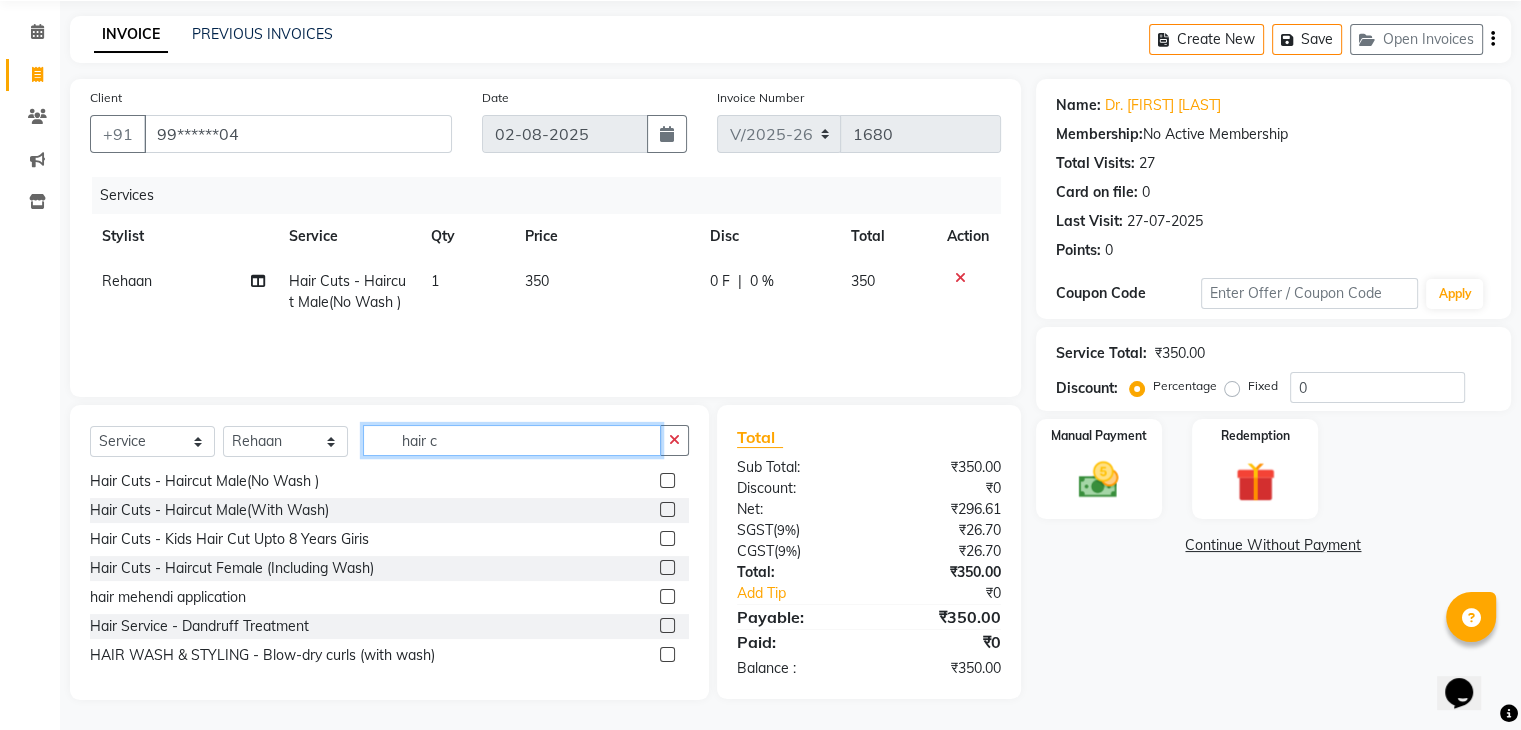 click on "hair c" 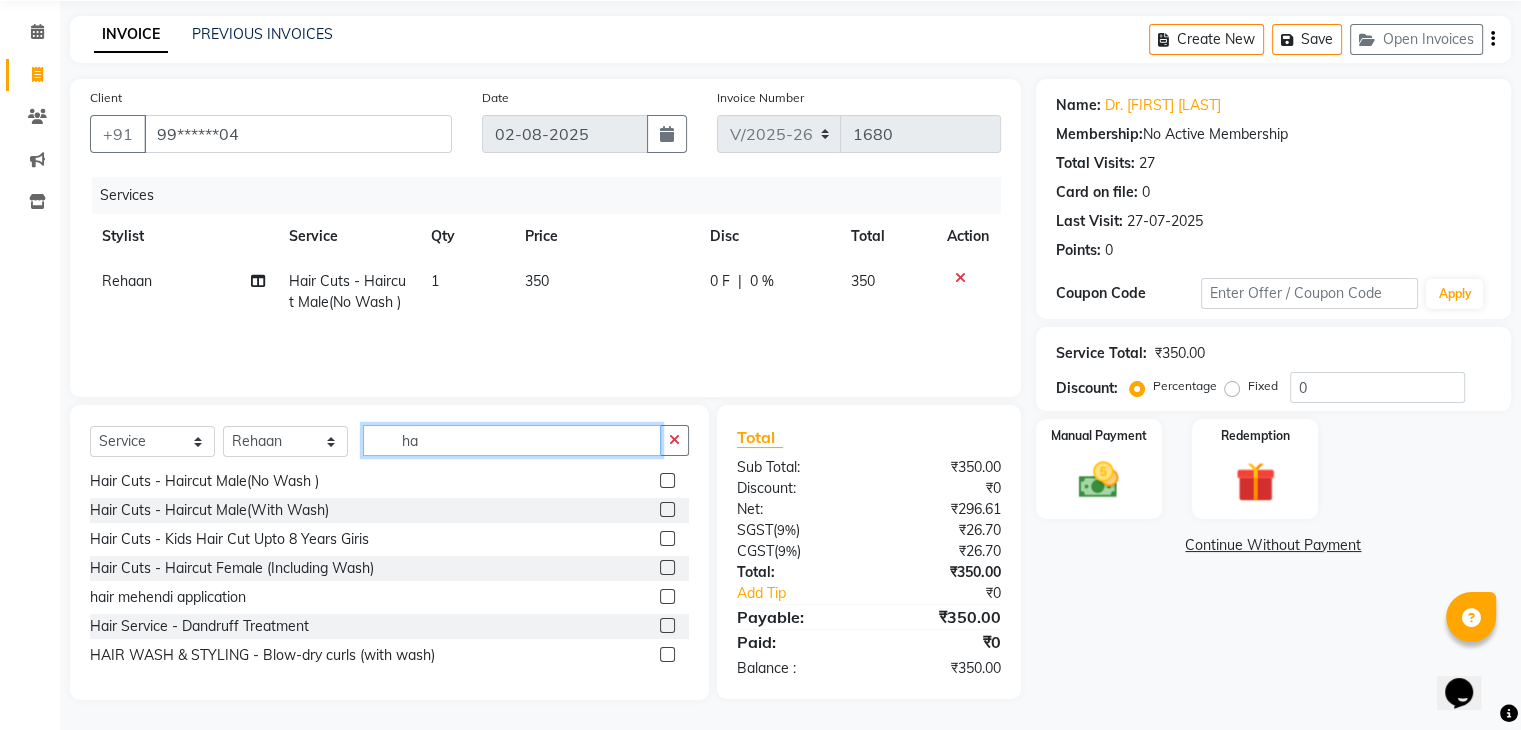 type on "h" 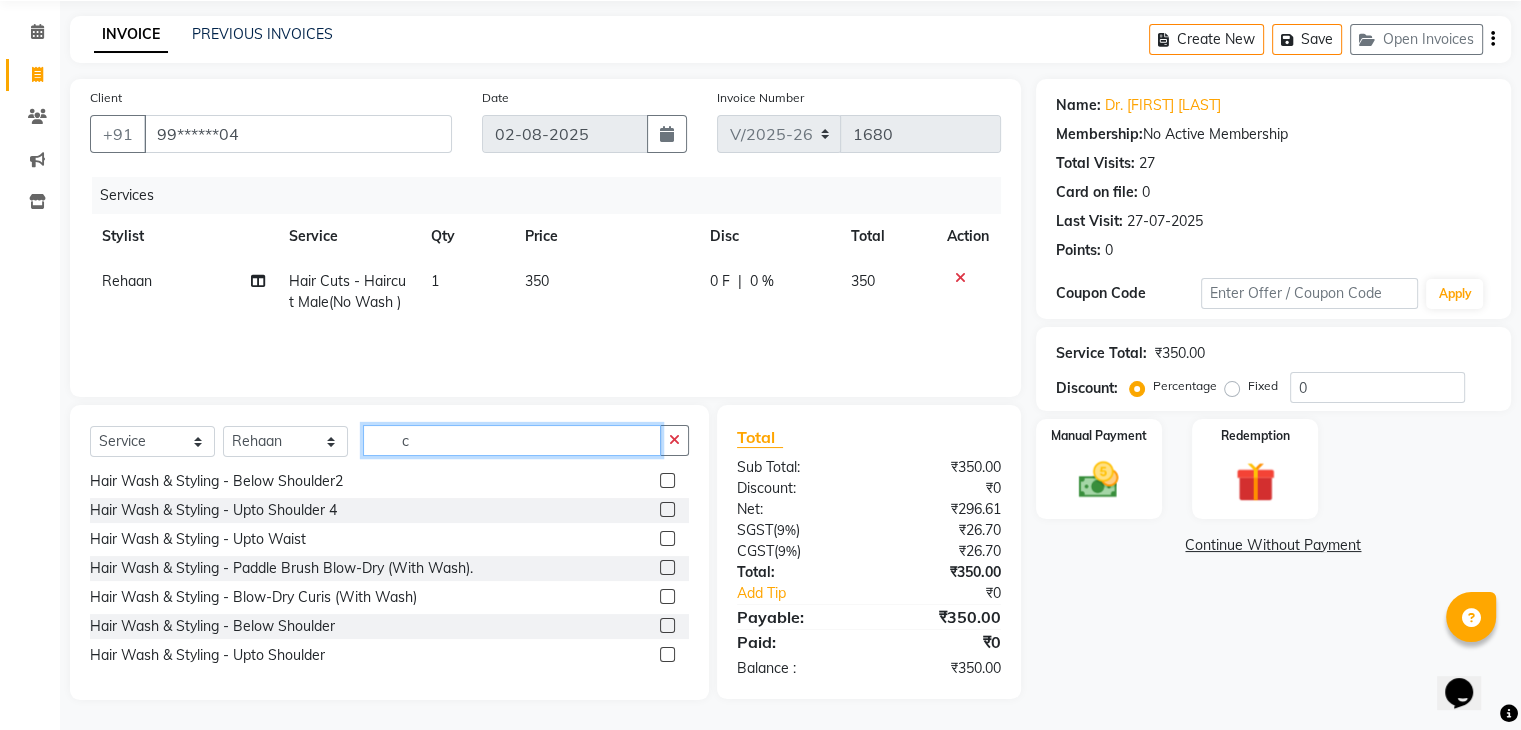 scroll, scrollTop: 0, scrollLeft: 0, axis: both 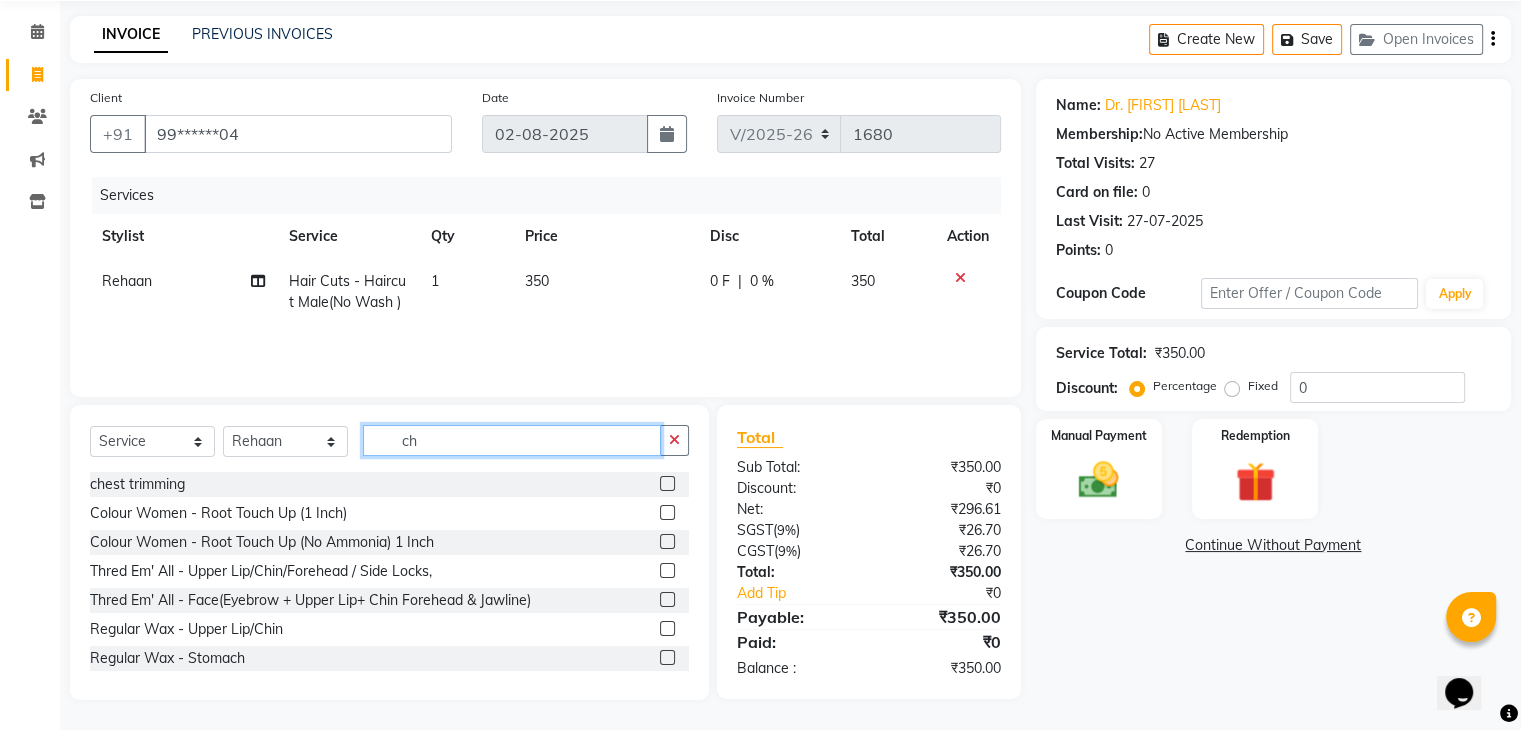 type on "c" 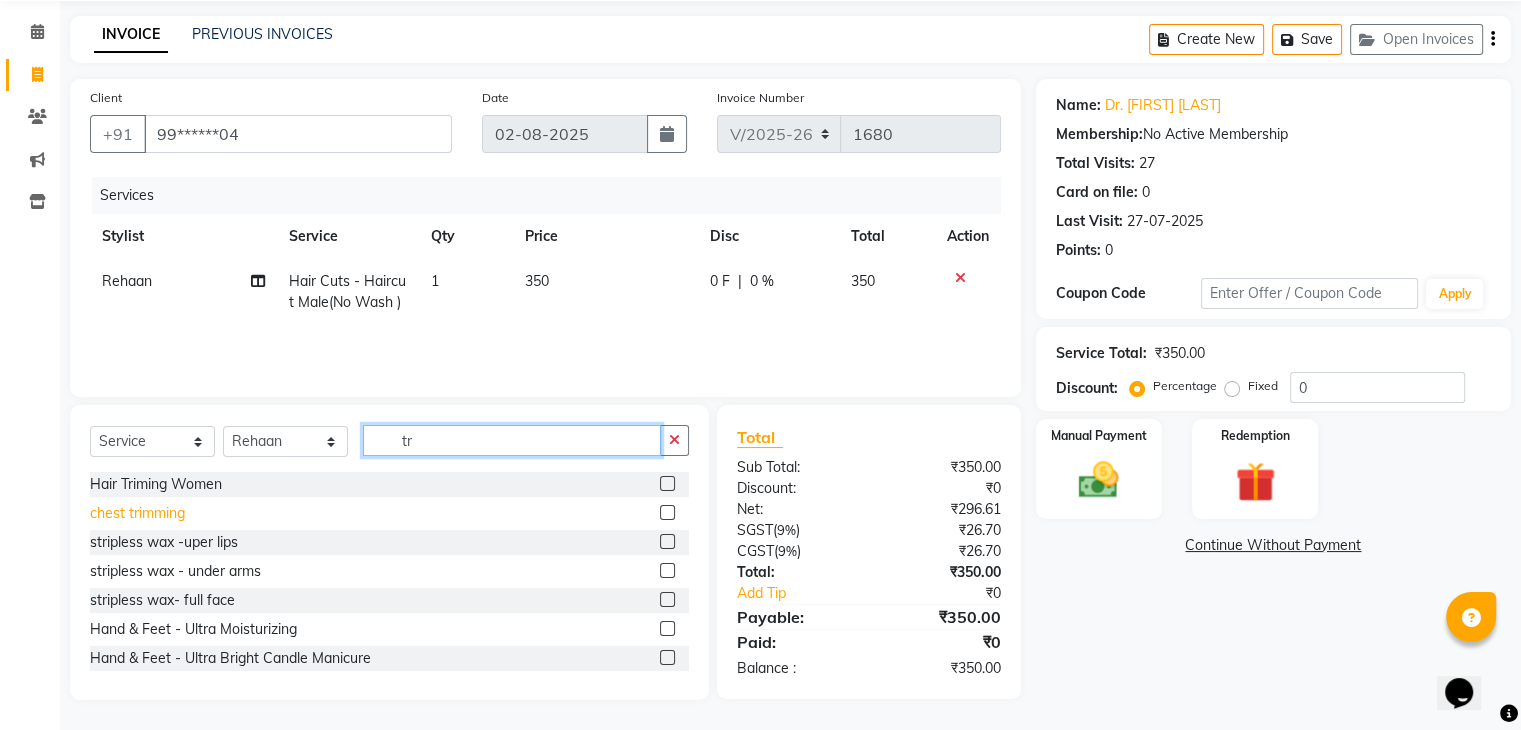 type on "tr" 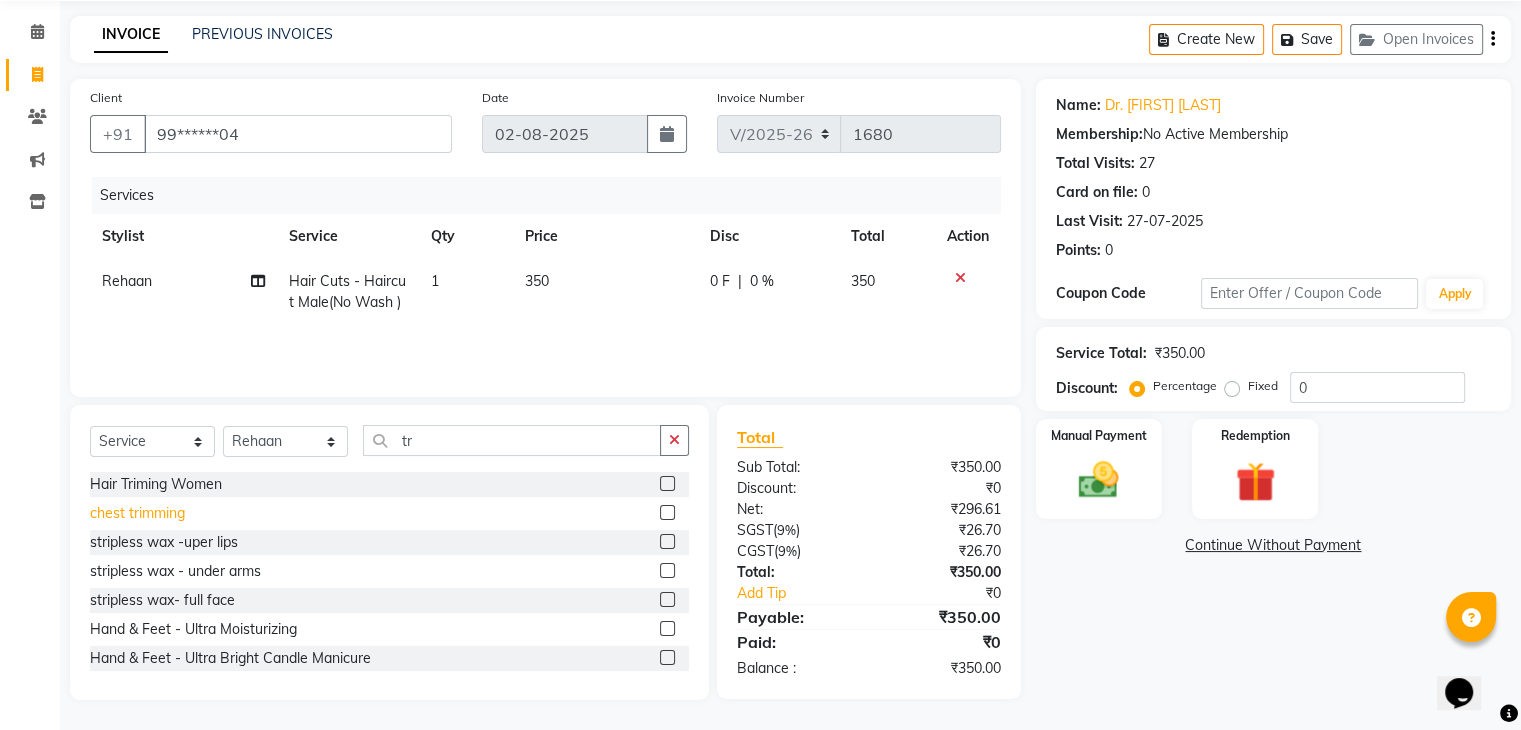 click on "chest trimming" 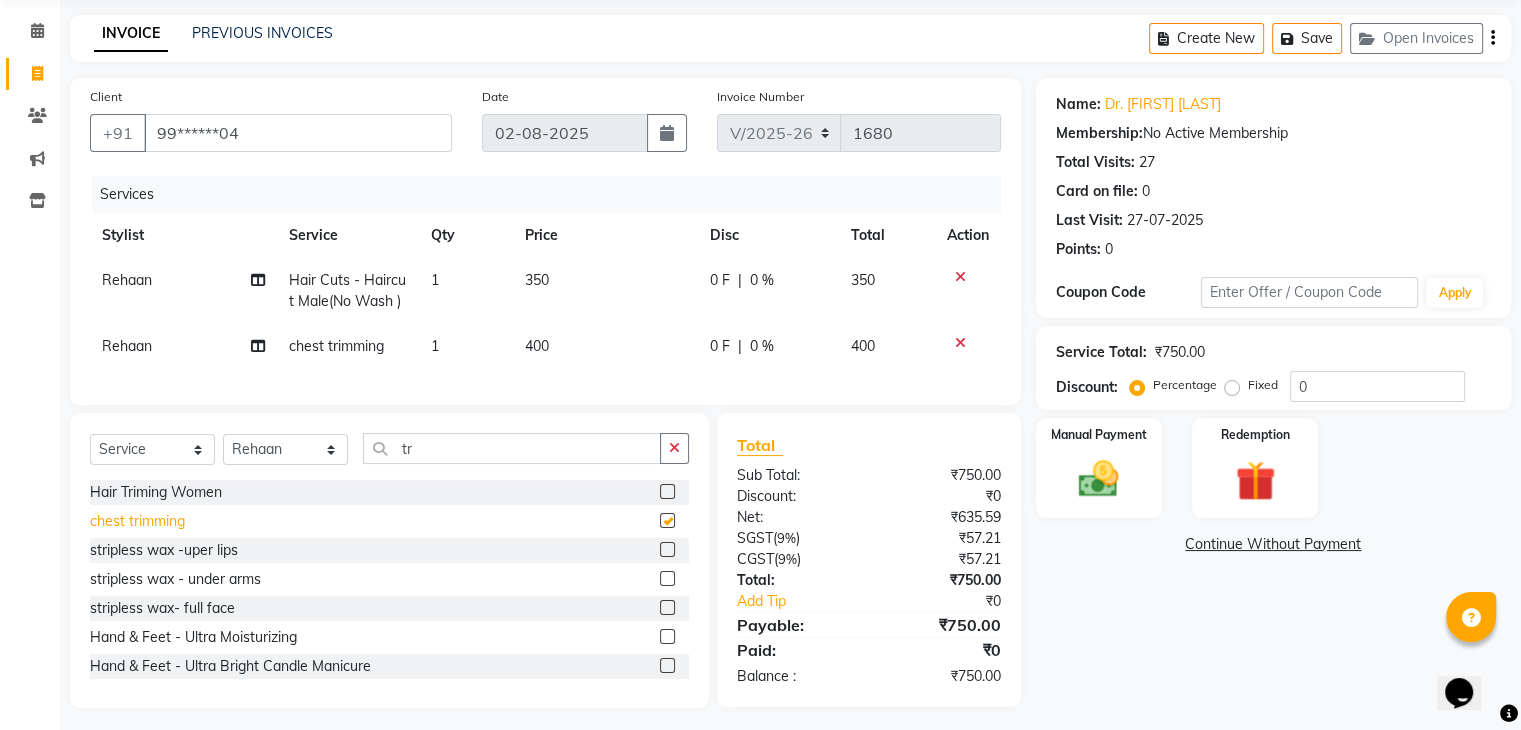 checkbox on "false" 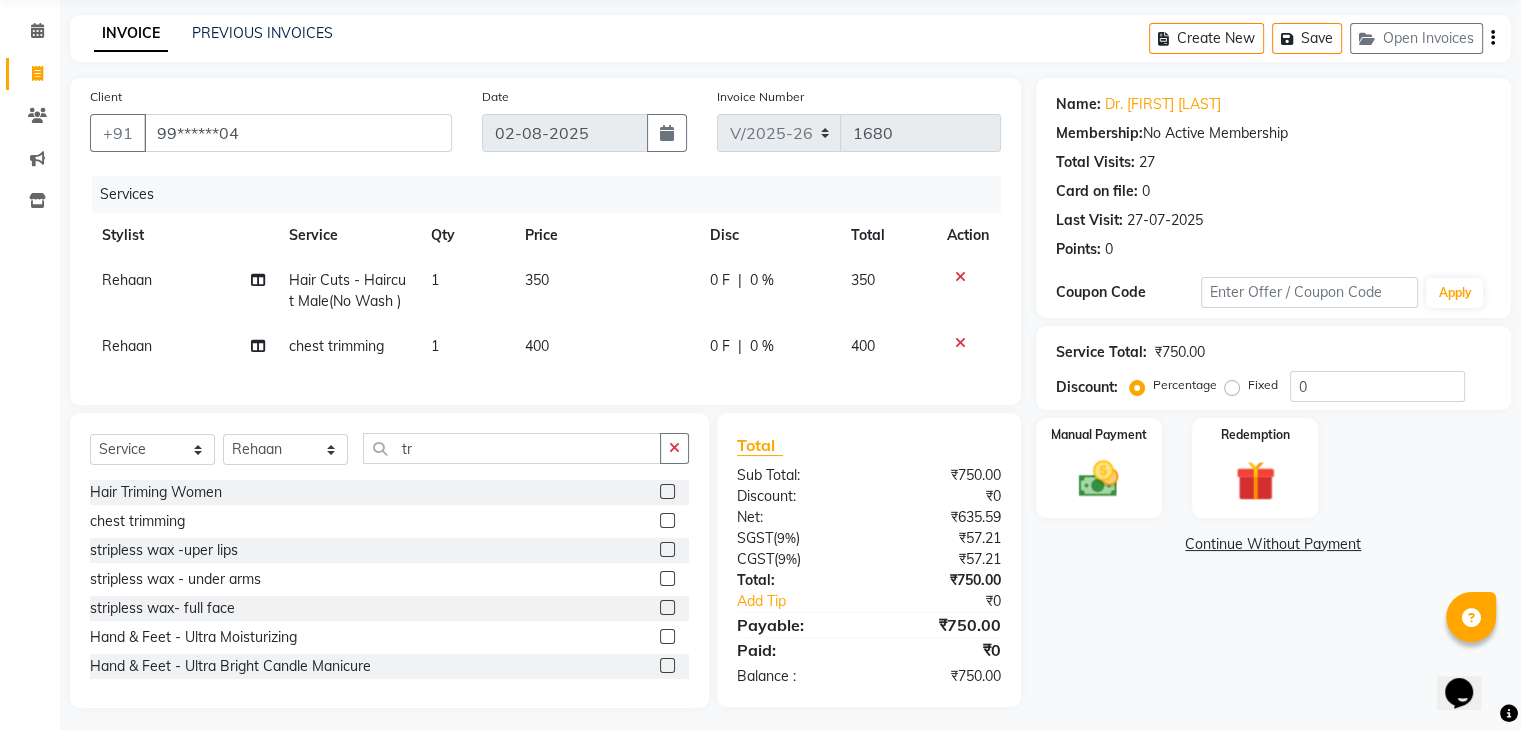 click on "0 F" 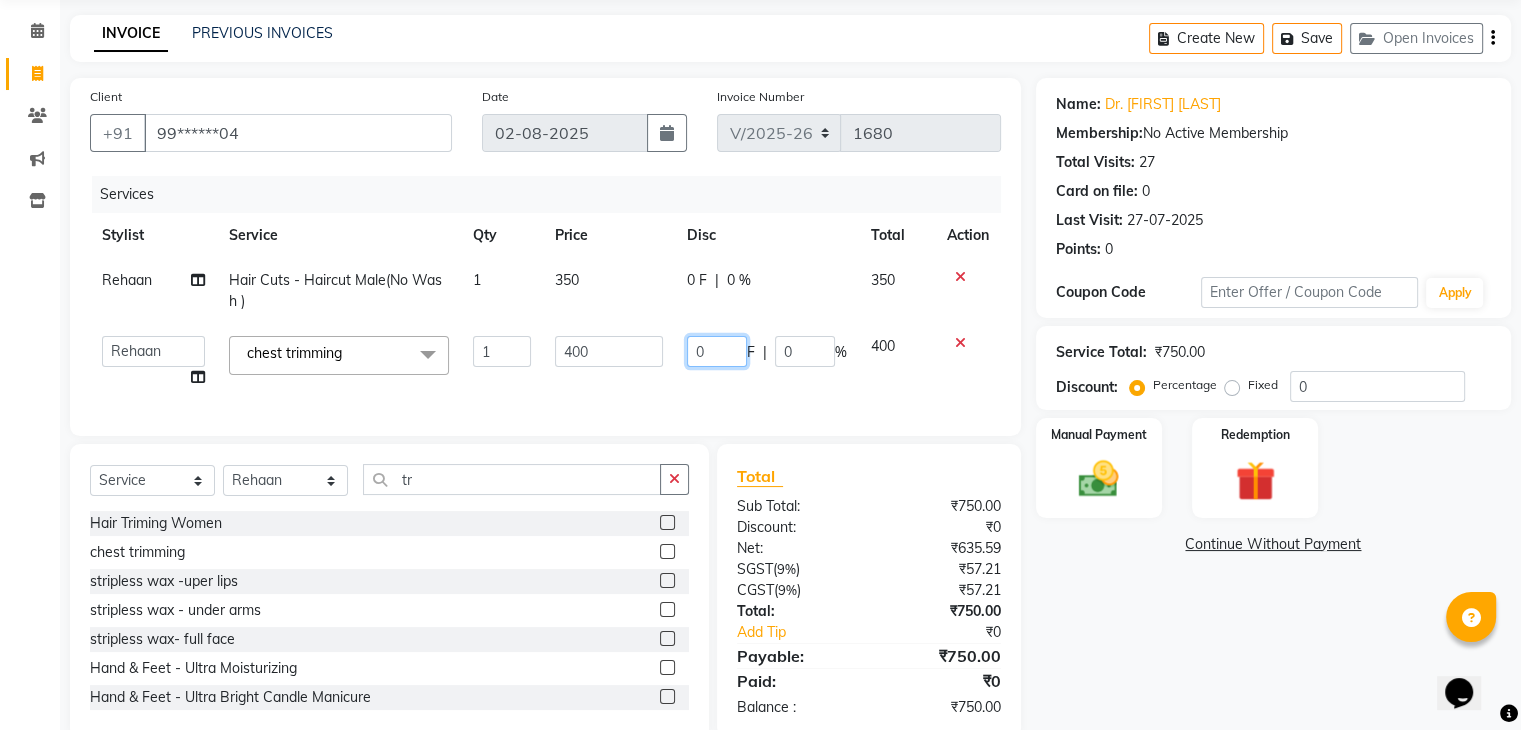 click on "0" 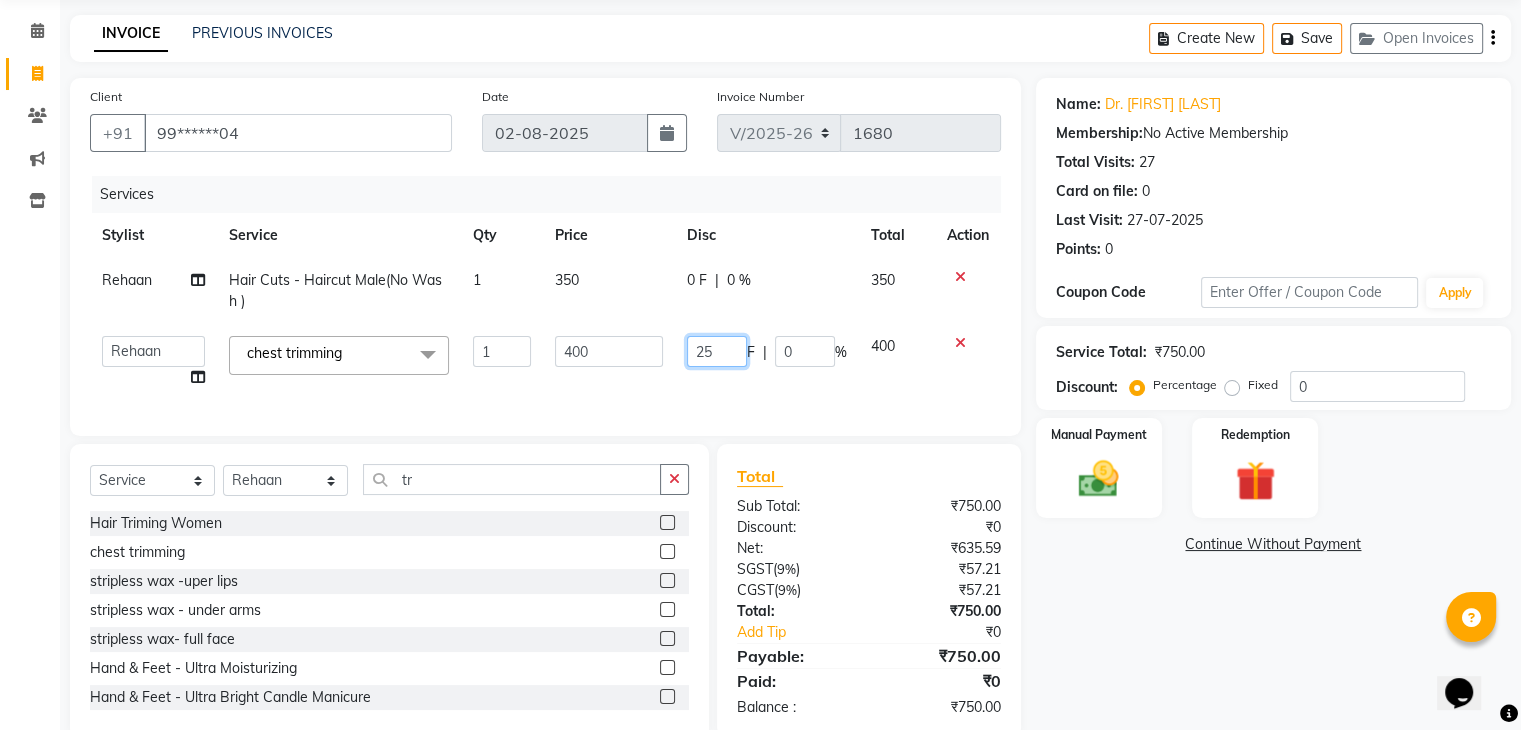 type on "250" 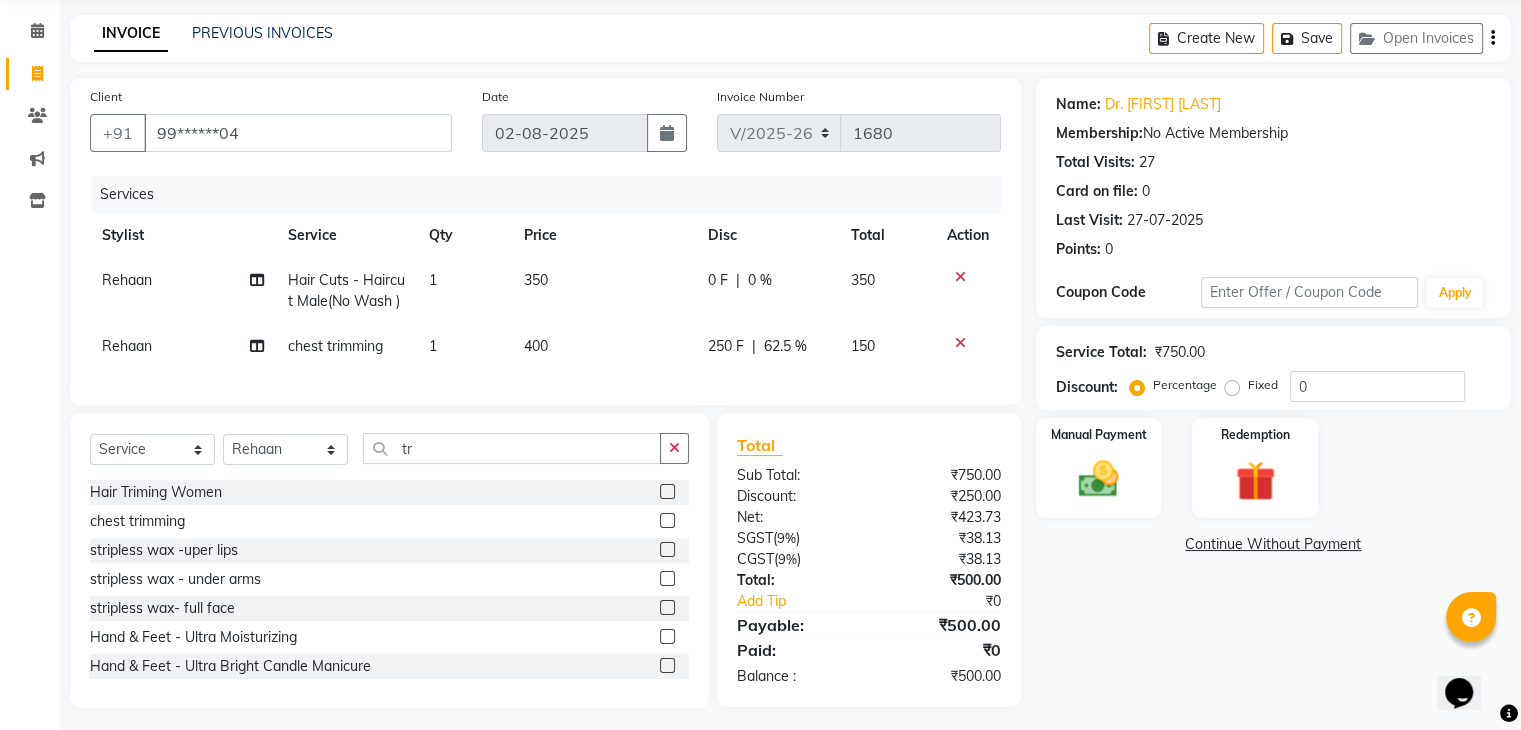 click on "Client +91 [PHONE] Date [DATE] Invoice Number V/2025 V/2025-26 1680 Services Stylist Service Qty Price Disc Total Action Rehaan  Hair Cuts - Haircut Male(No Wash ) 1 350 0 F | 0 % 350 Rehaan  chest trimming 1 400 250 F | 62.5 % 150" 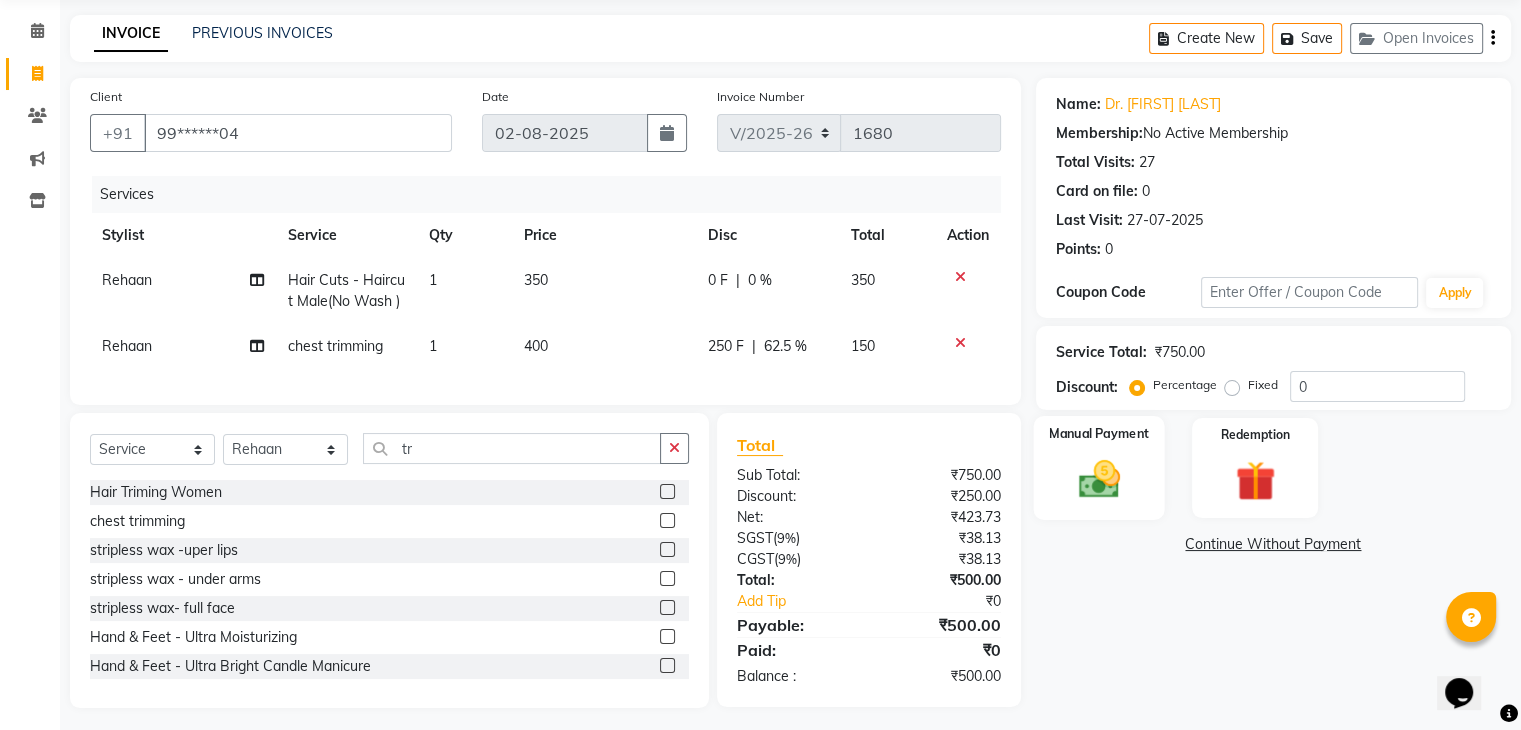 click 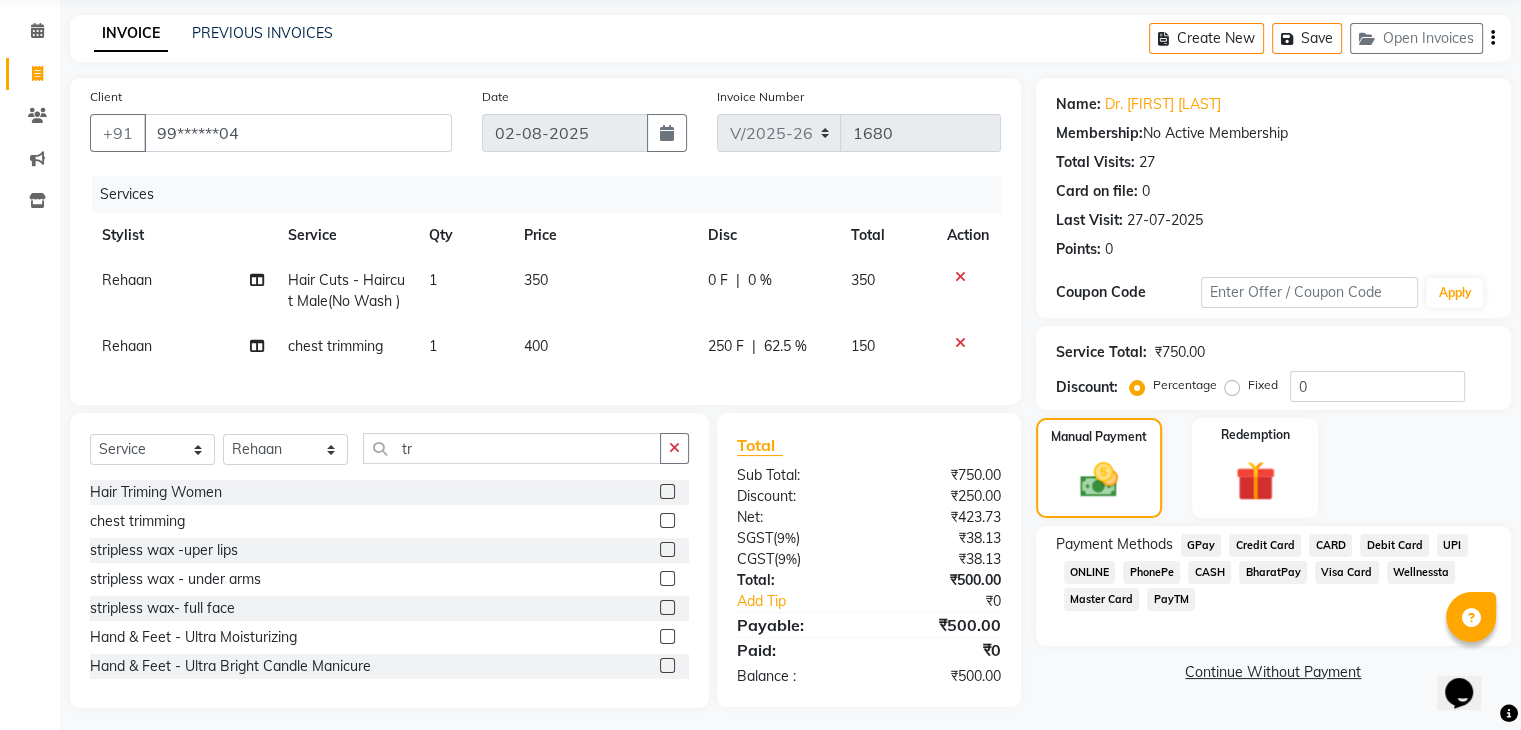 click on "GPay" 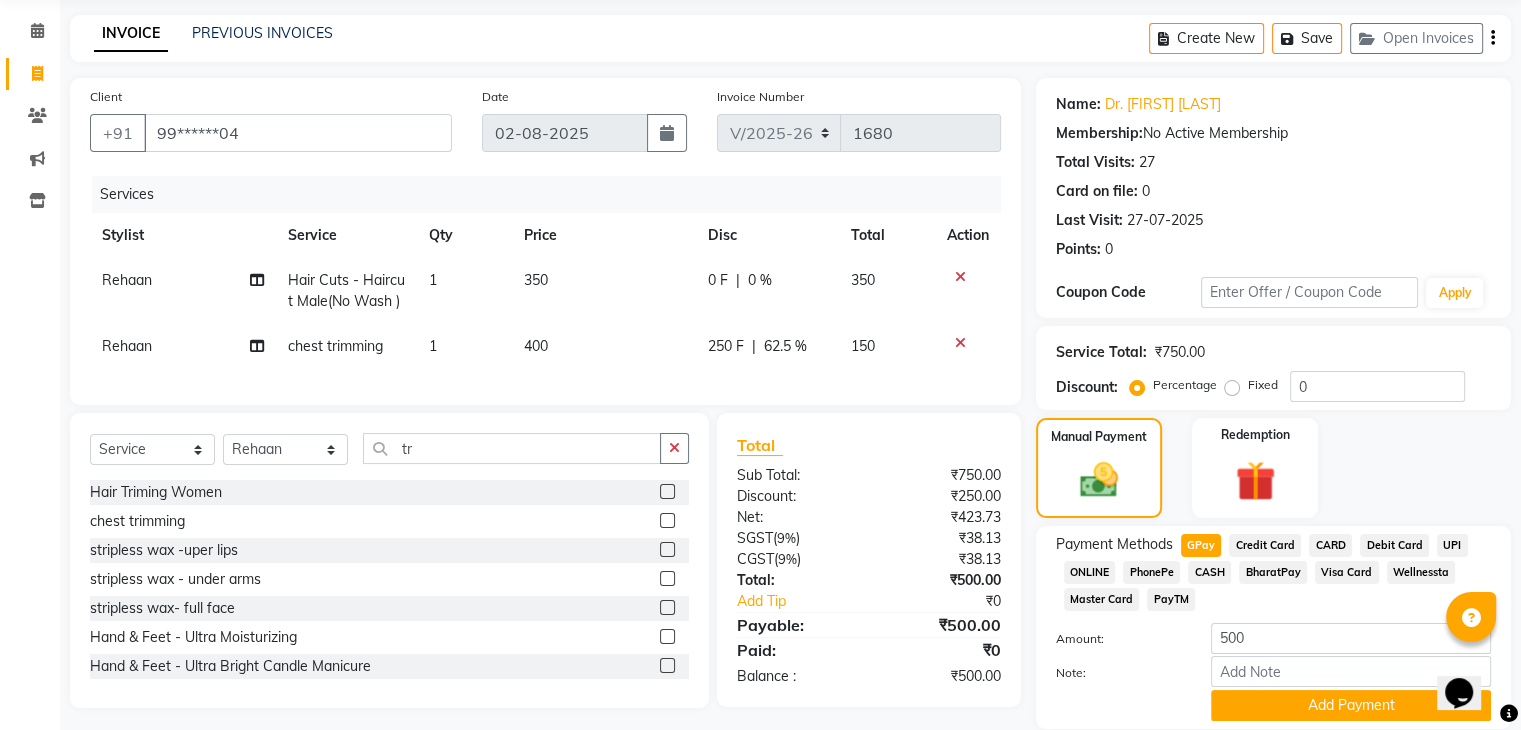 scroll, scrollTop: 145, scrollLeft: 0, axis: vertical 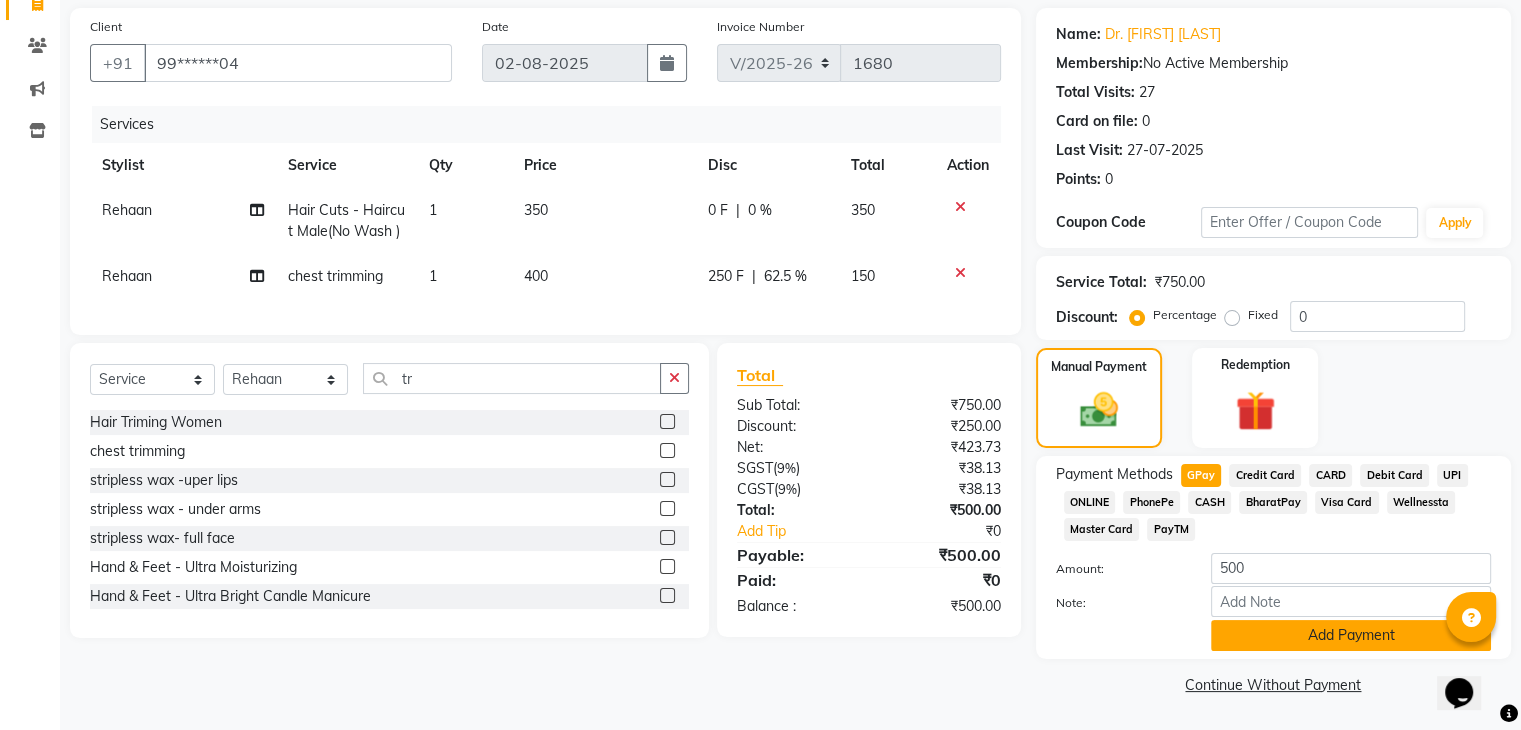 click on "Add Payment" 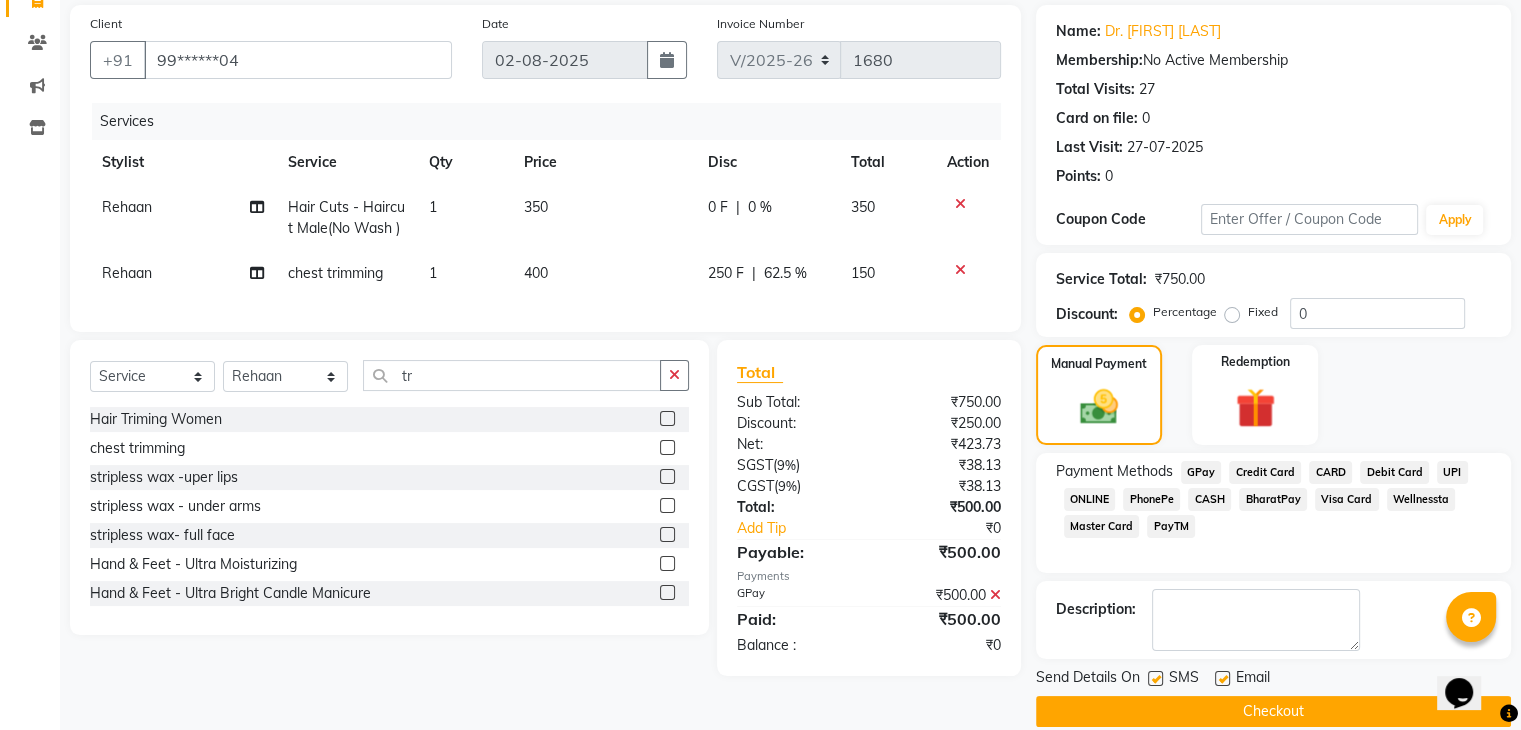 click 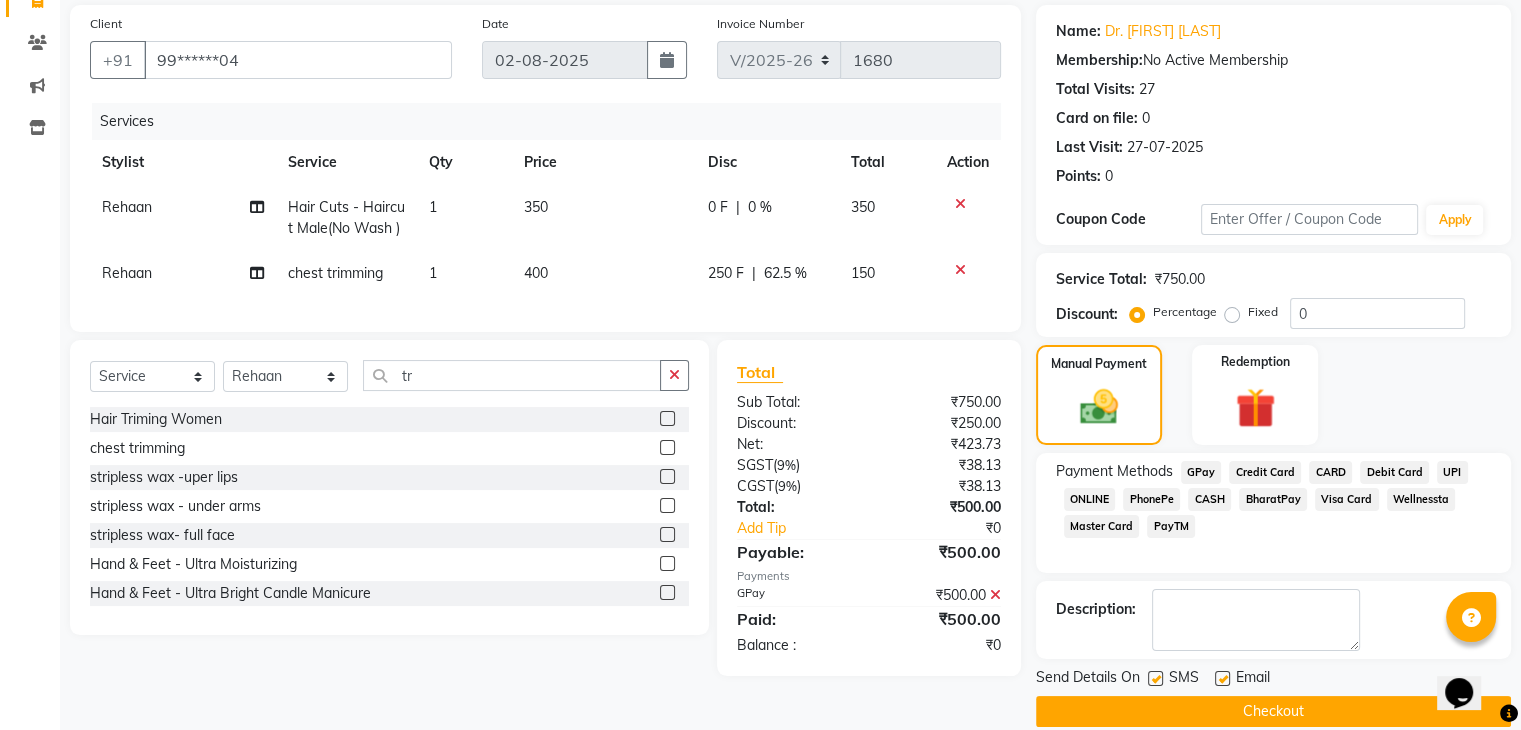 click at bounding box center [1221, 679] 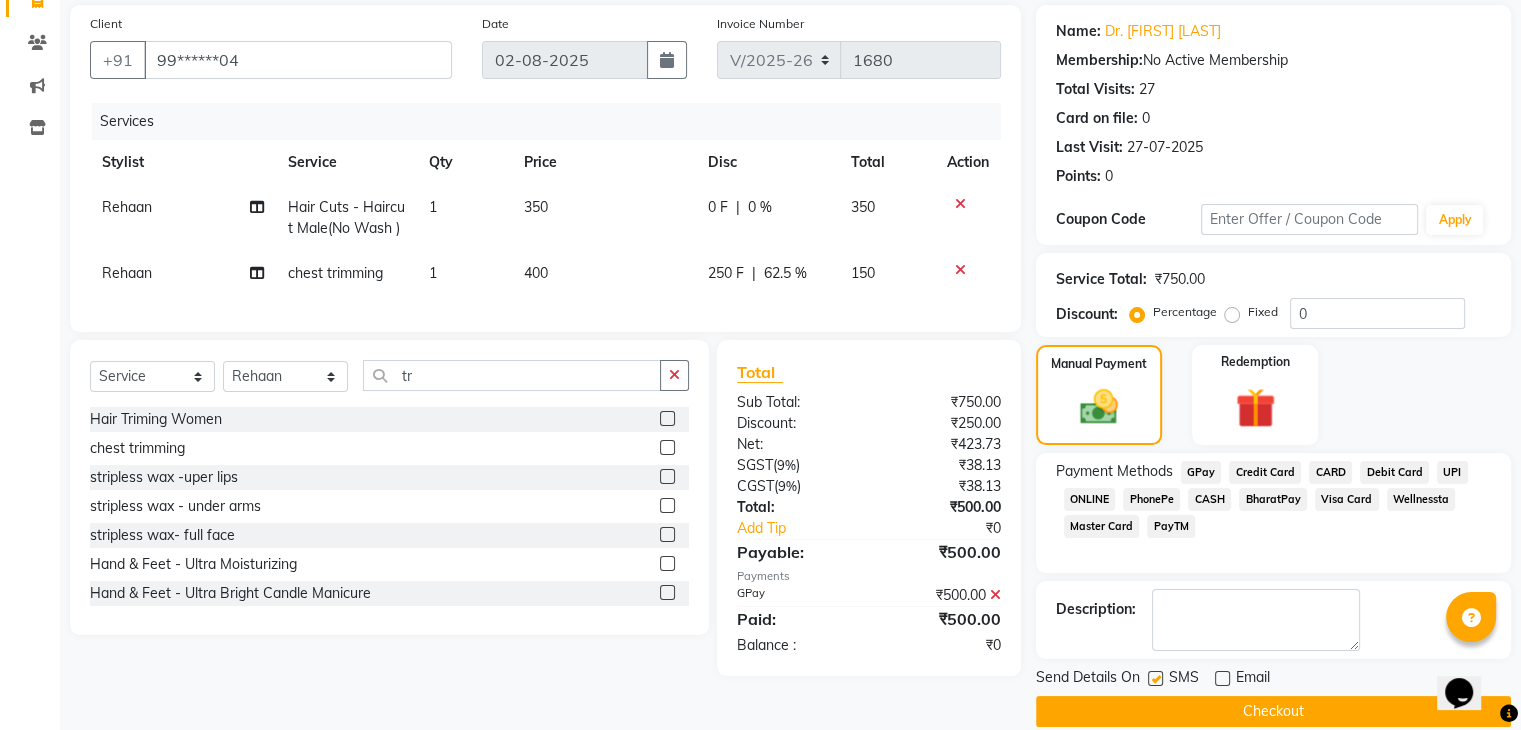 click 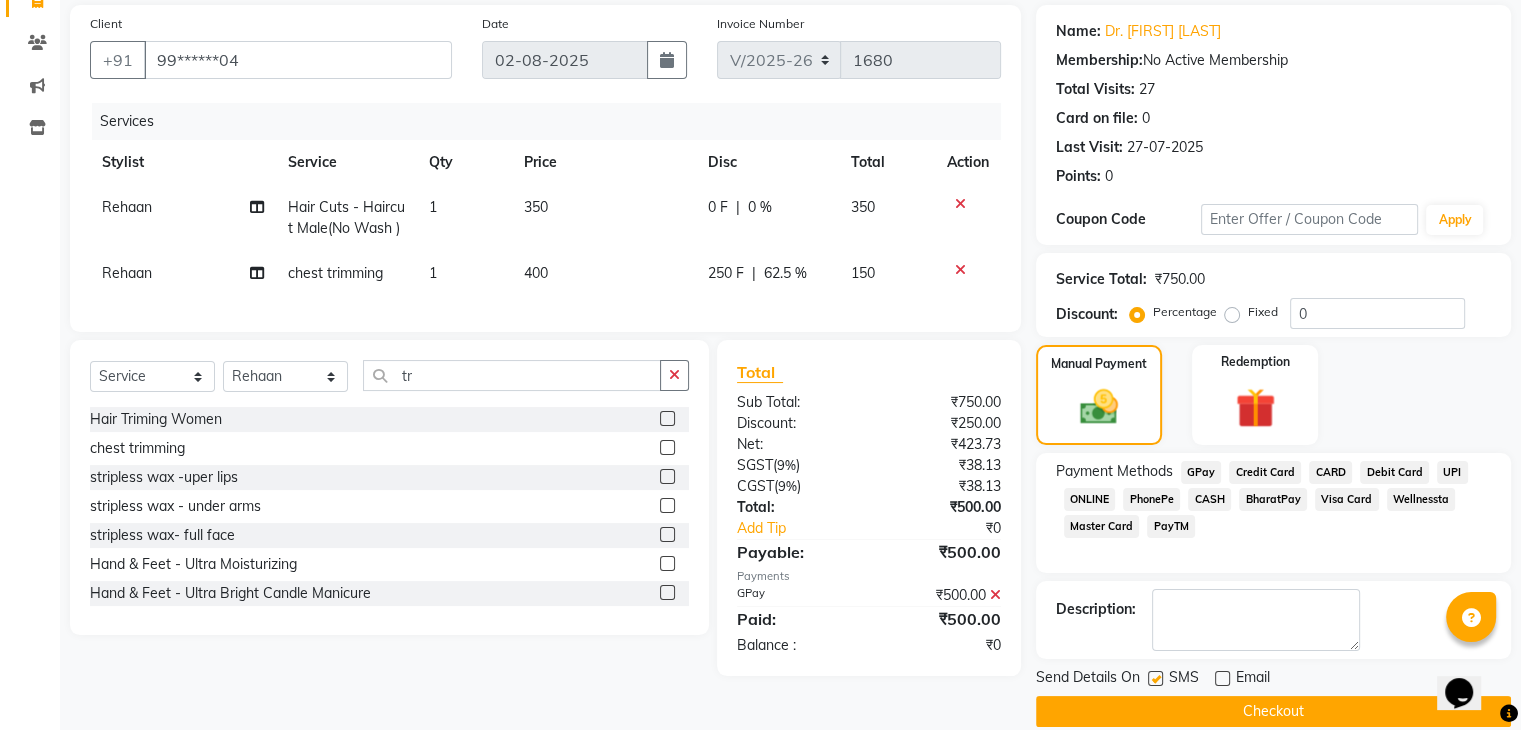 click at bounding box center (1154, 679) 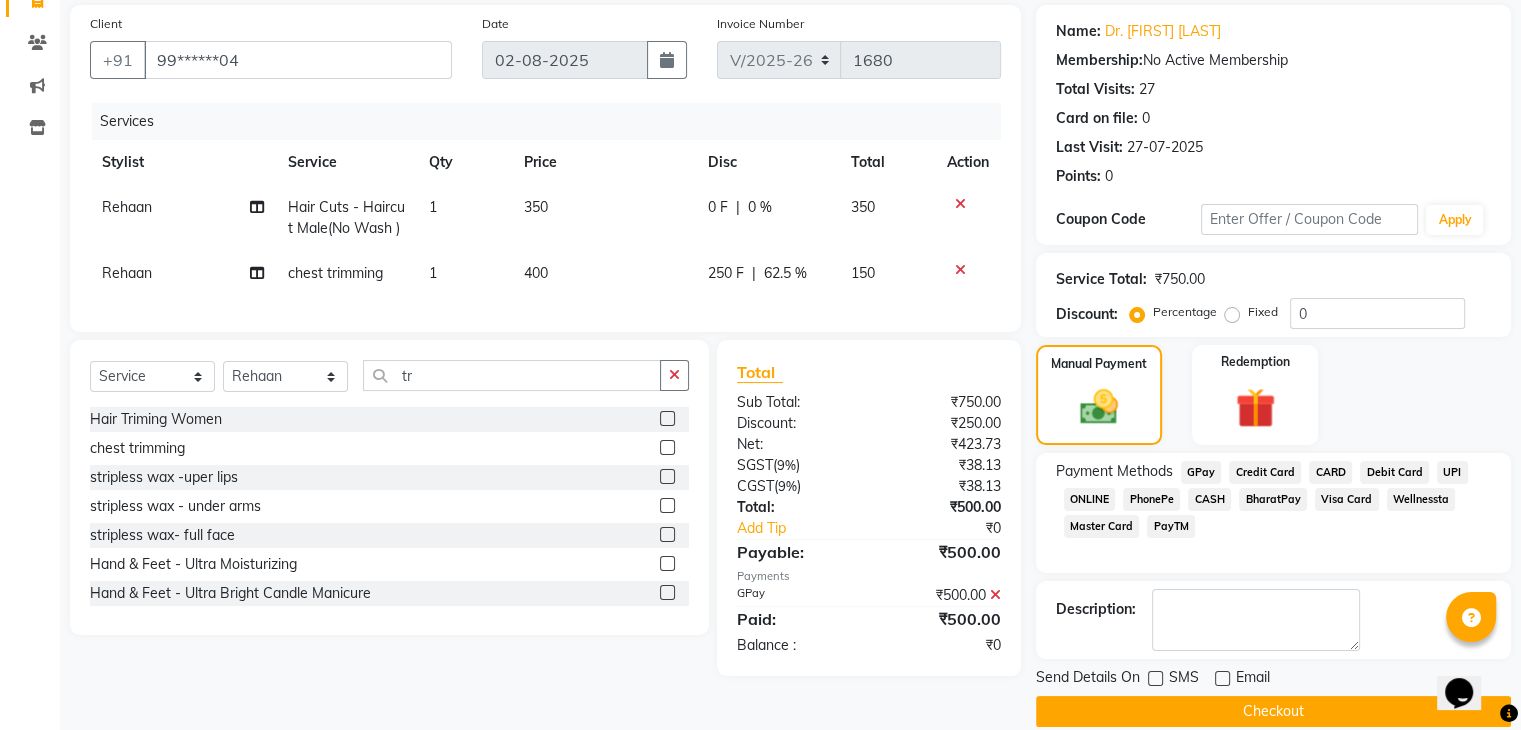 click on "Checkout" 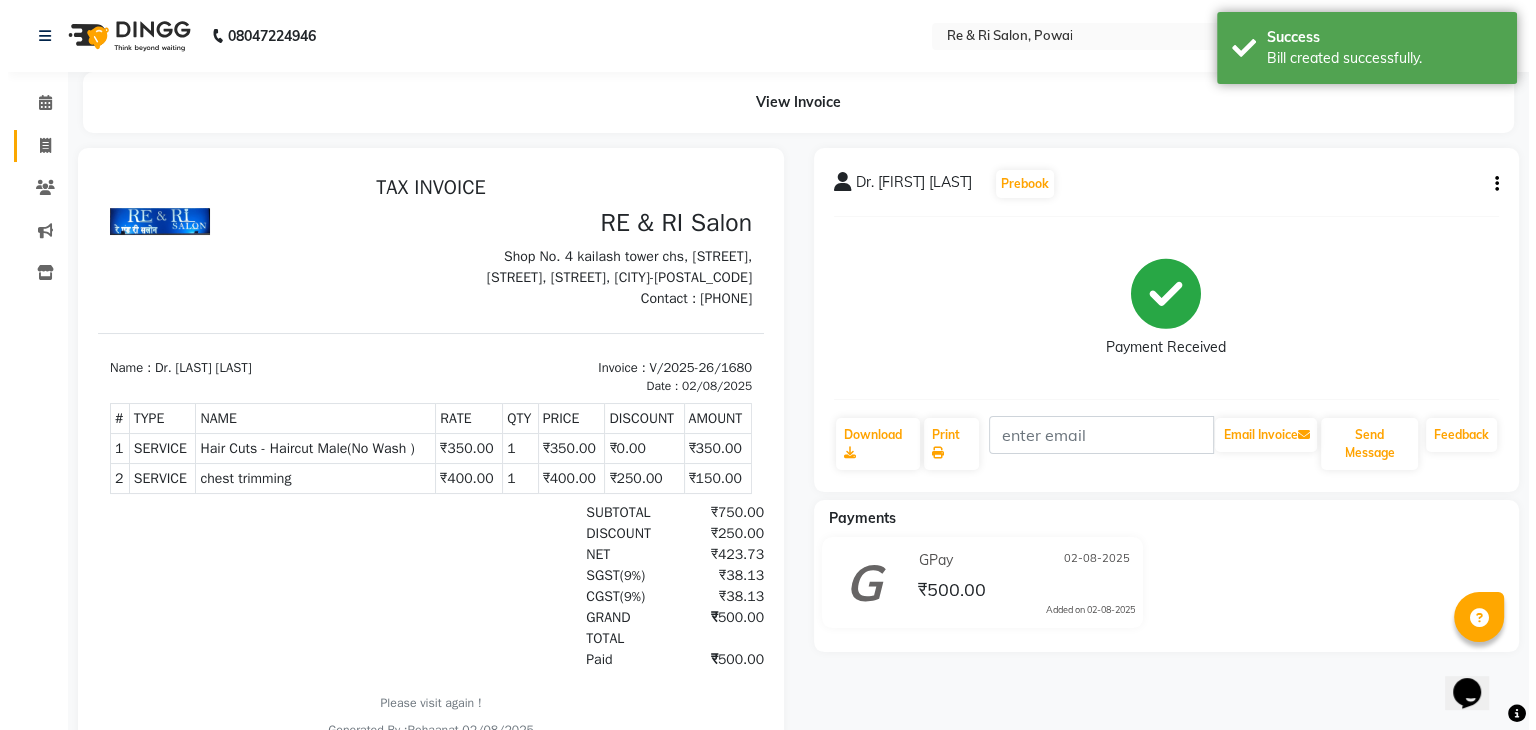 scroll, scrollTop: 0, scrollLeft: 0, axis: both 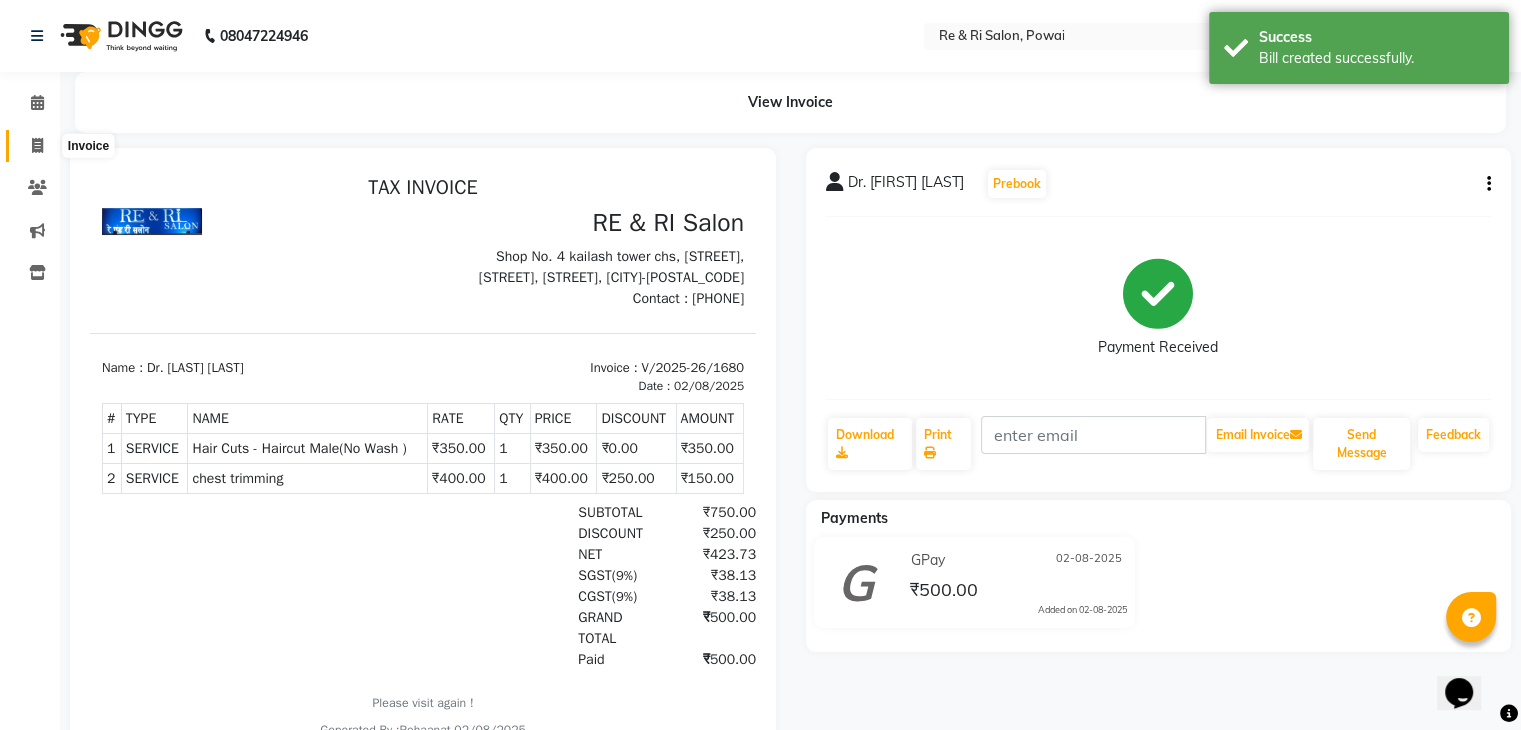 click 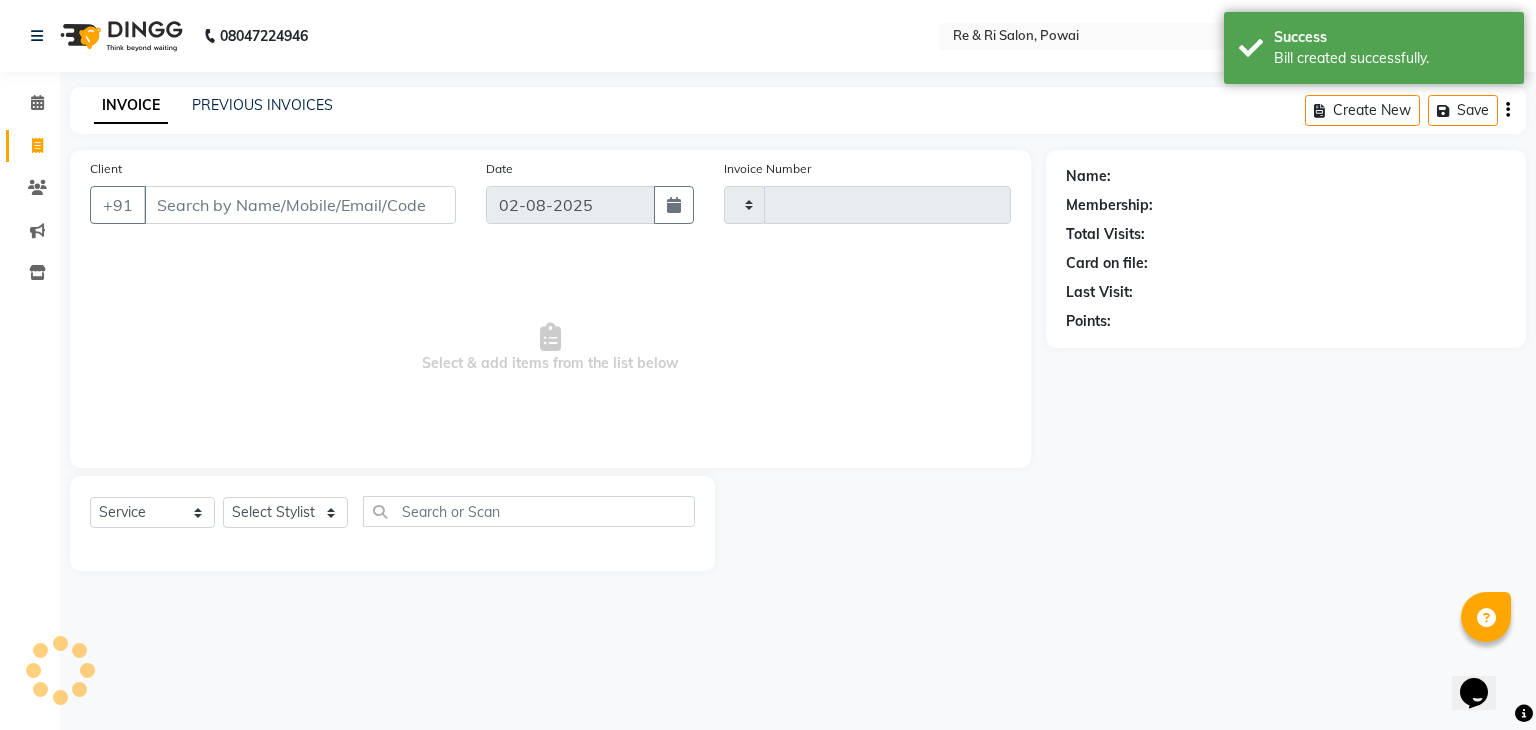 type on "1681" 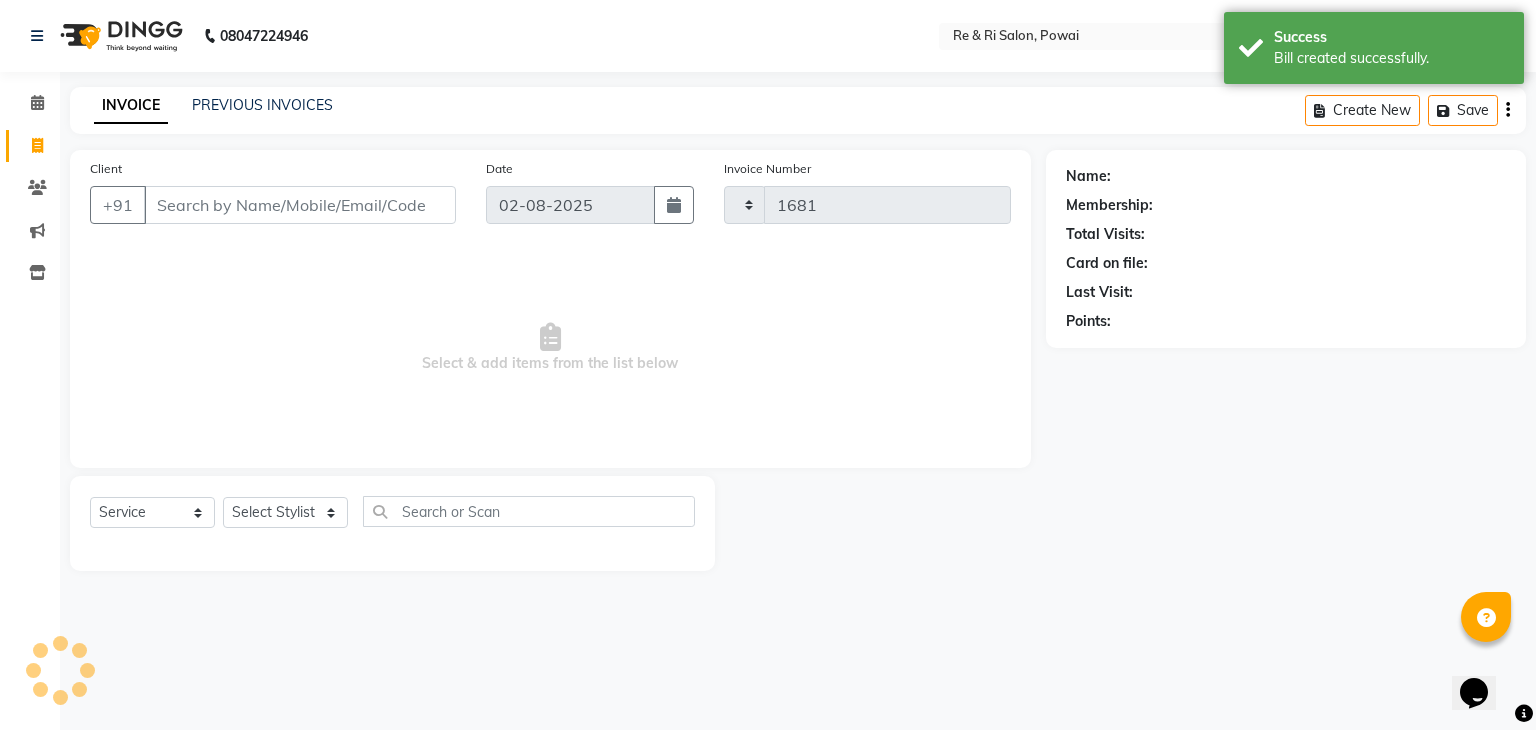 select on "5364" 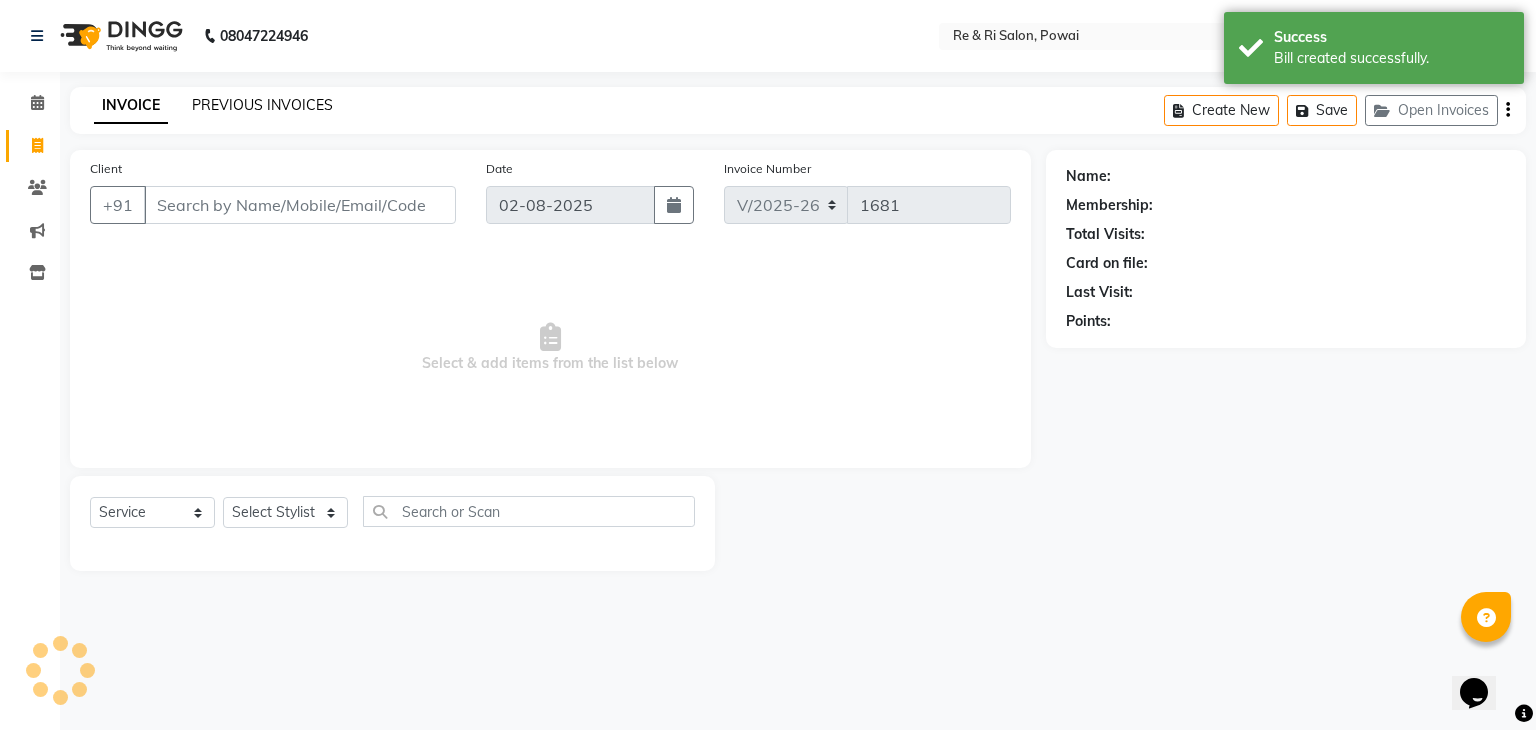 click on "PREVIOUS INVOICES" 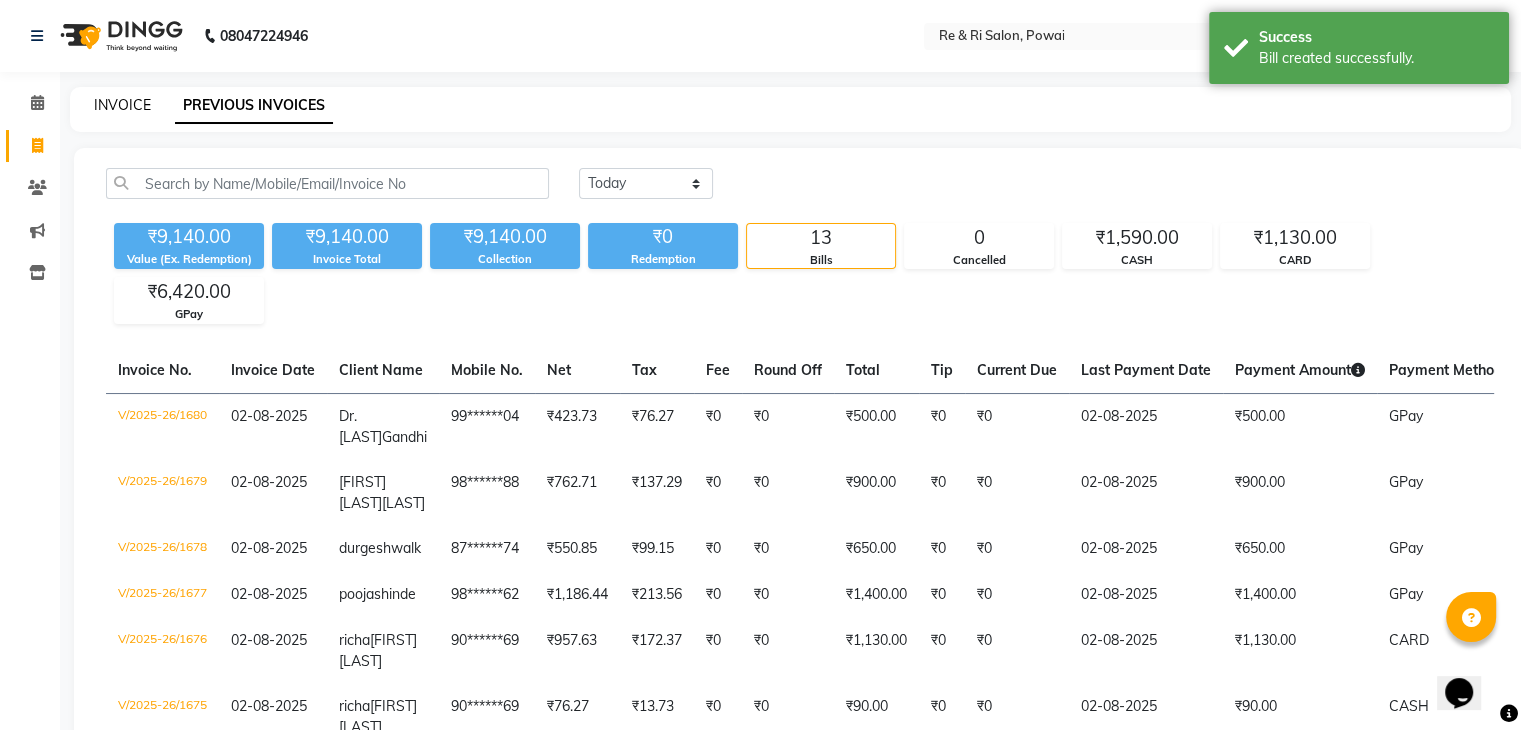 click on "INVOICE" 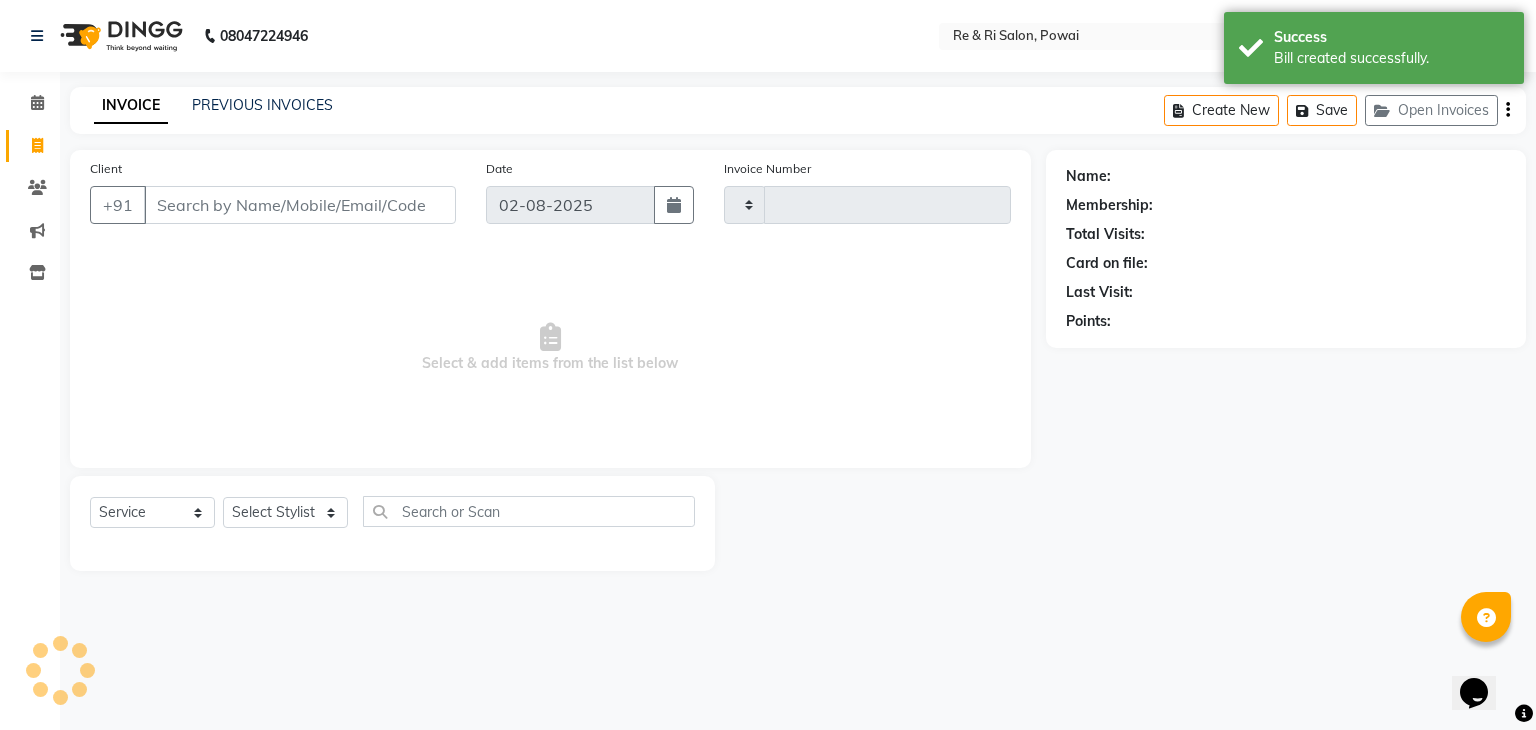 type on "1681" 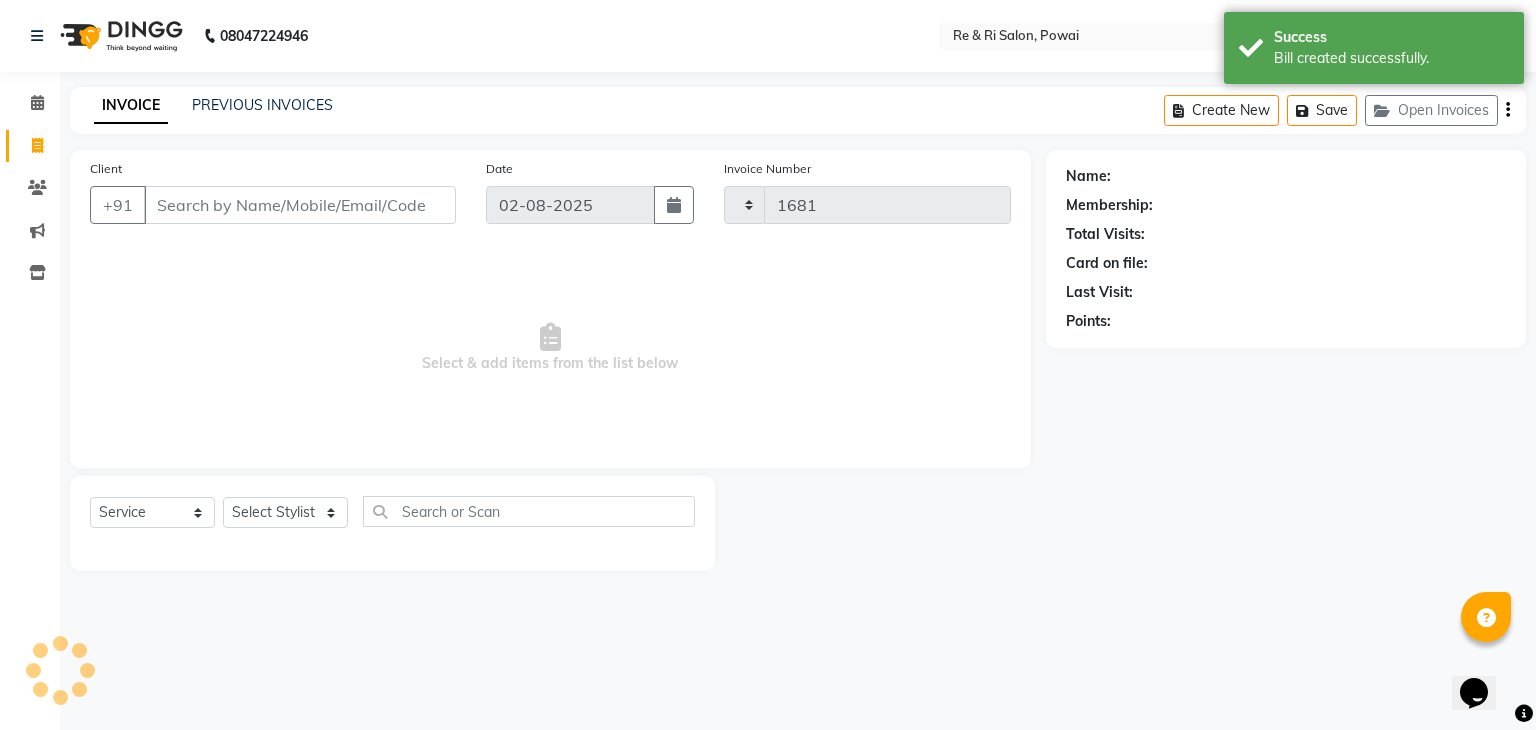 select on "5364" 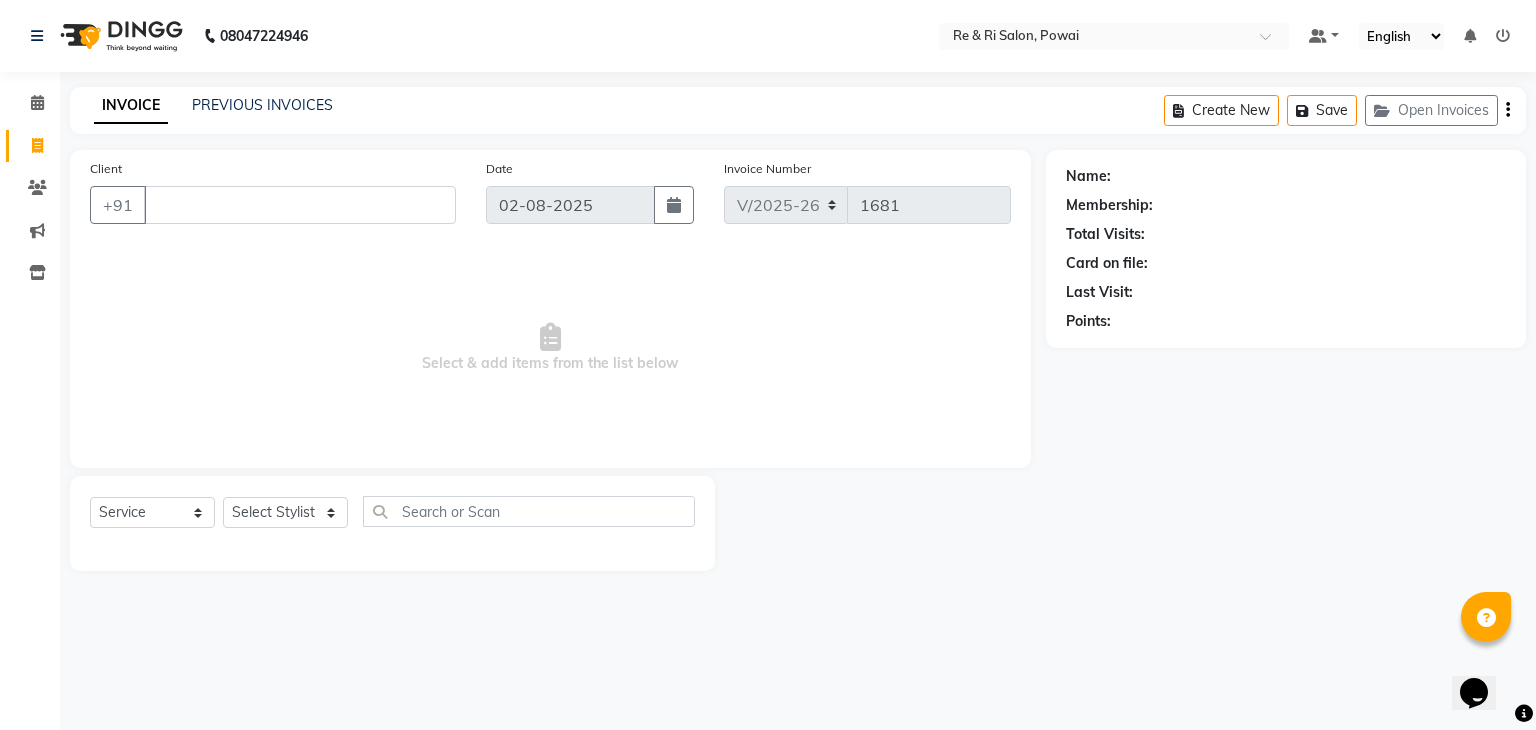 type 